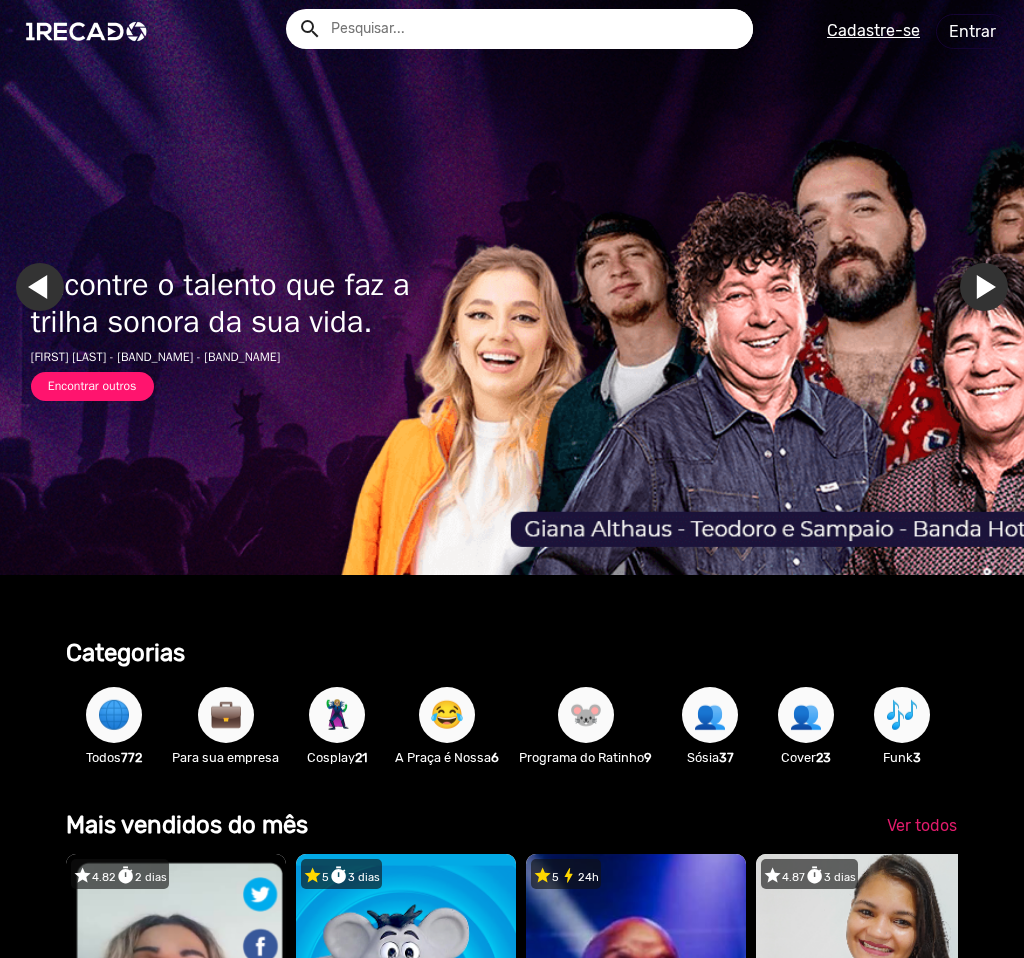 scroll, scrollTop: 0, scrollLeft: 0, axis: both 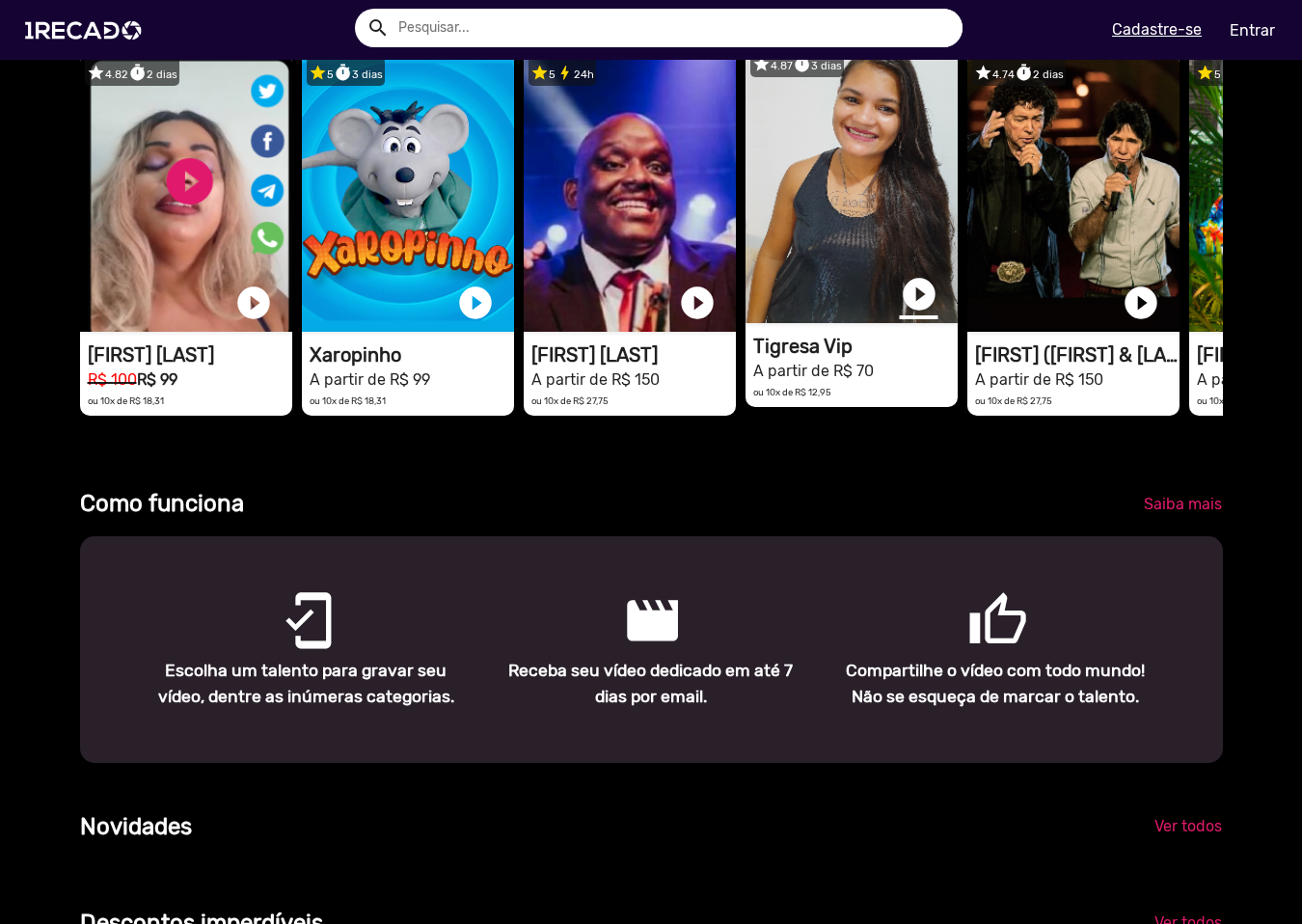 click on "play_circle_filled" at bounding box center (919, 294) 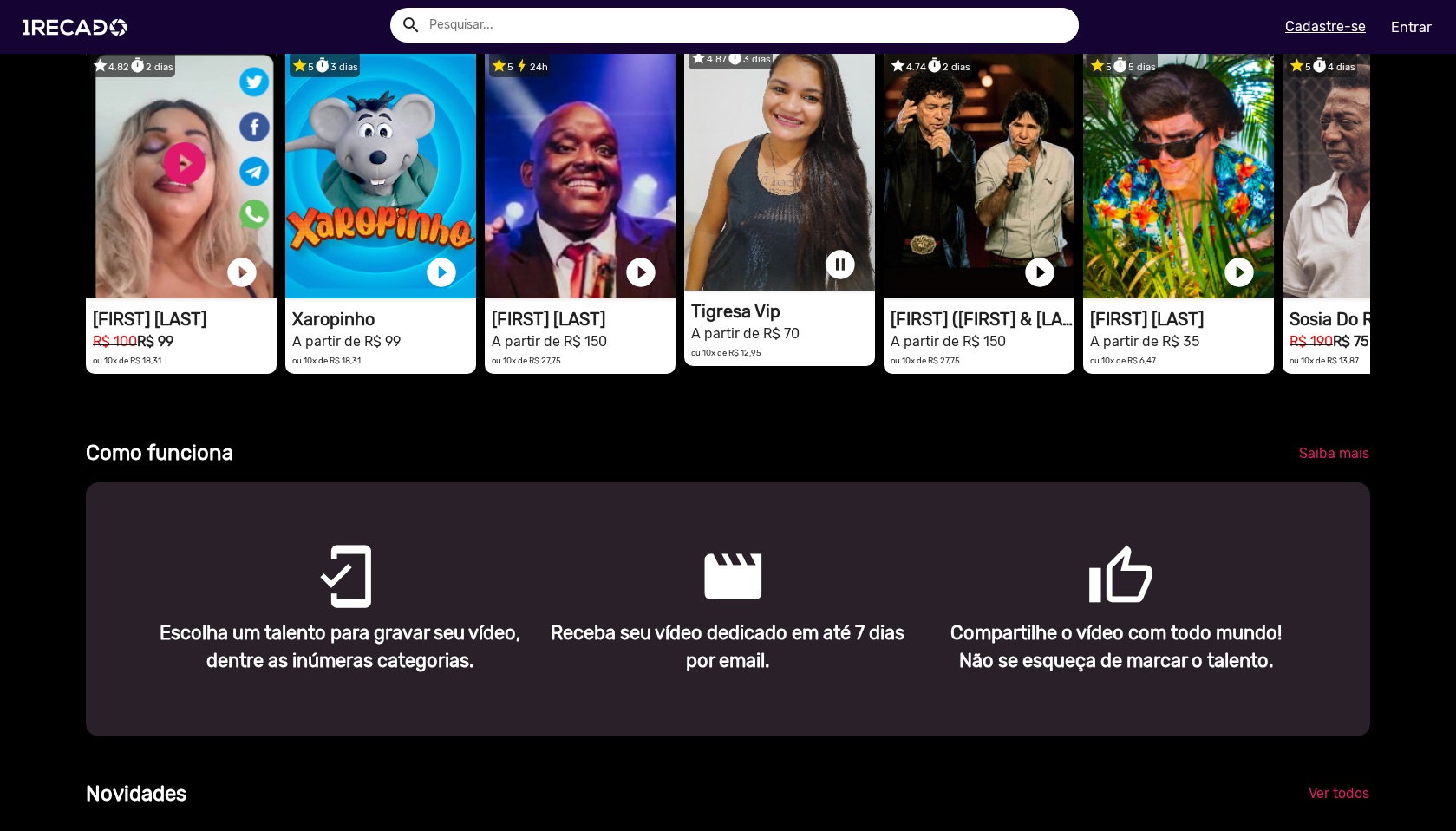scroll, scrollTop: 0, scrollLeft: 1443, axis: horizontal 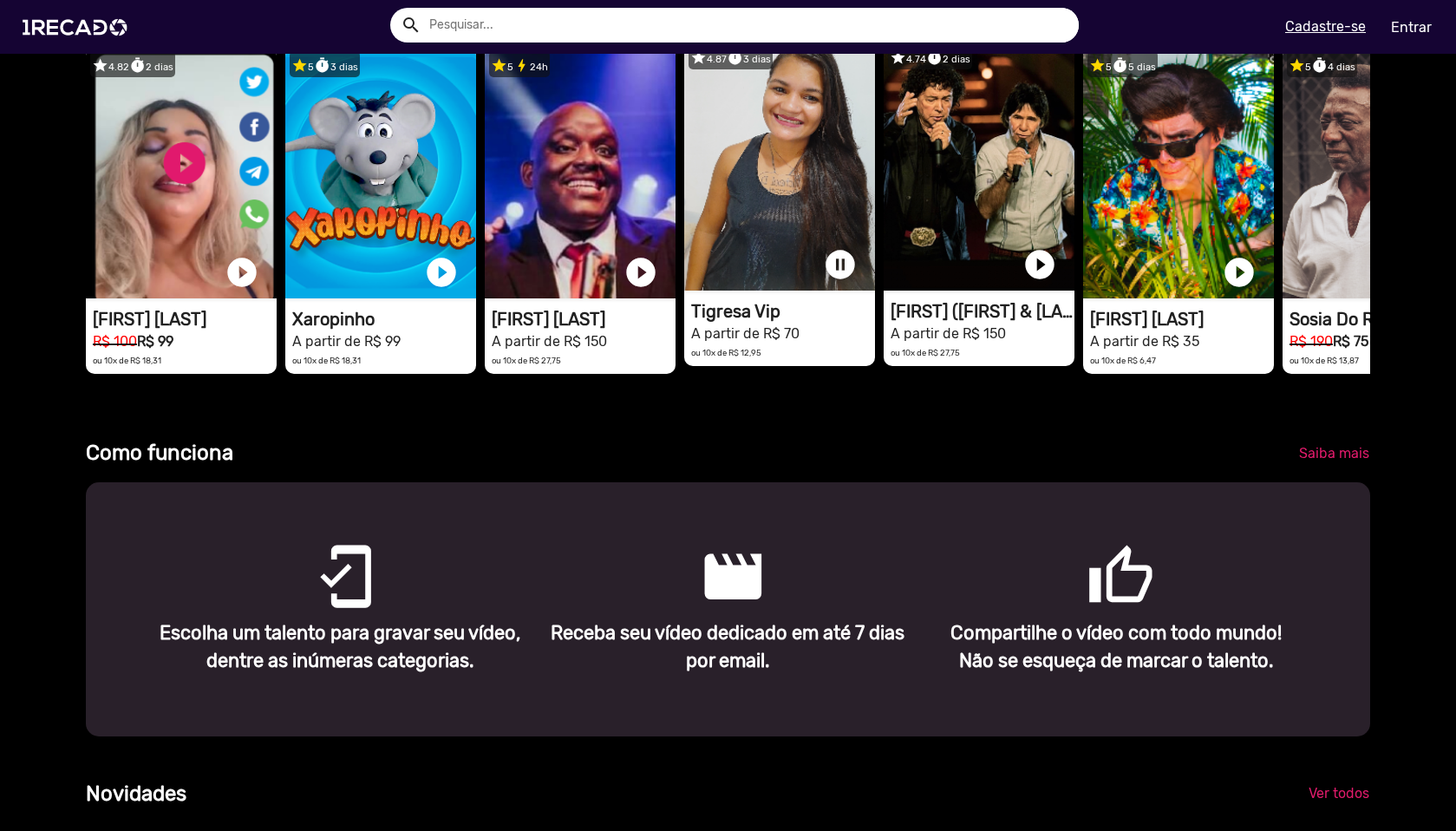 click on "1RECADO vídeos dedicados para fãs e empresas" at bounding box center [181, 173] 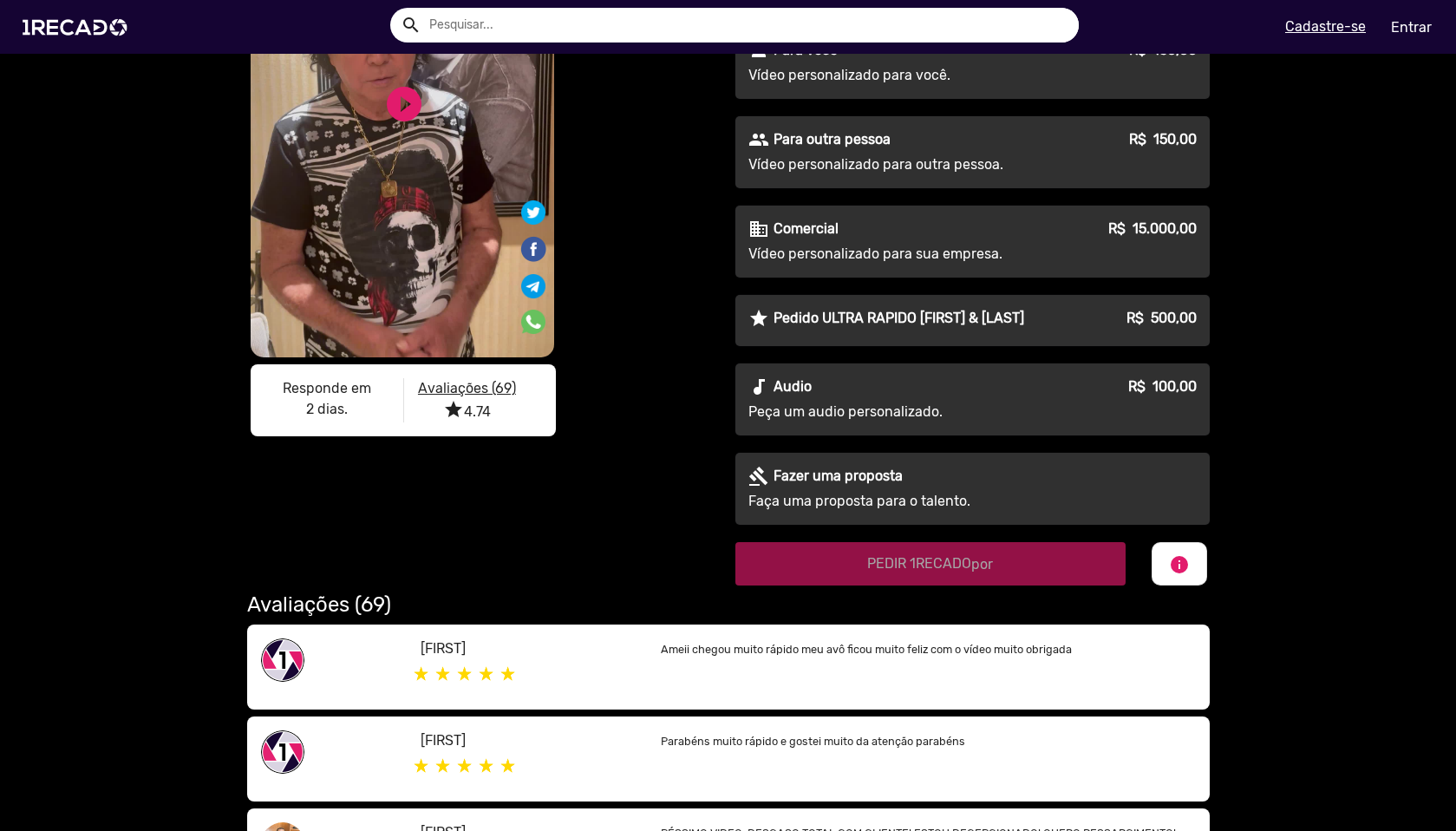 scroll, scrollTop: 0, scrollLeft: 0, axis: both 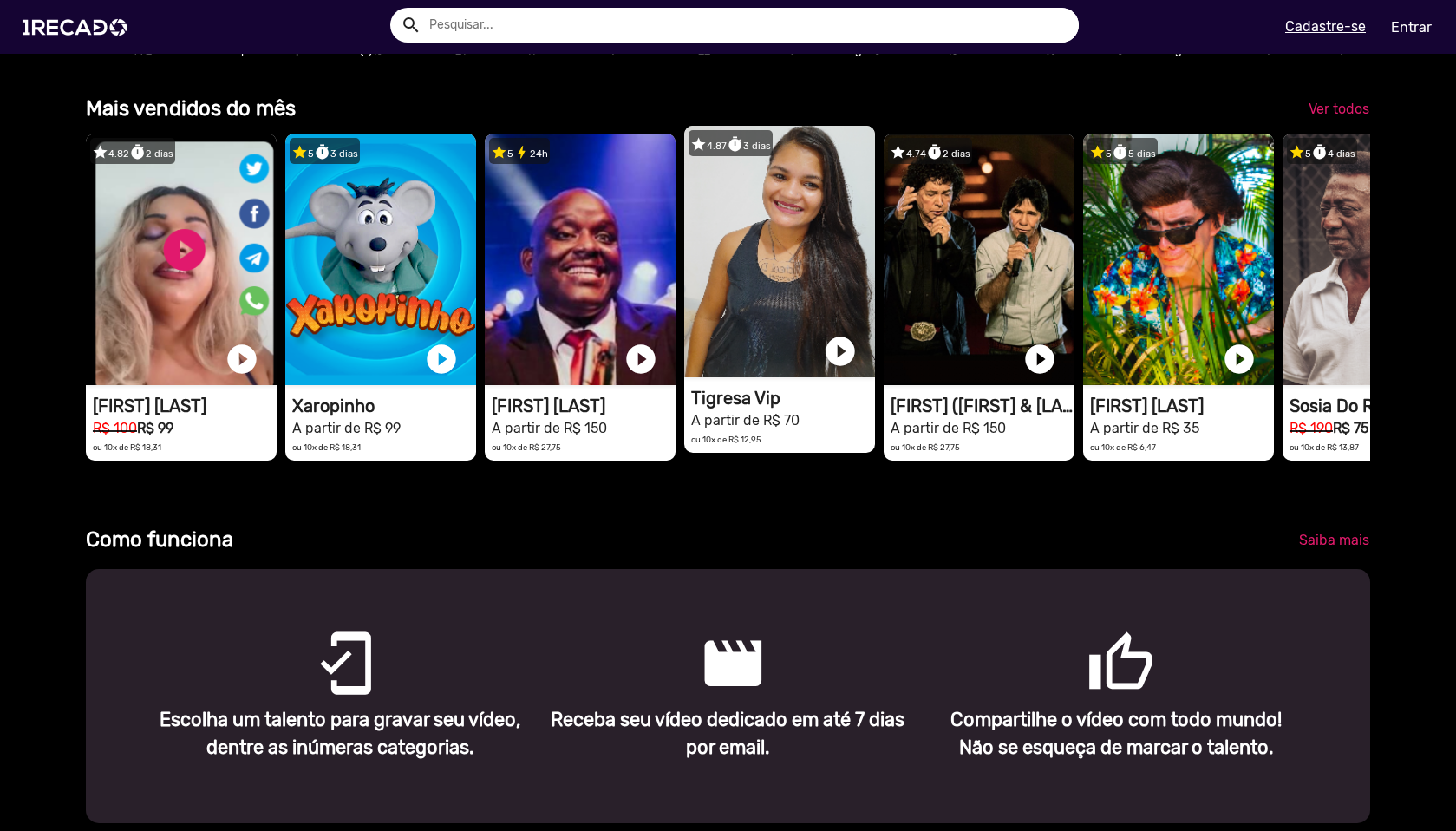 click on "1RECADO vídeos dedicados para fãs e empresas" at bounding box center (181, 259) 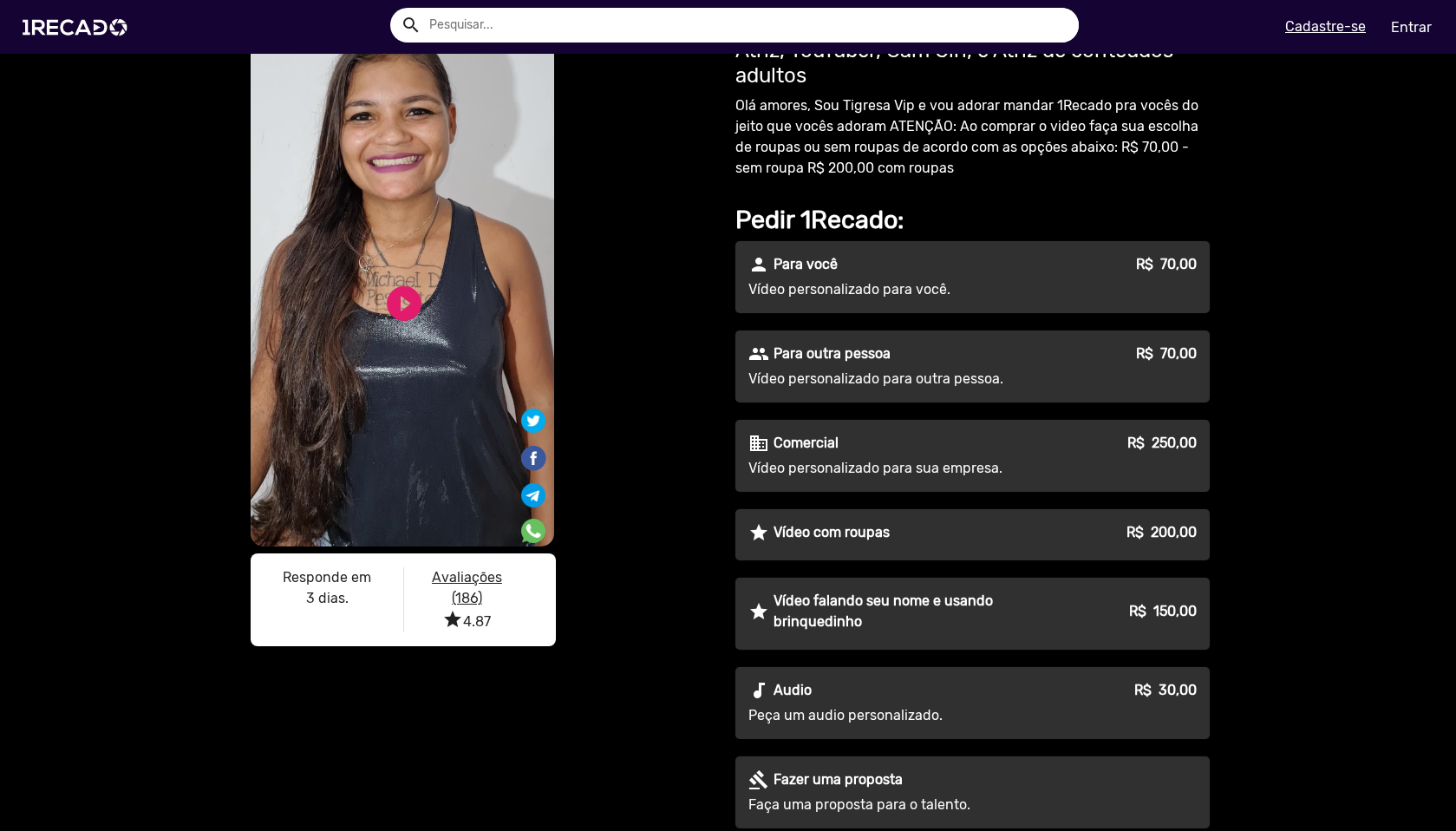 scroll, scrollTop: 0, scrollLeft: 0, axis: both 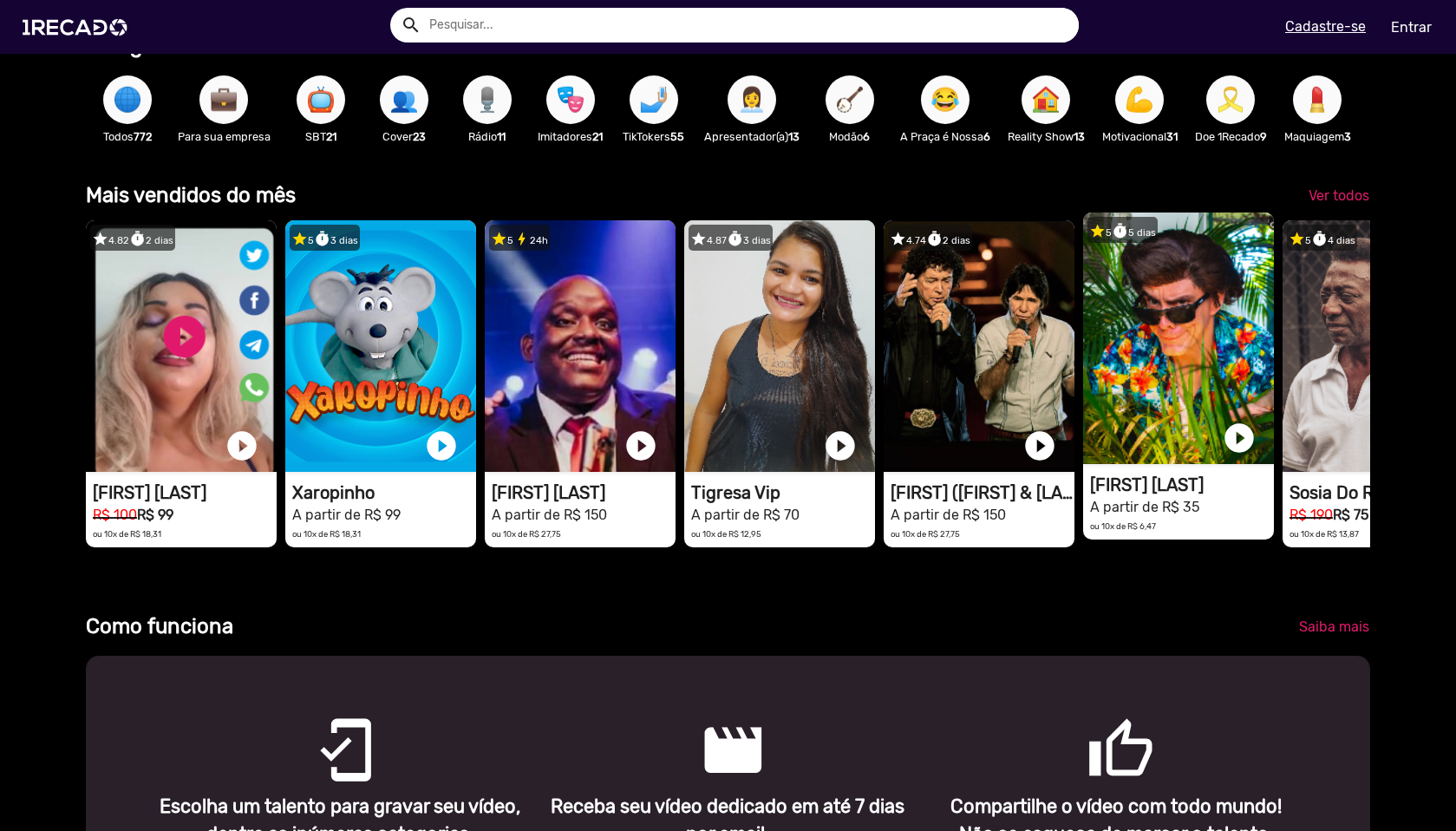 click on "1RECADO vídeos dedicados para fãs e empresas" at bounding box center [181, 346] 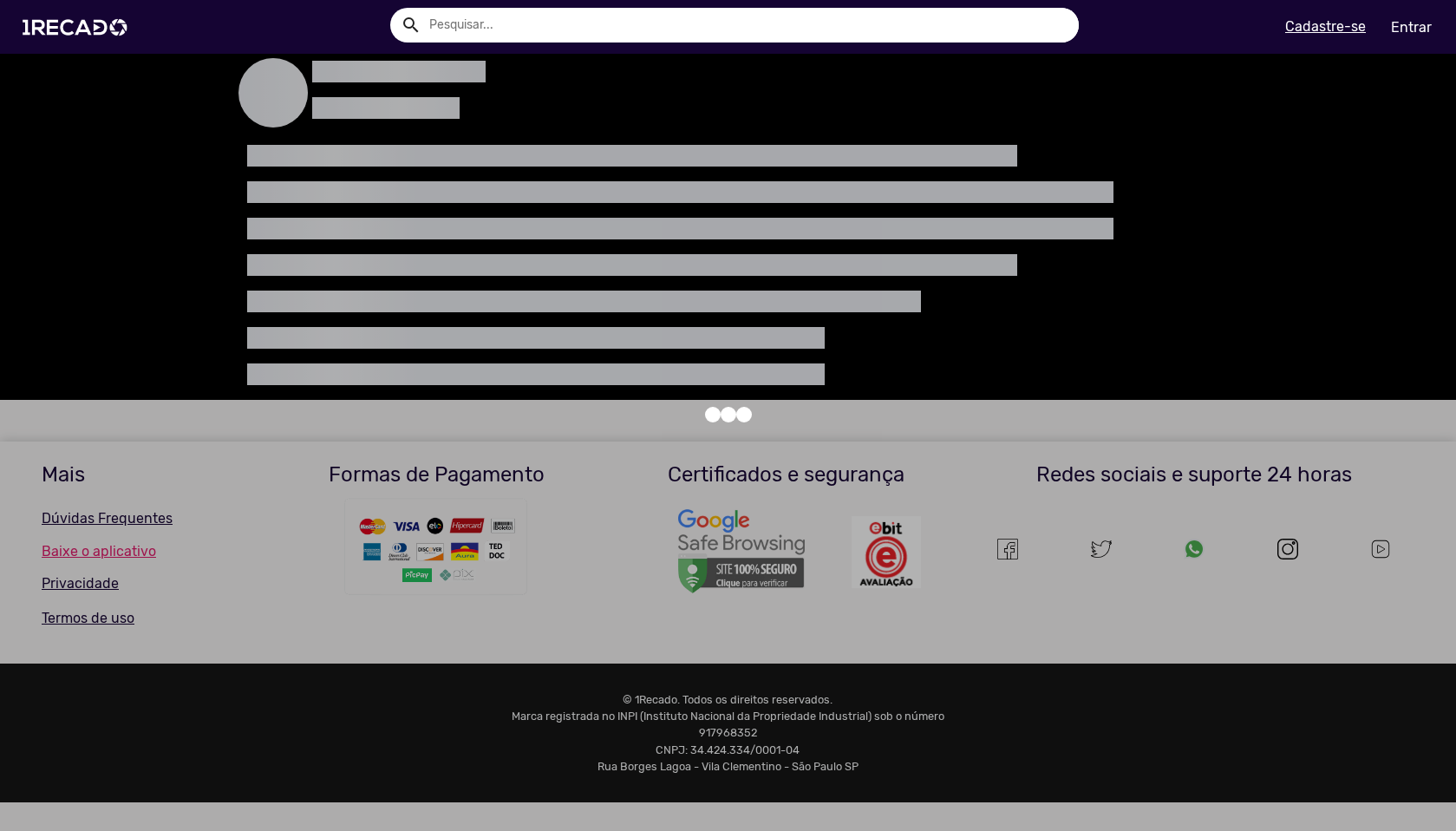 scroll, scrollTop: 0, scrollLeft: 0, axis: both 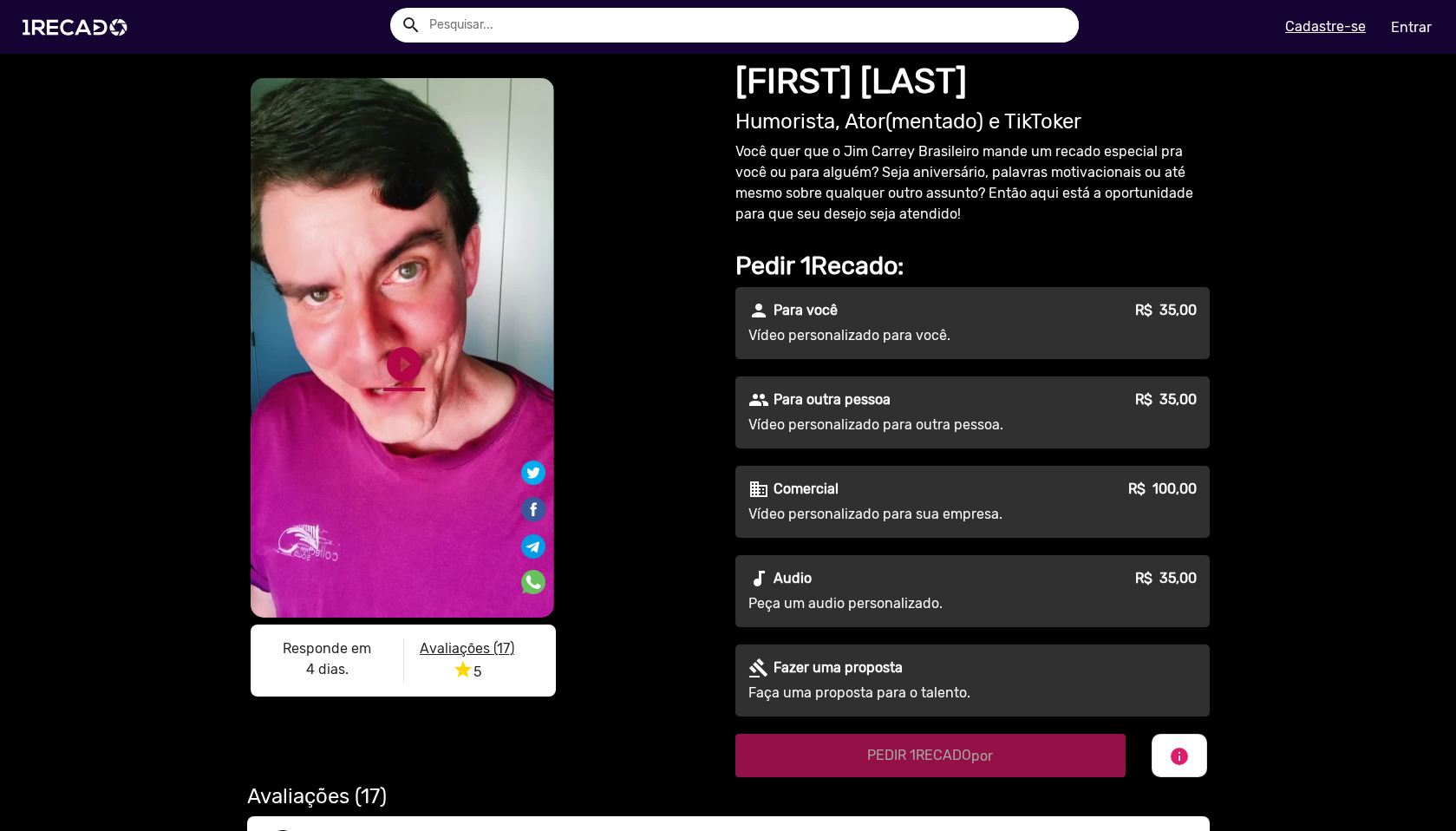 click on "play_circle_filled" 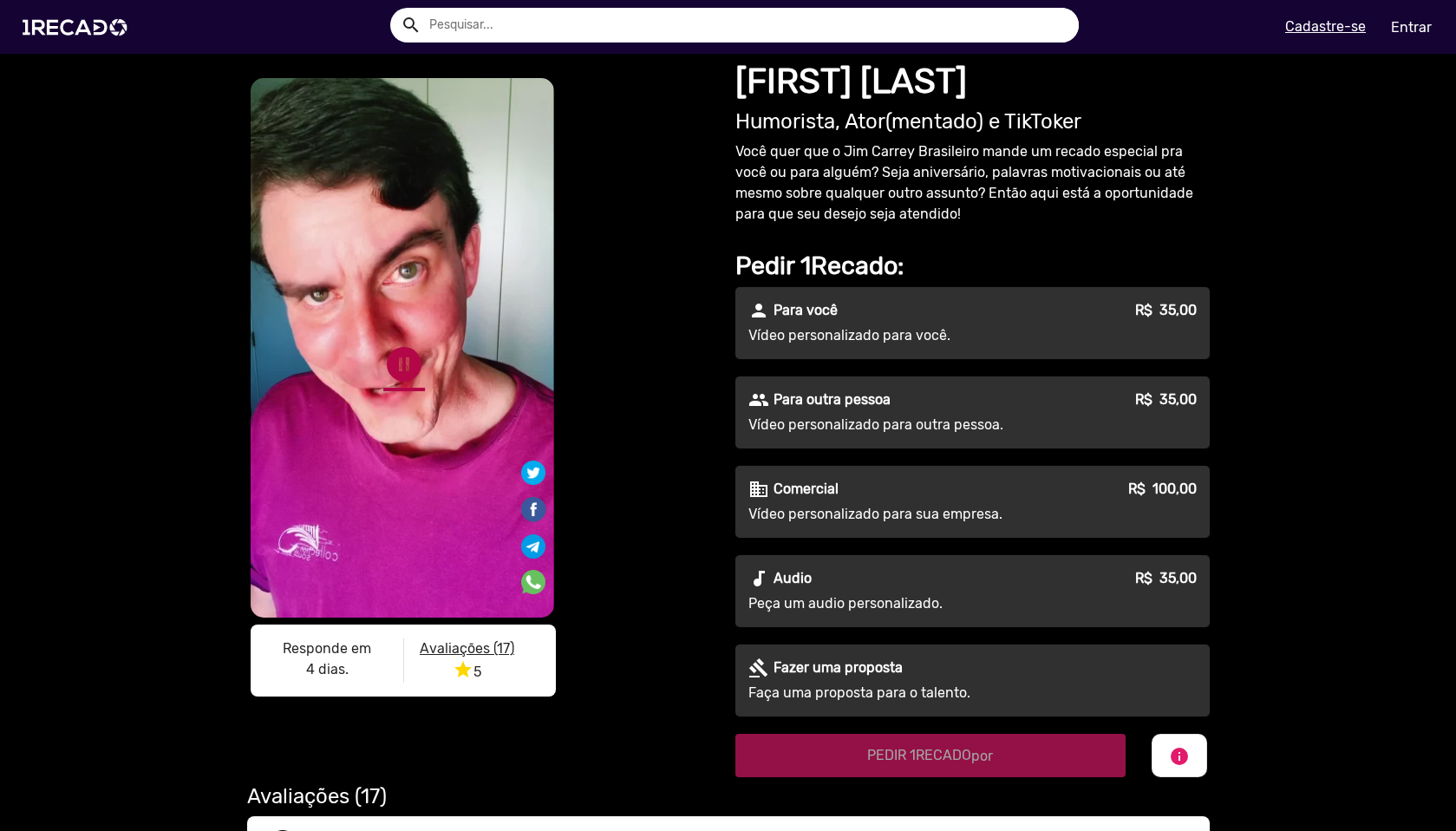 click on "pause_circle" 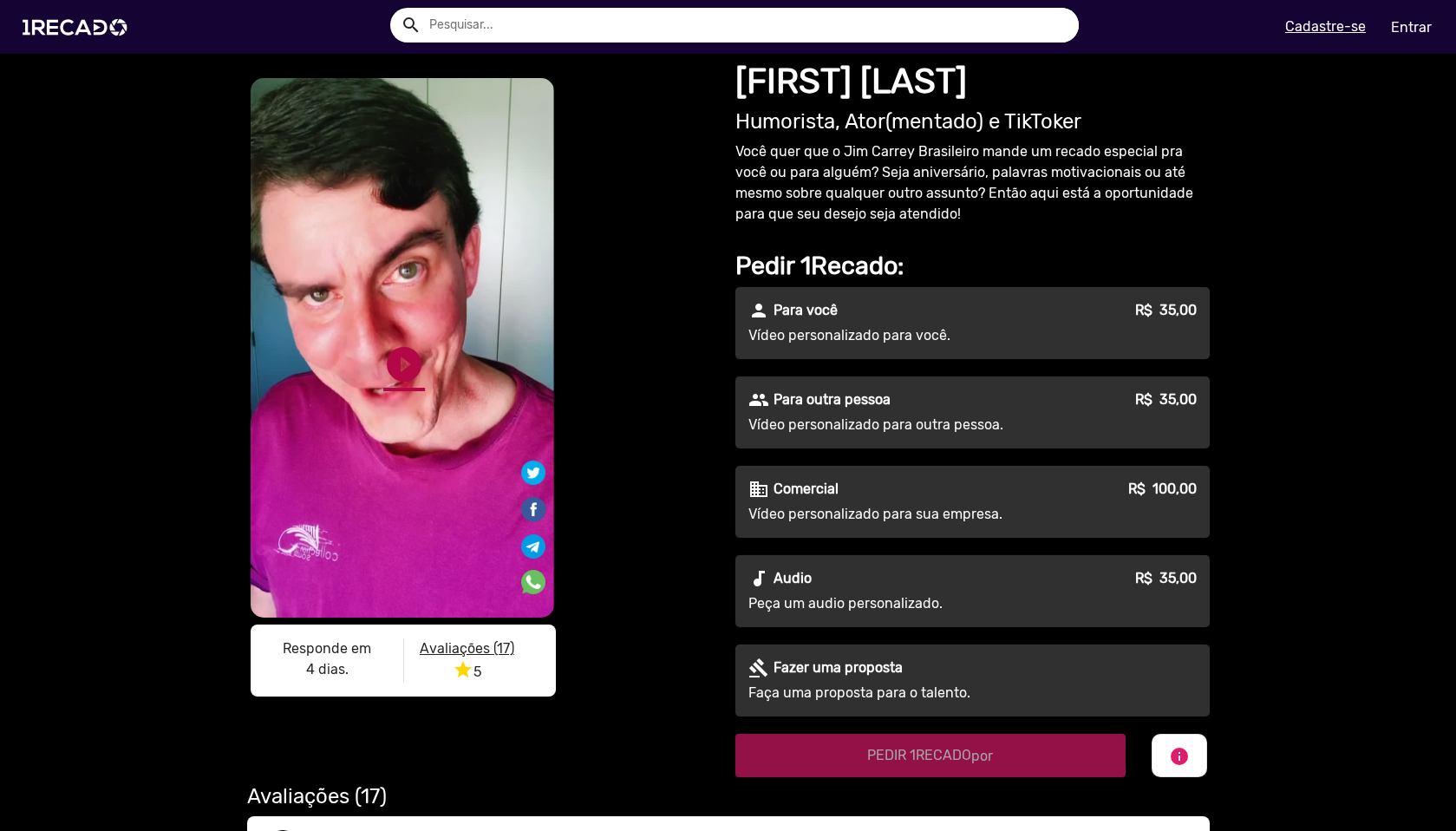 click on "play_circle_filled" 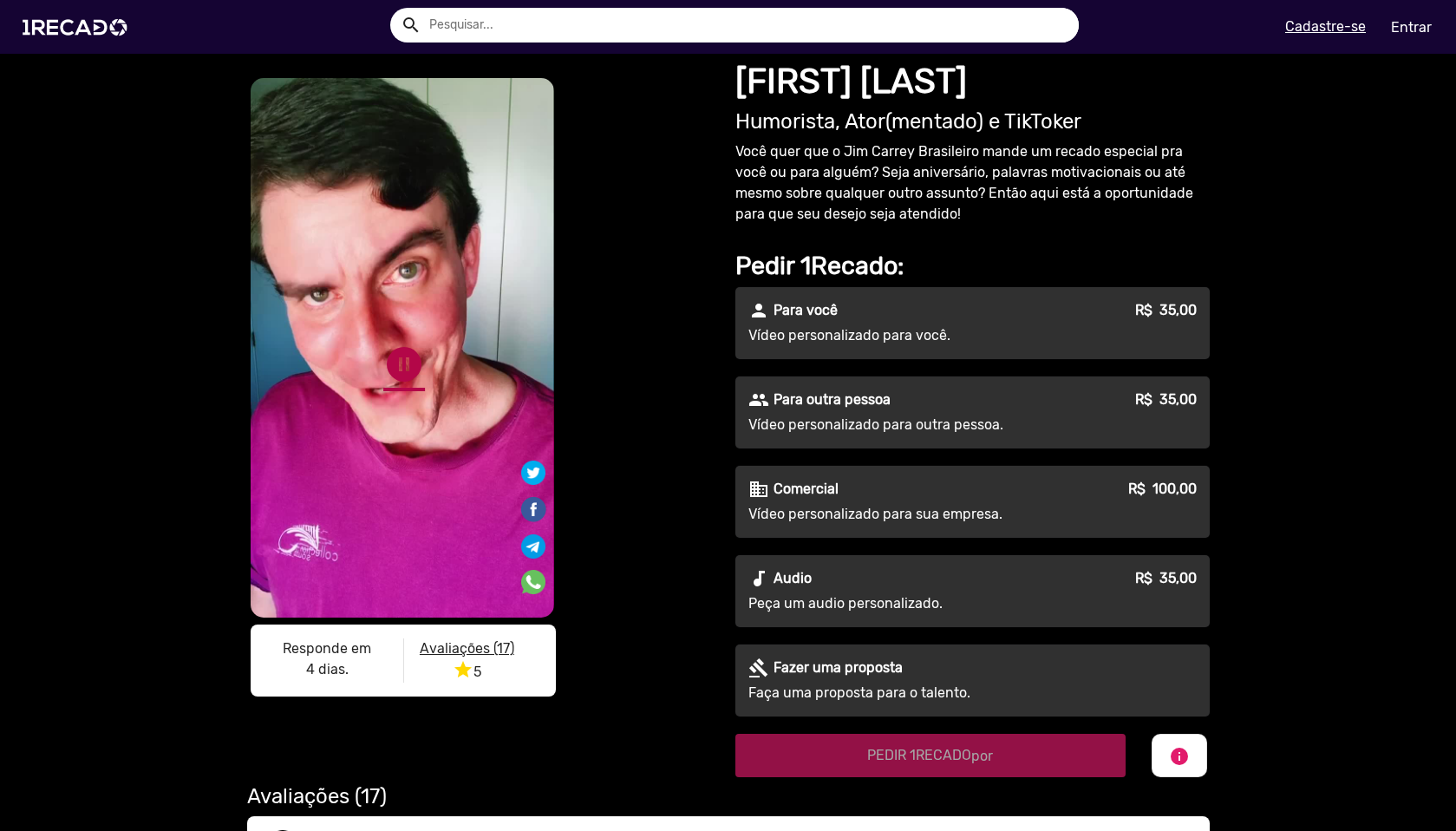click on "pause_circle" 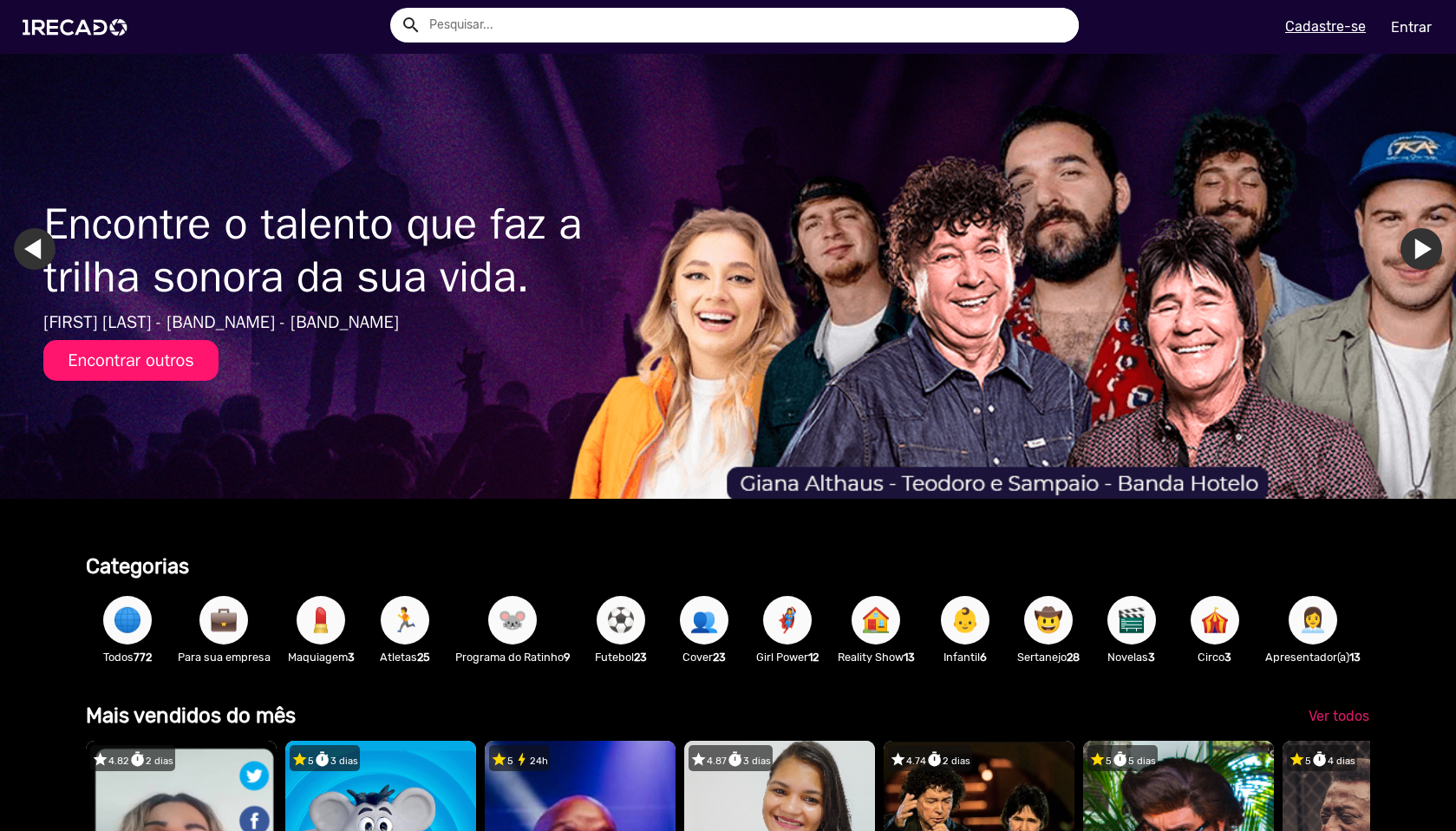scroll, scrollTop: 434, scrollLeft: 0, axis: vertical 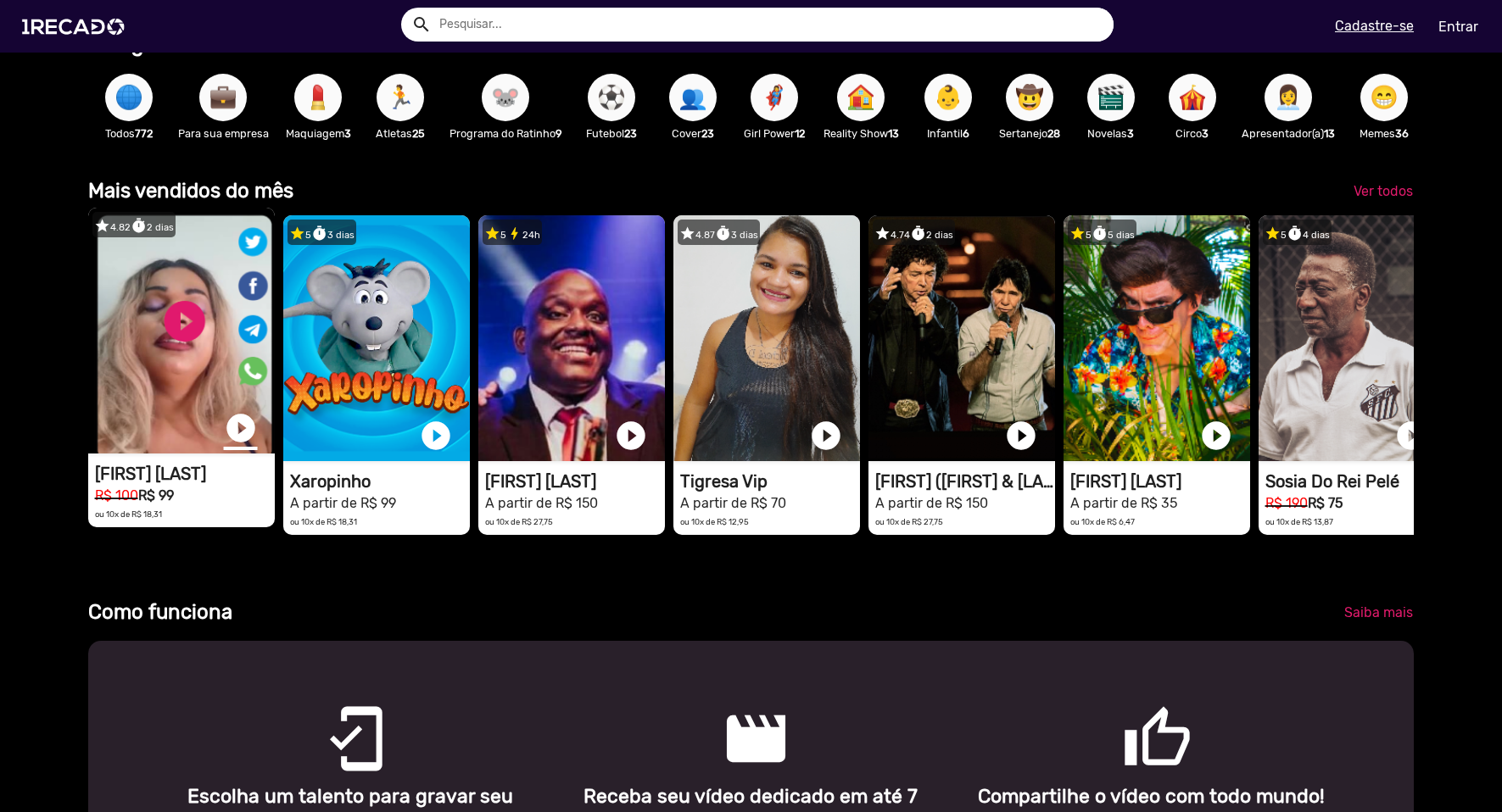 click on "play_circle_filled" at bounding box center (241, 428) 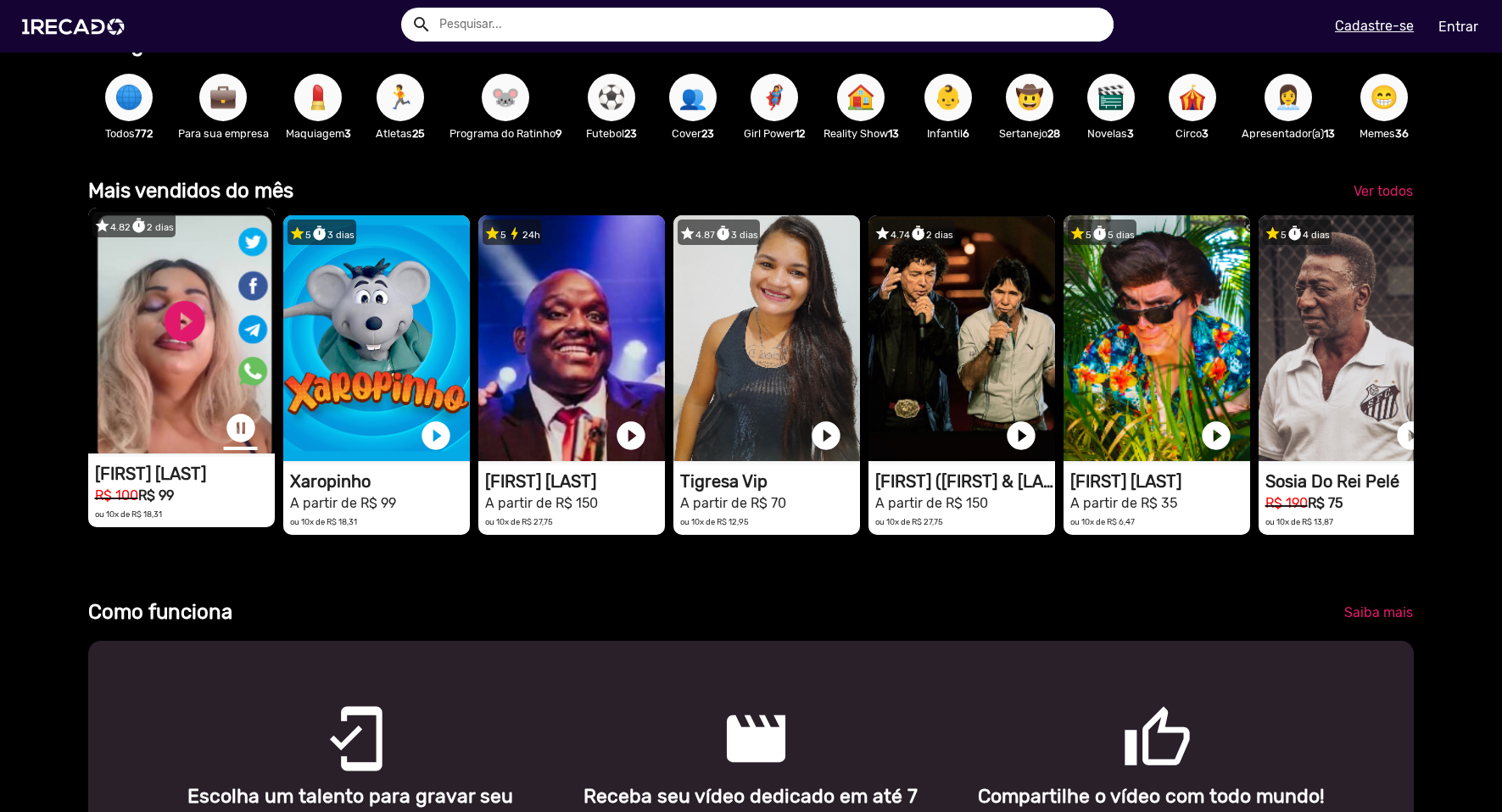 scroll, scrollTop: 0, scrollLeft: 0, axis: both 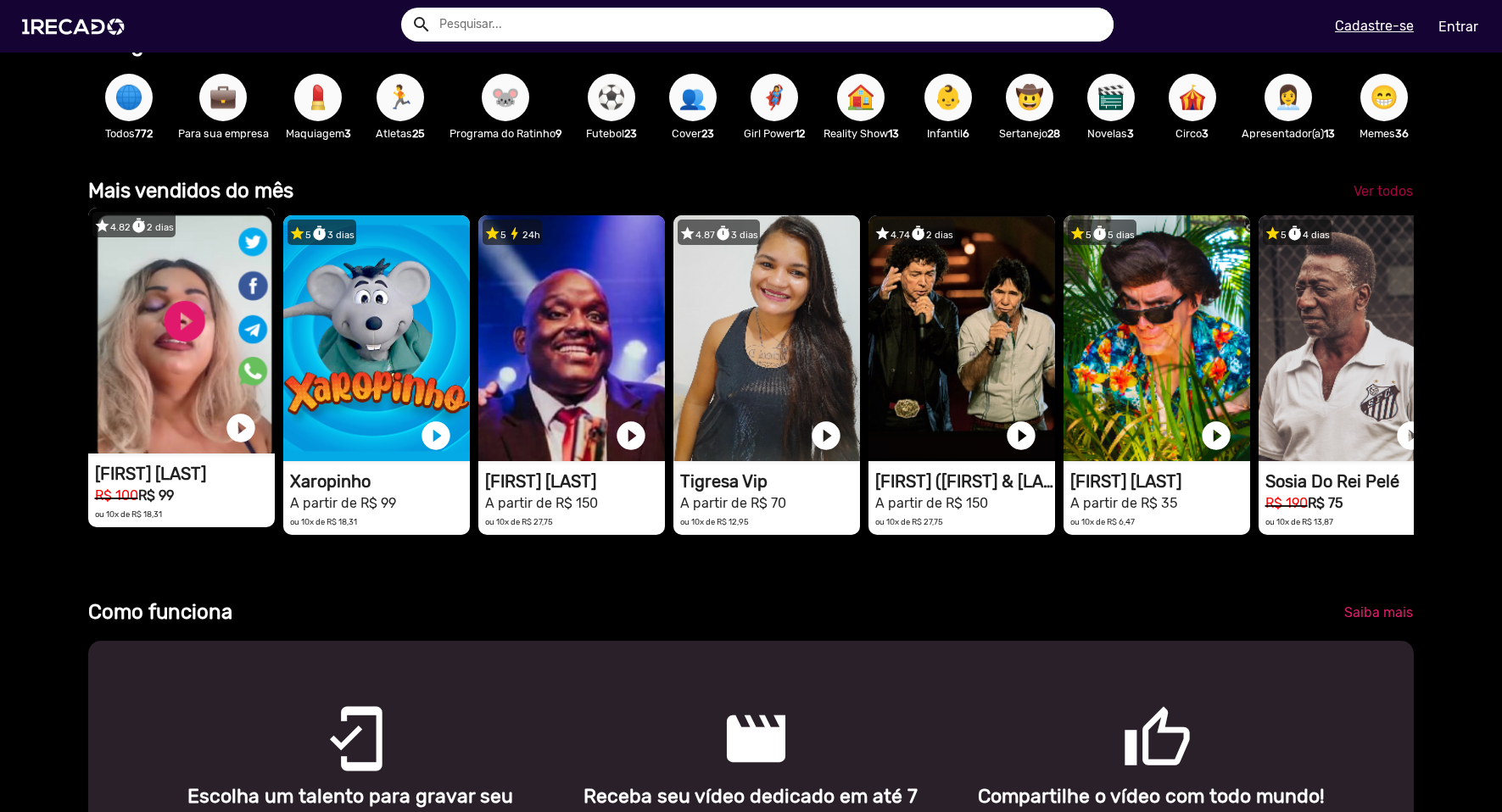 click on "Ver todos" 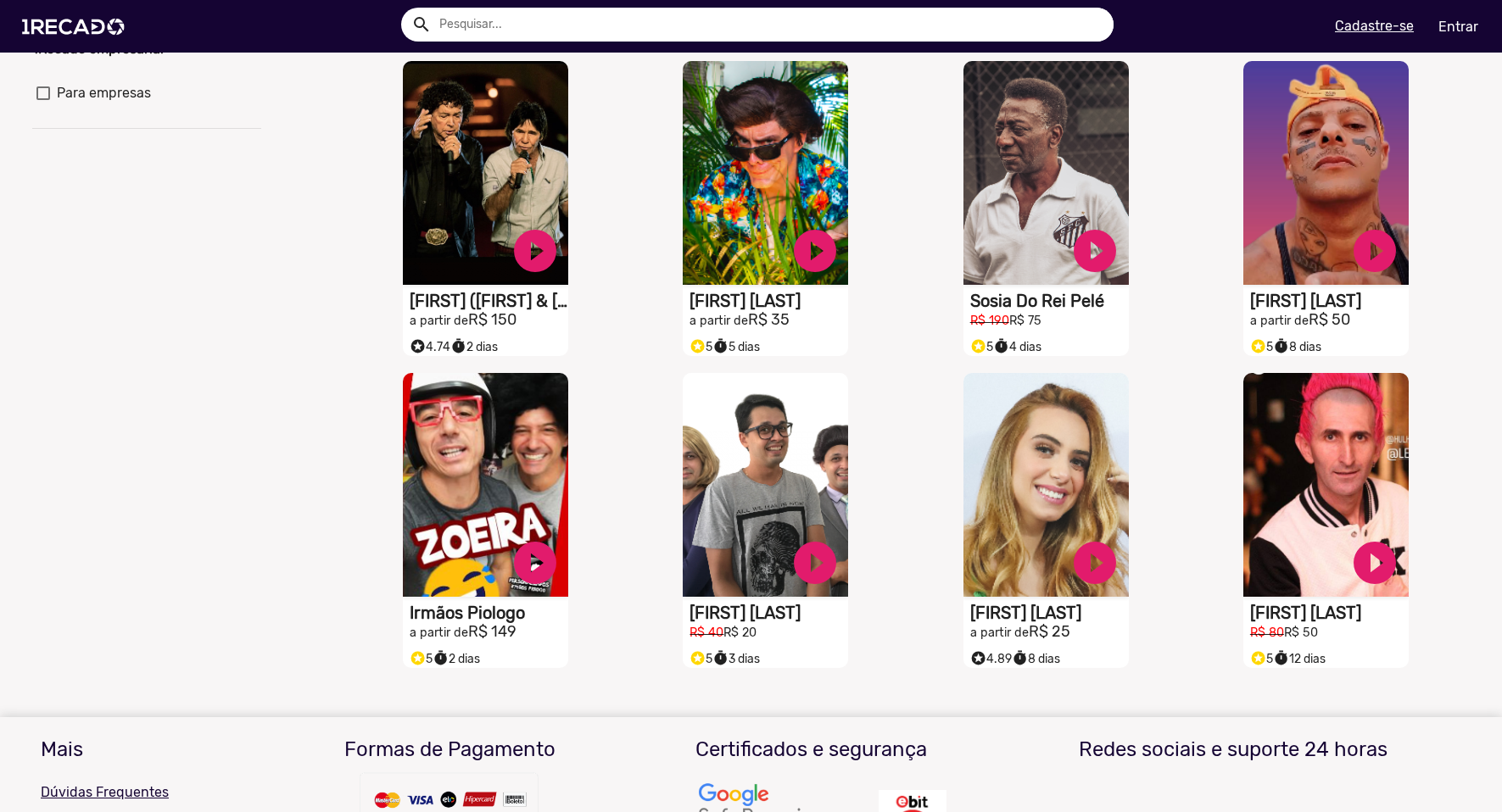 scroll, scrollTop: 509, scrollLeft: 0, axis: vertical 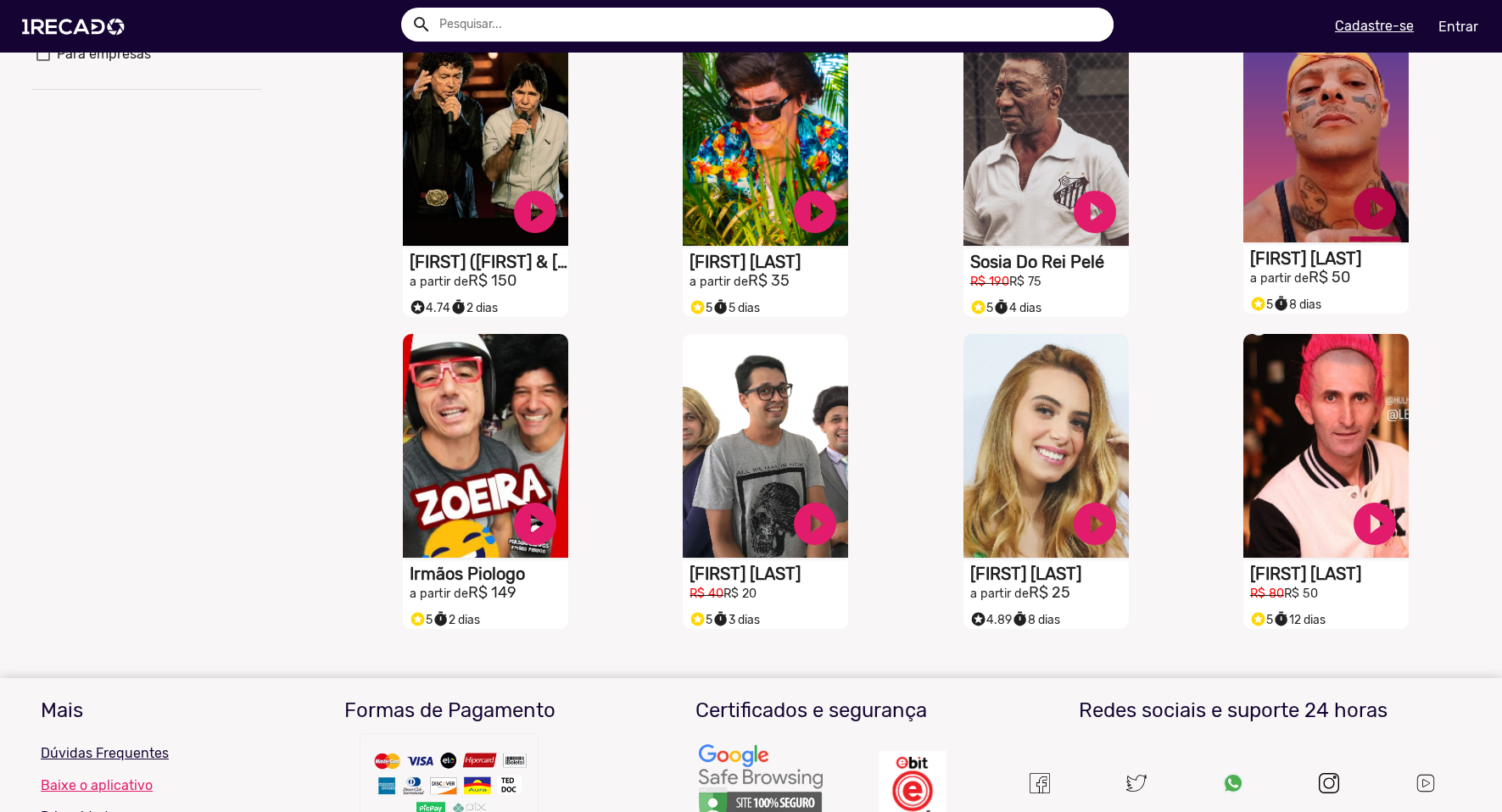 click on "play_circle_filled" at bounding box center [535, -100] 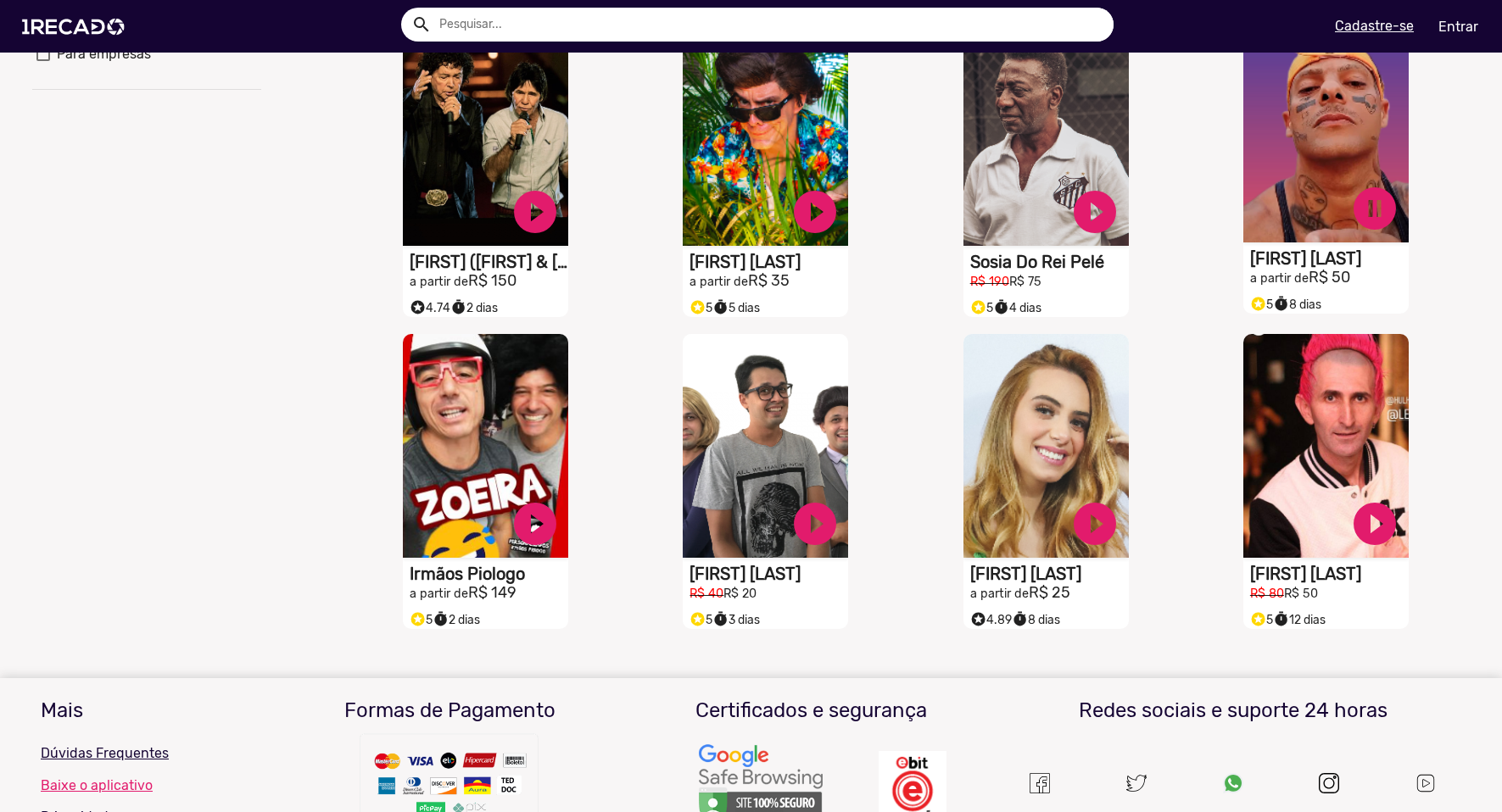 scroll, scrollTop: 424, scrollLeft: 0, axis: vertical 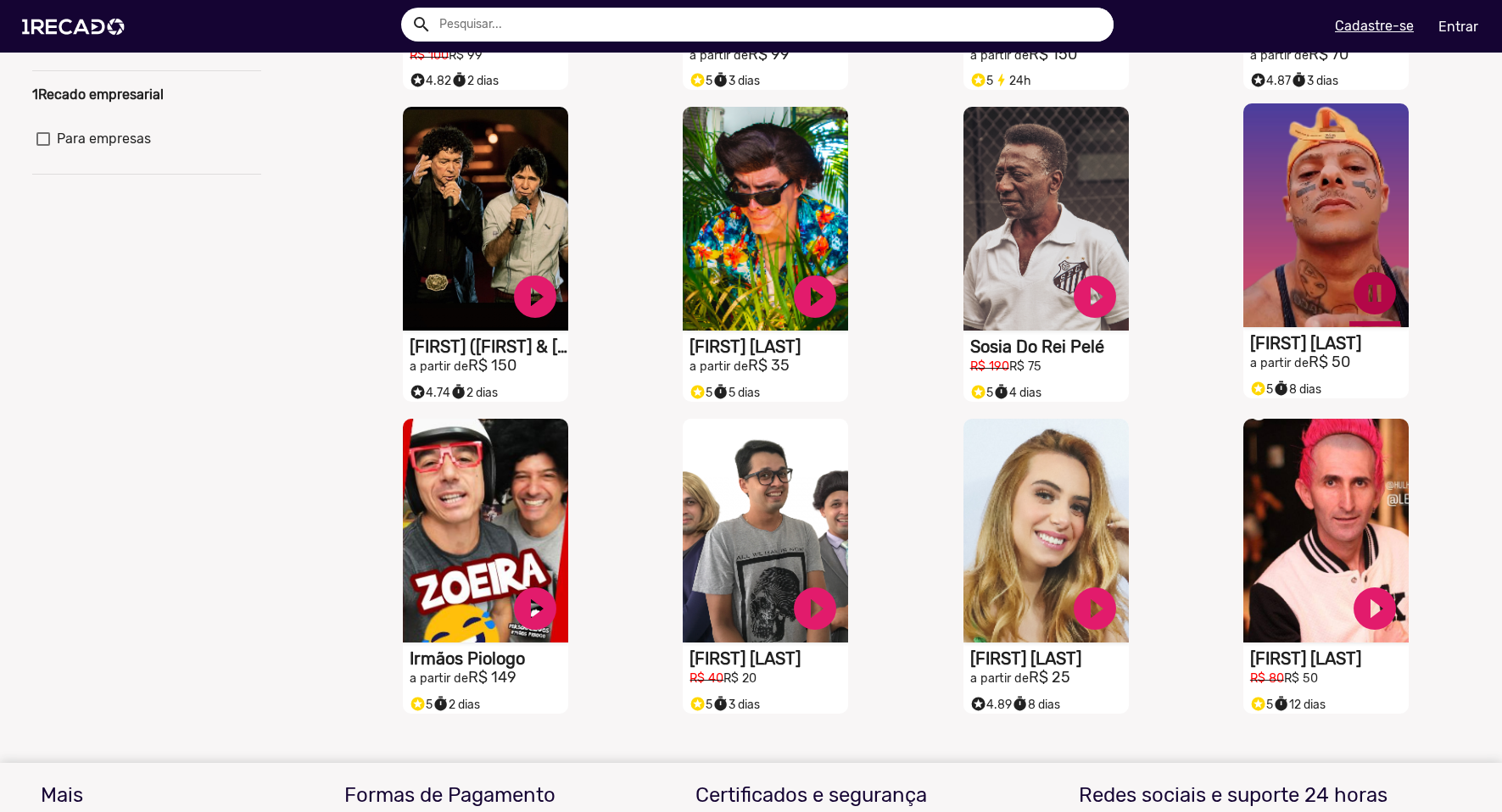 click on "pause_circle" at bounding box center (535, -15) 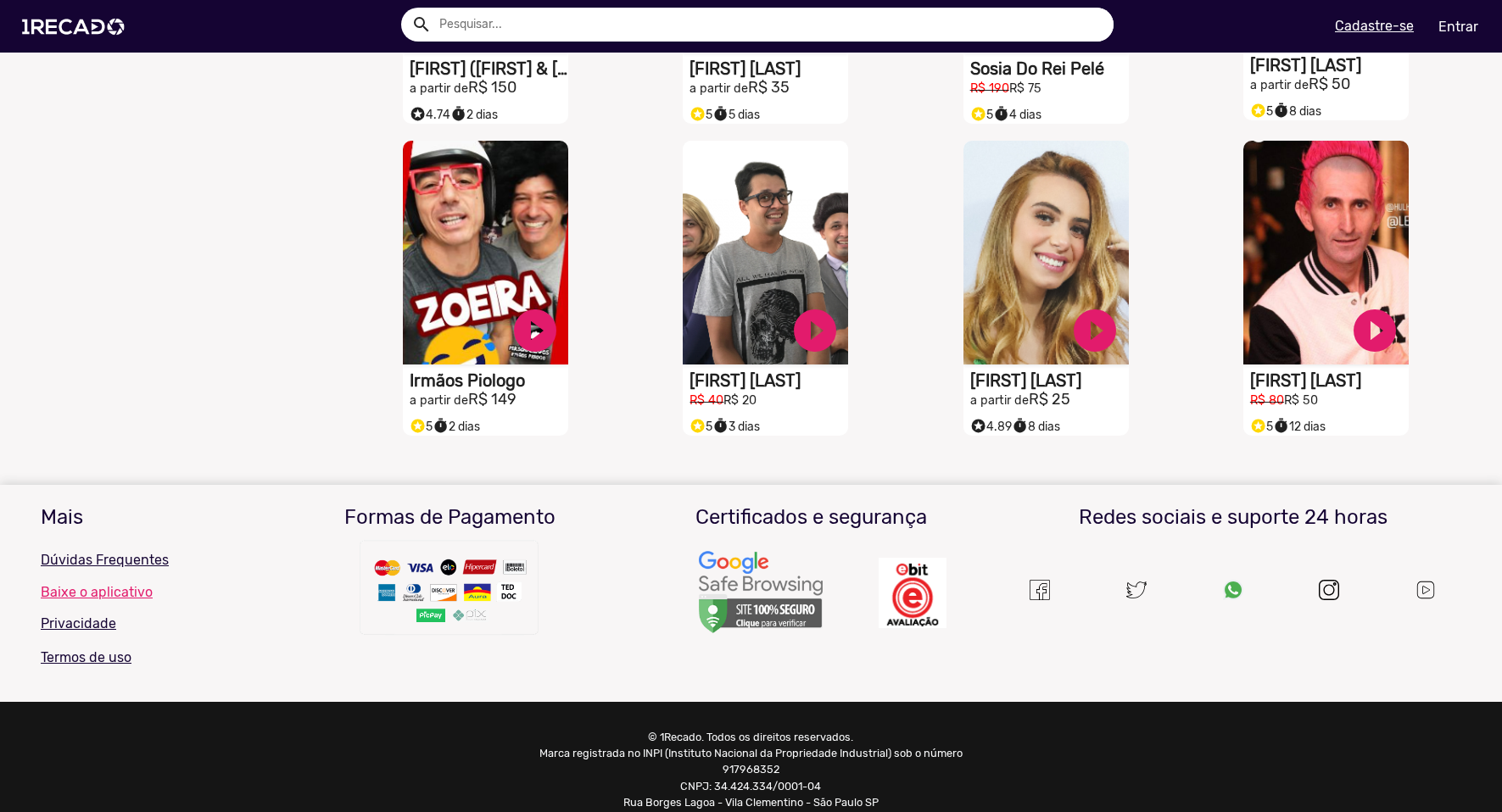 scroll, scrollTop: 740, scrollLeft: 0, axis: vertical 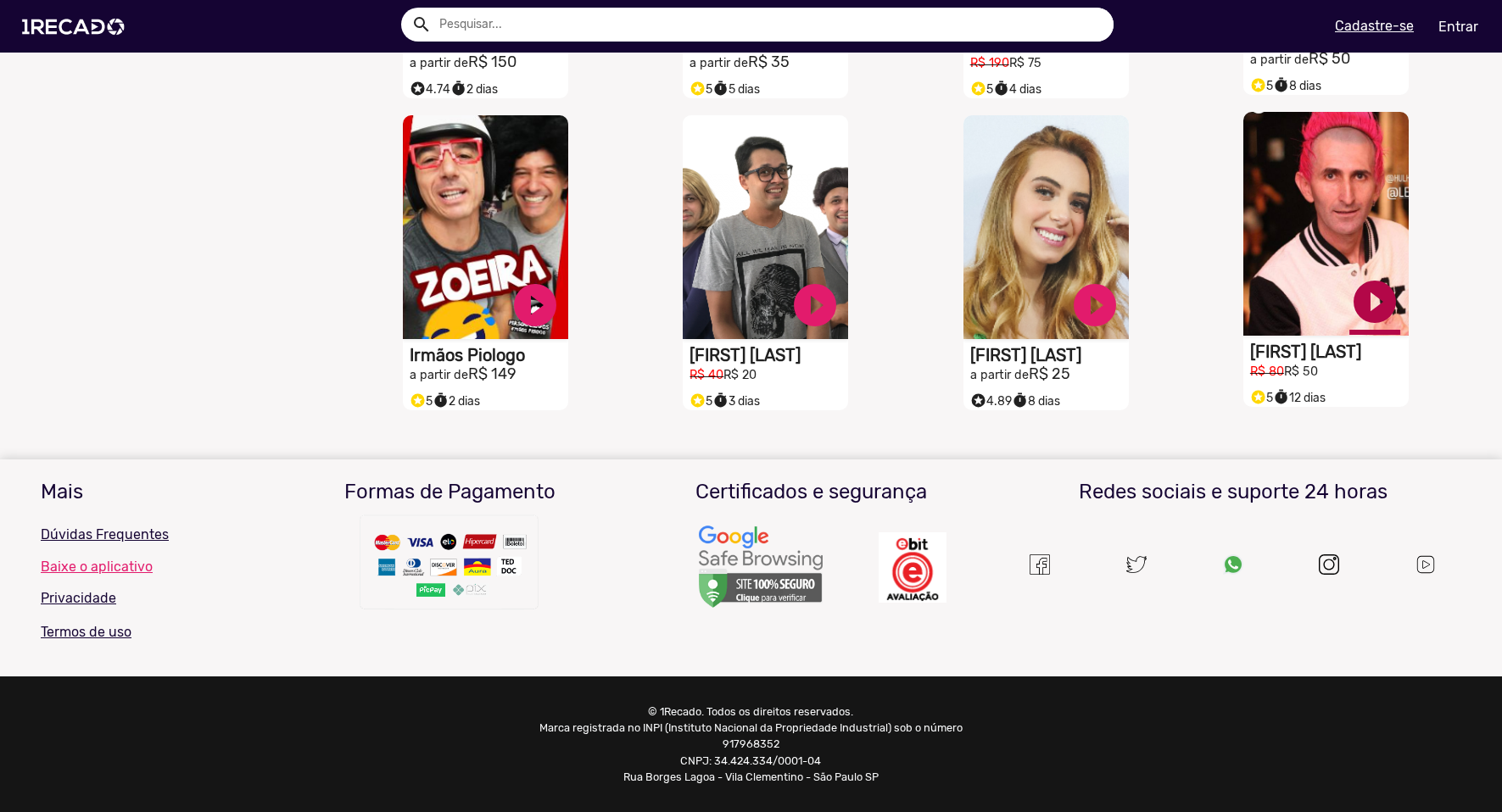 click on "play_circle_filled" at bounding box center (535, -319) 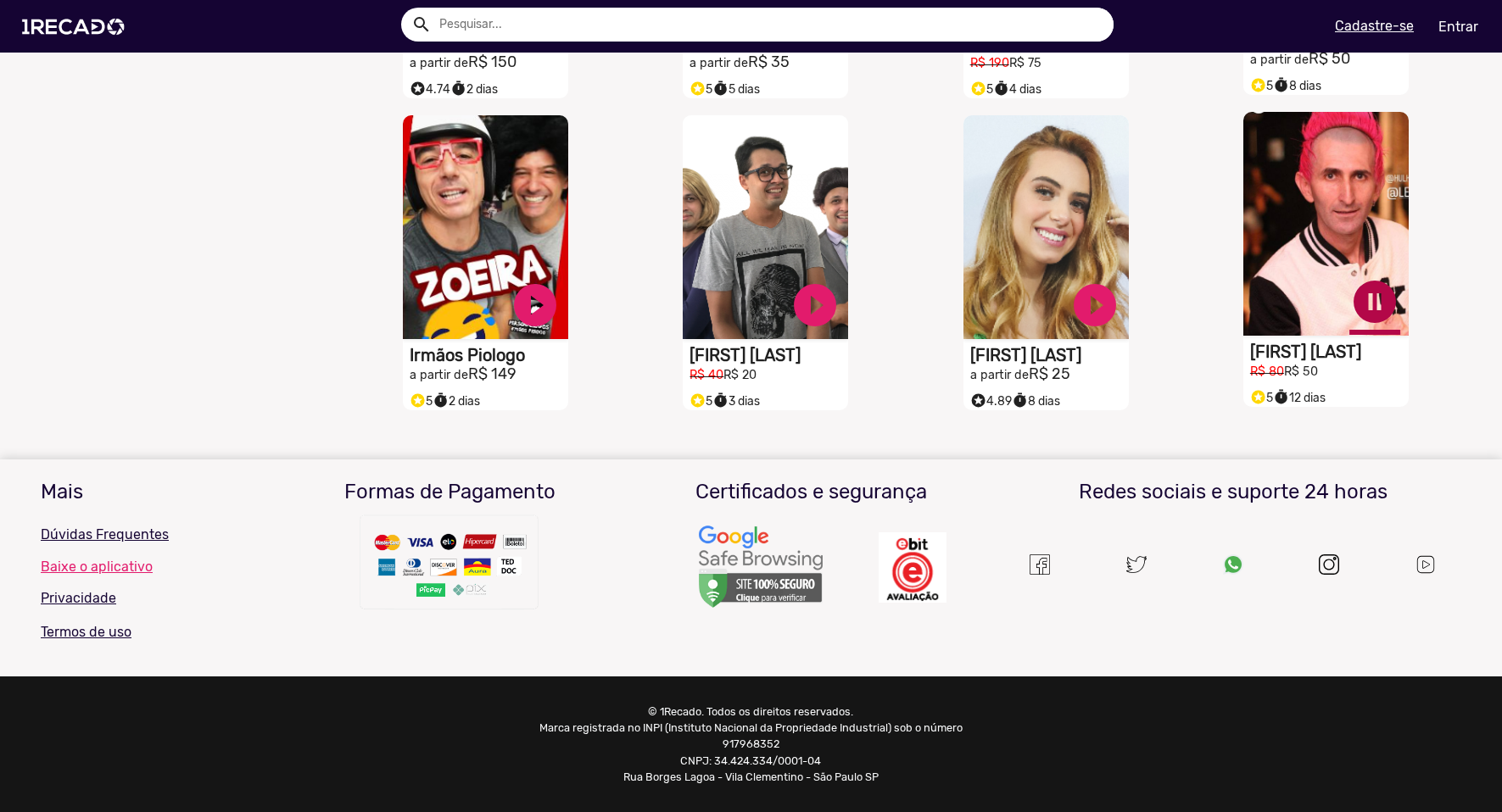 click on "pause_circle" at bounding box center [535, -319] 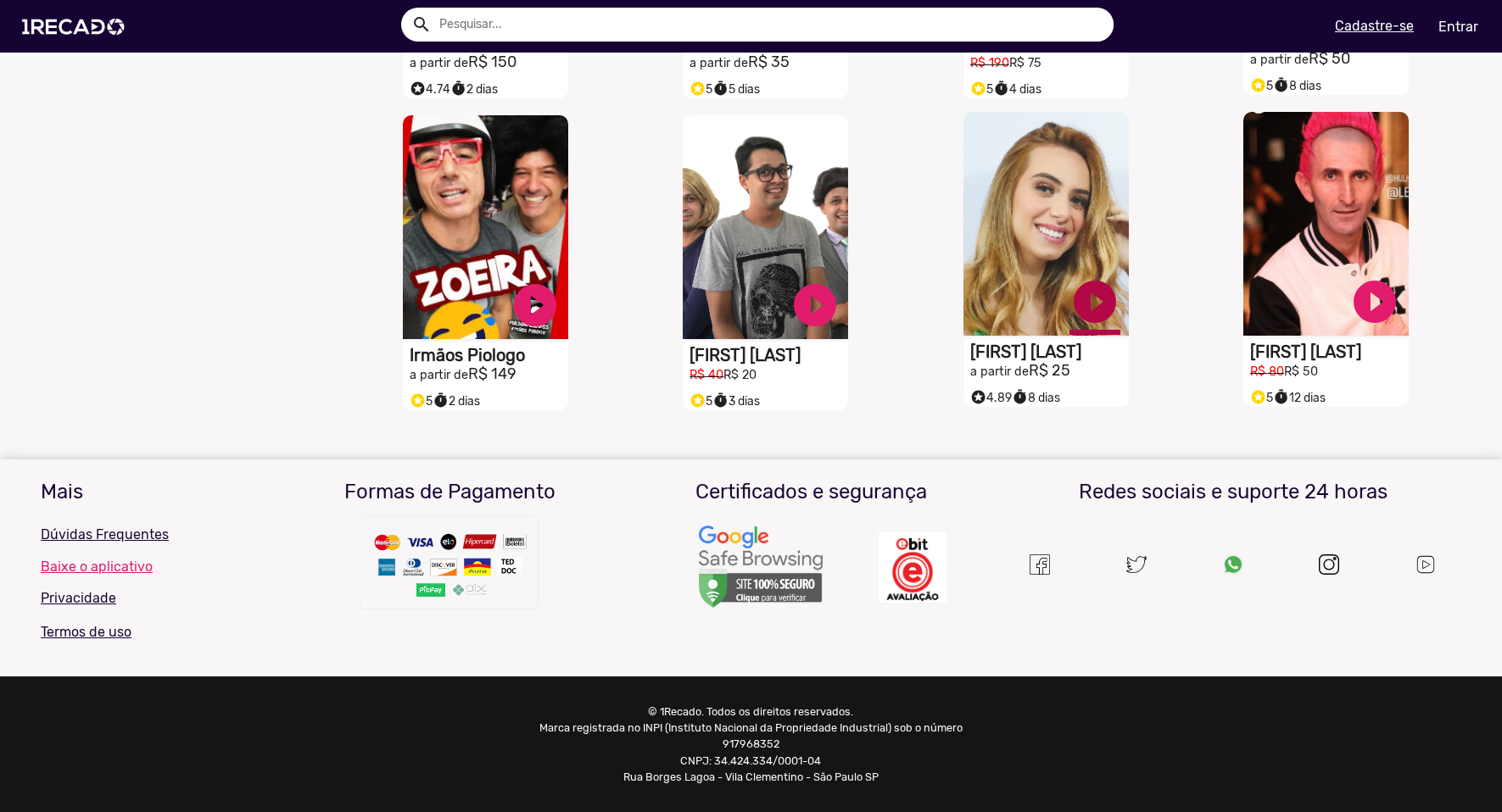 click on "play_circle_filled" at bounding box center (535, -319) 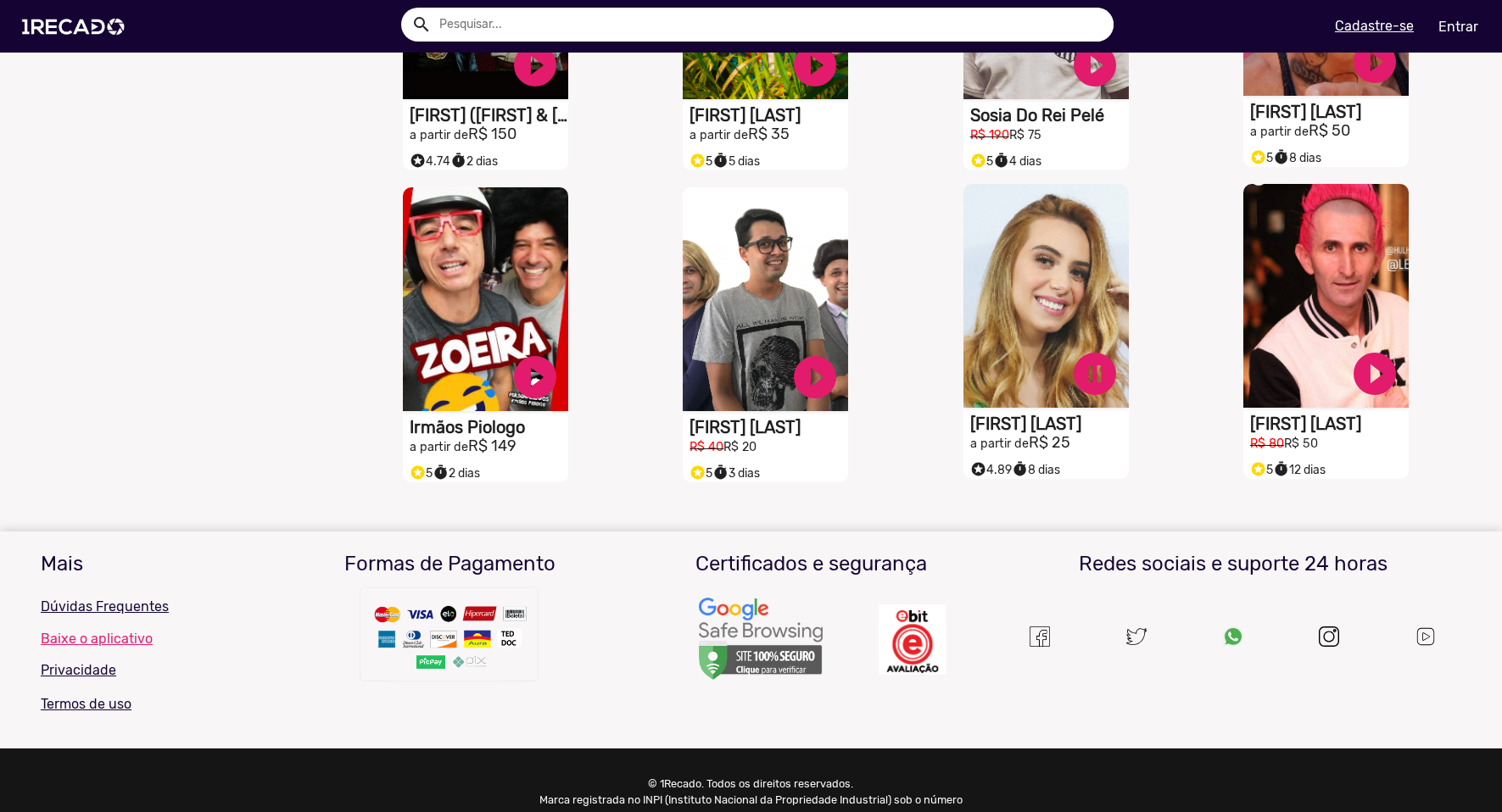 scroll, scrollTop: 740, scrollLeft: 0, axis: vertical 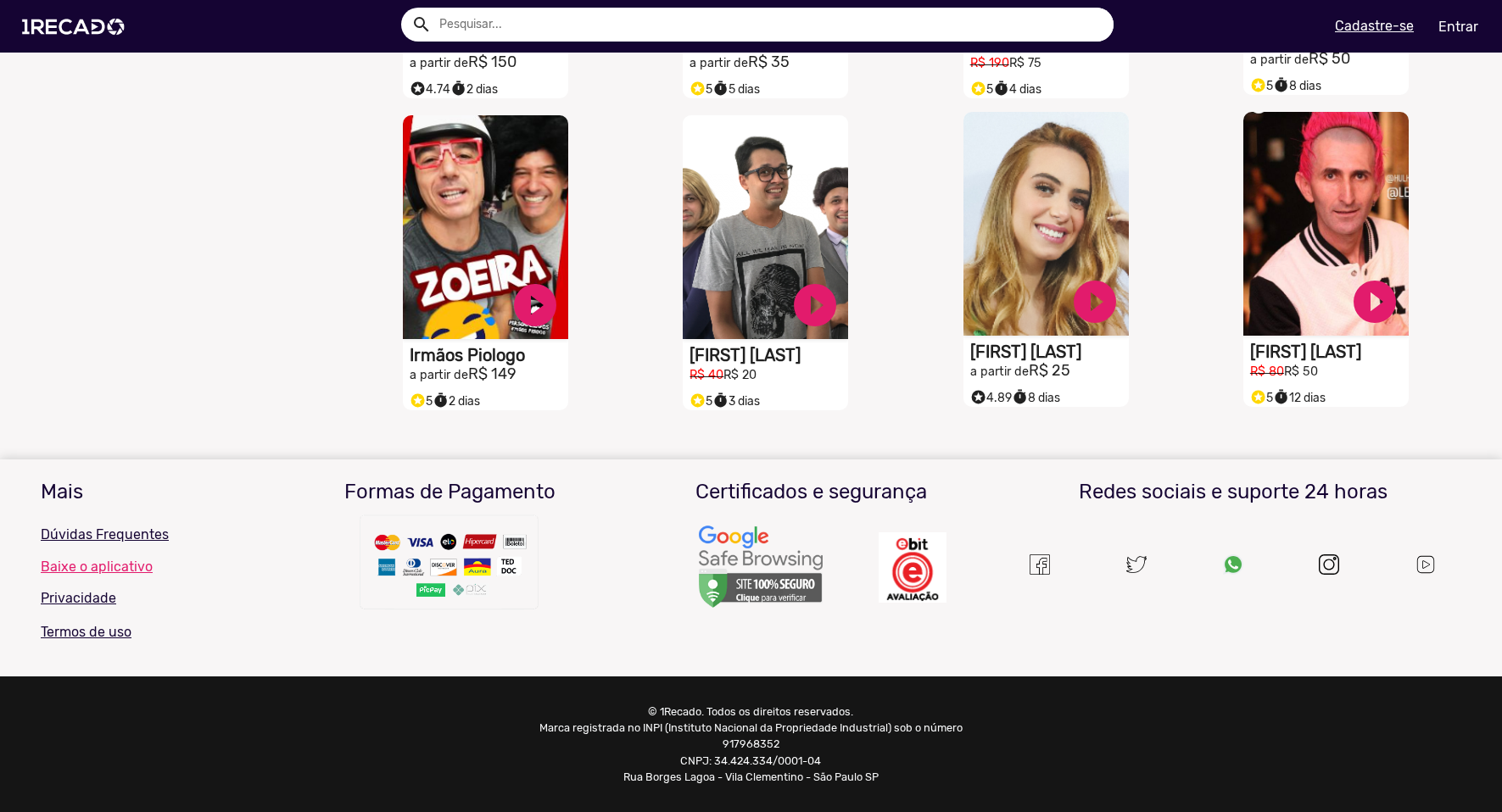 click on "[FIRST] [LAST]" at bounding box center [489, -268] 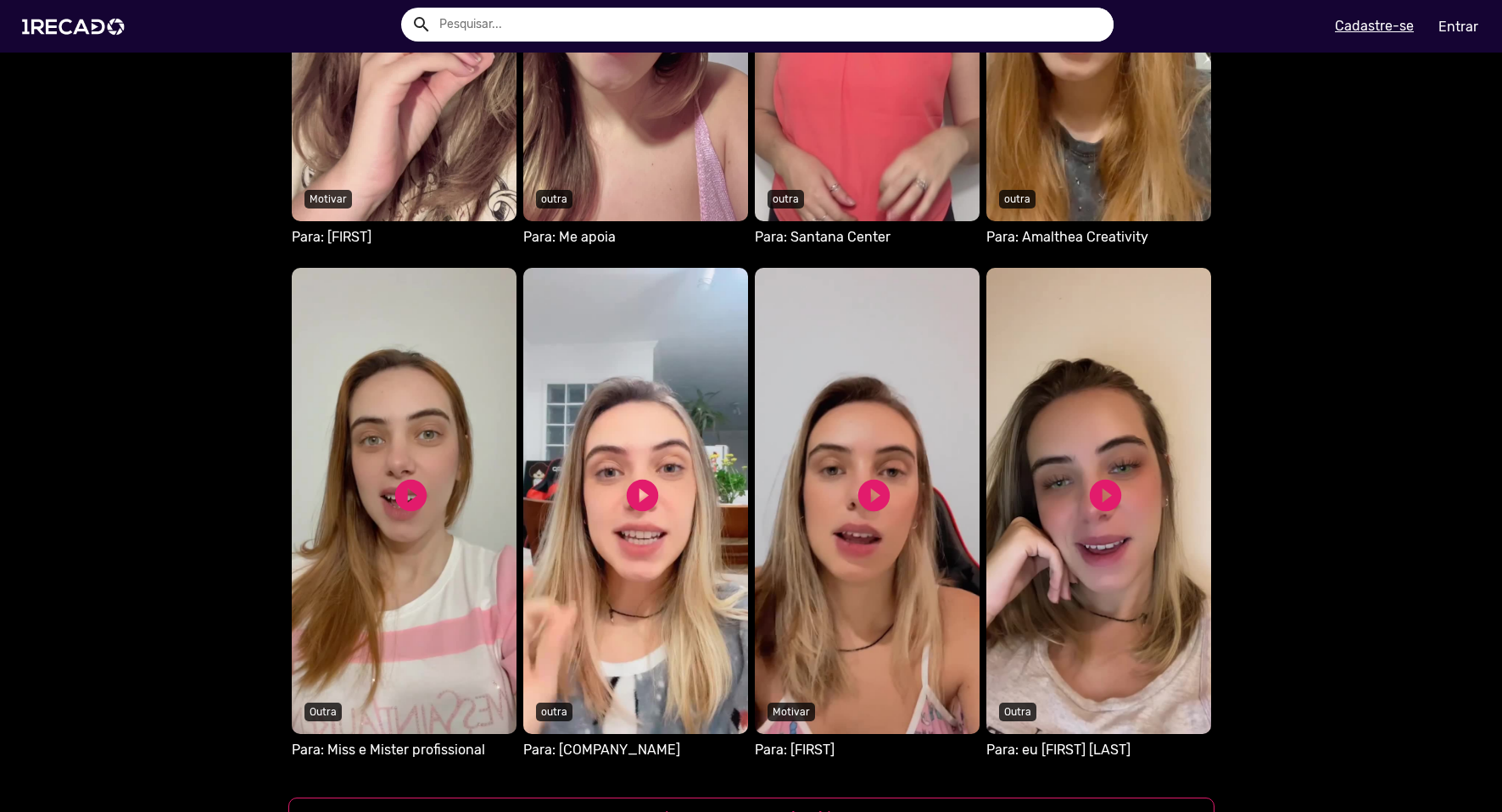 scroll, scrollTop: 1441, scrollLeft: 0, axis: vertical 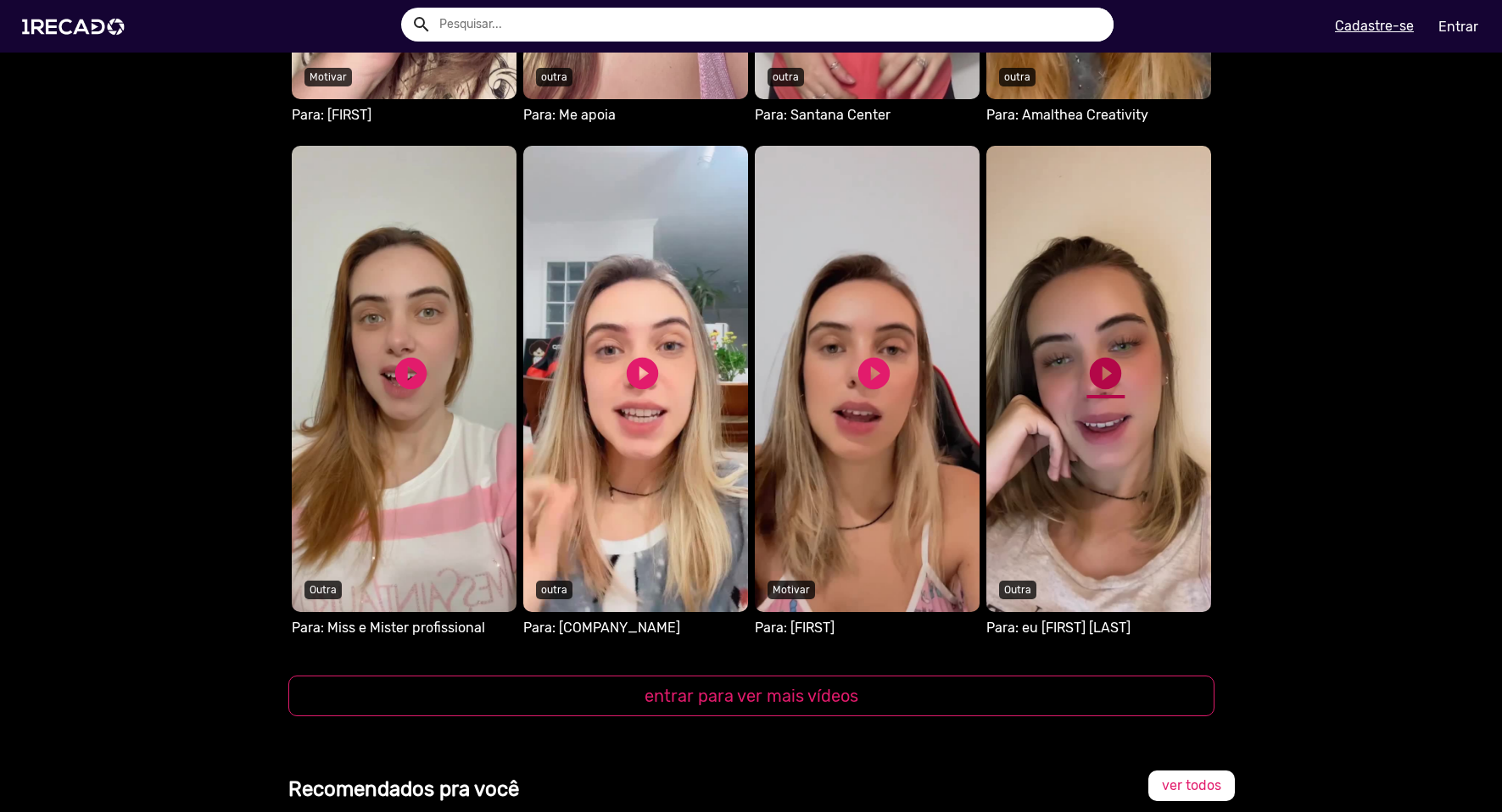 click on "play_circle_filled" 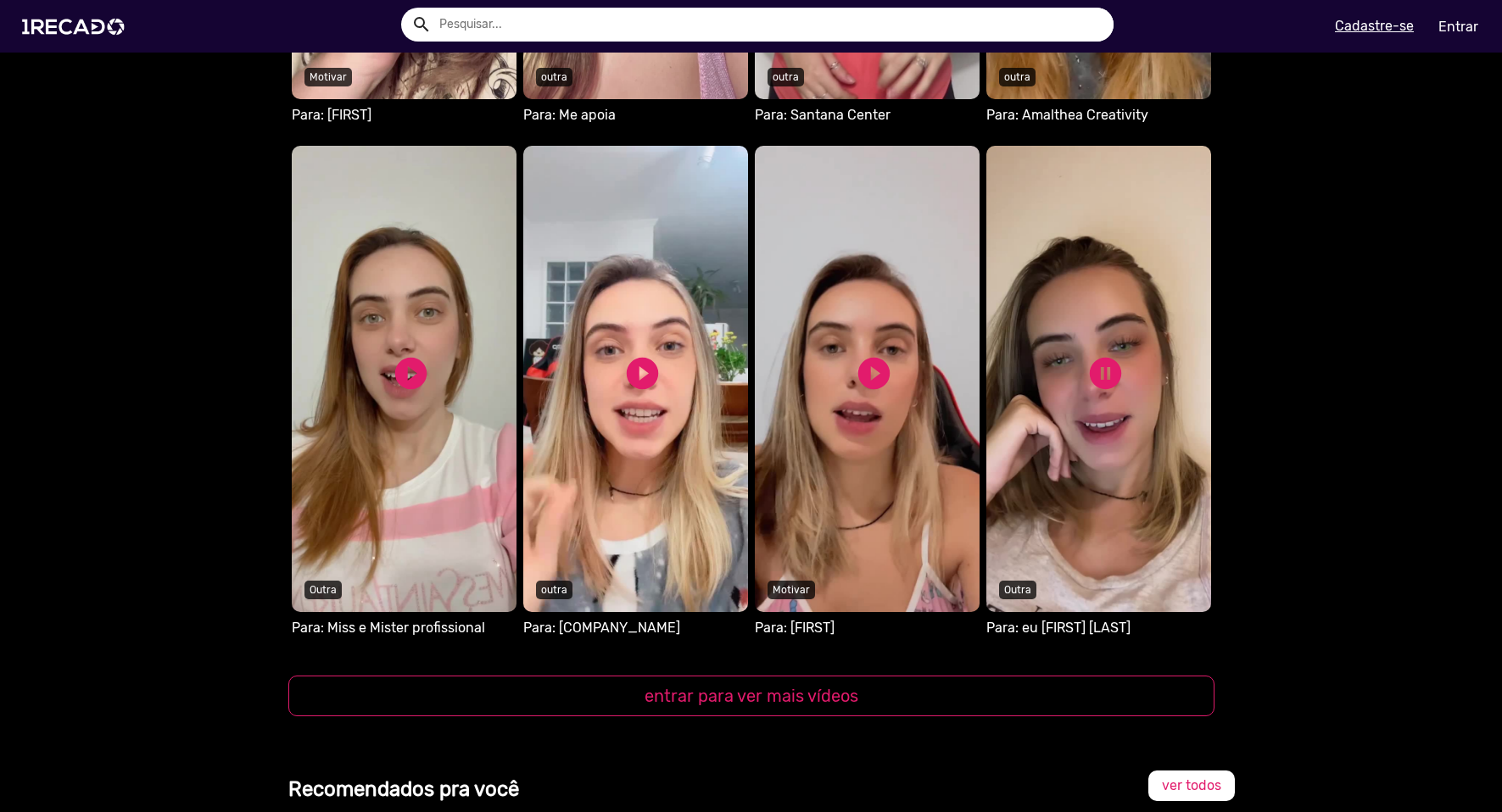 scroll, scrollTop: 0, scrollLeft: 0, axis: both 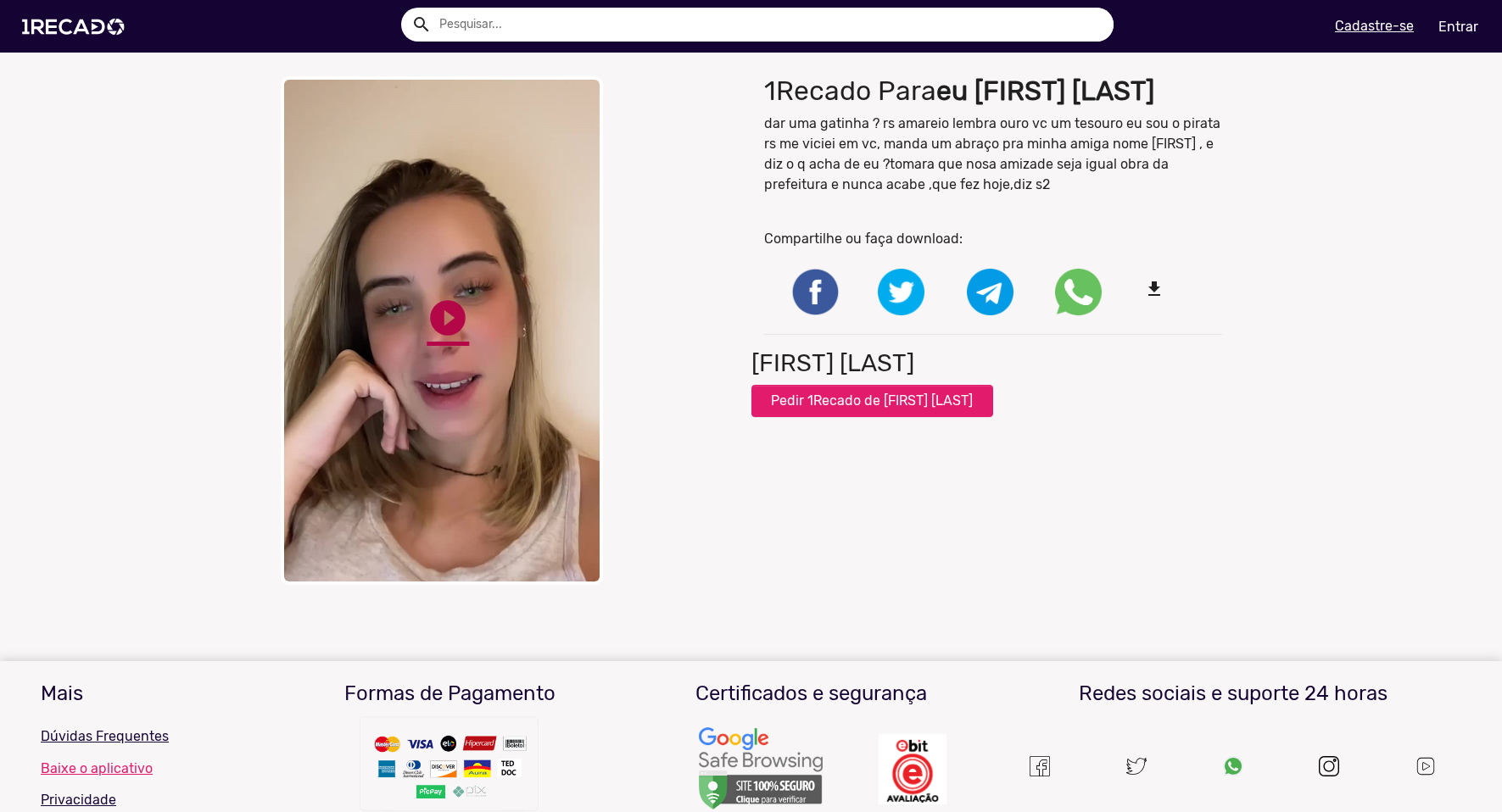 click on "play_circle_filled" at bounding box center (448, 318) 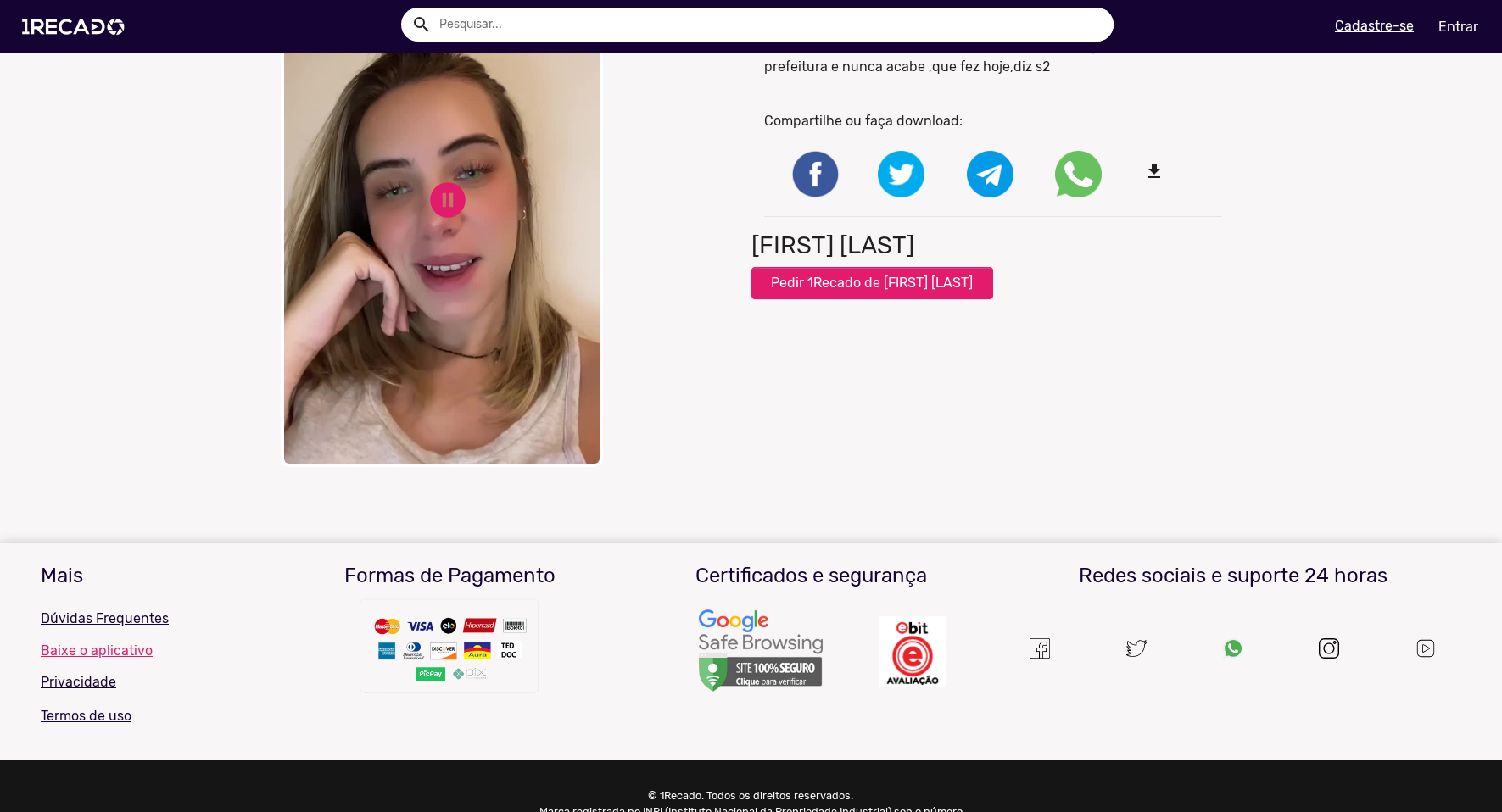scroll, scrollTop: 0, scrollLeft: 0, axis: both 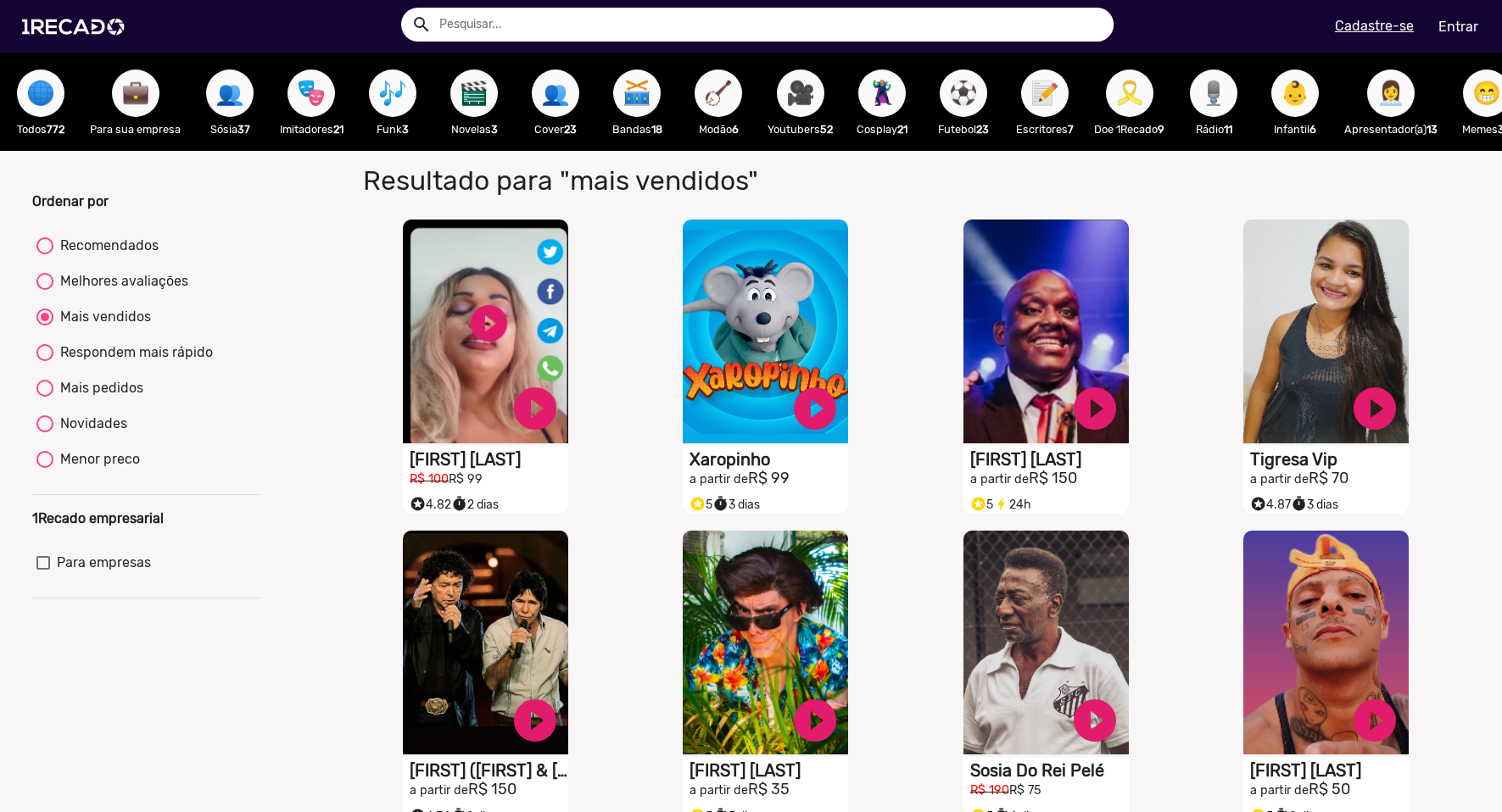 click on "🎬" at bounding box center (474, 93) 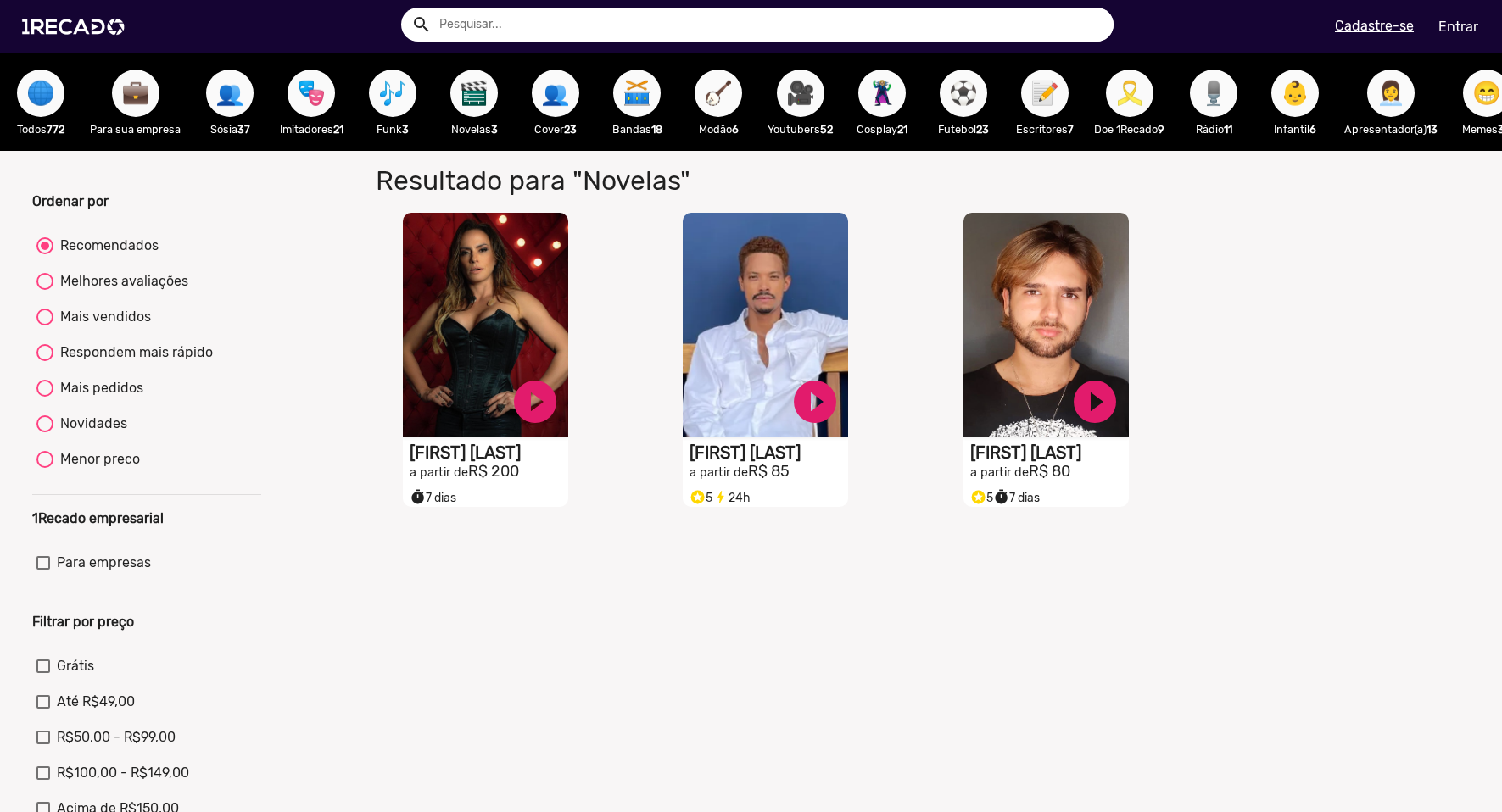 click on "🎶" at bounding box center (393, 93) 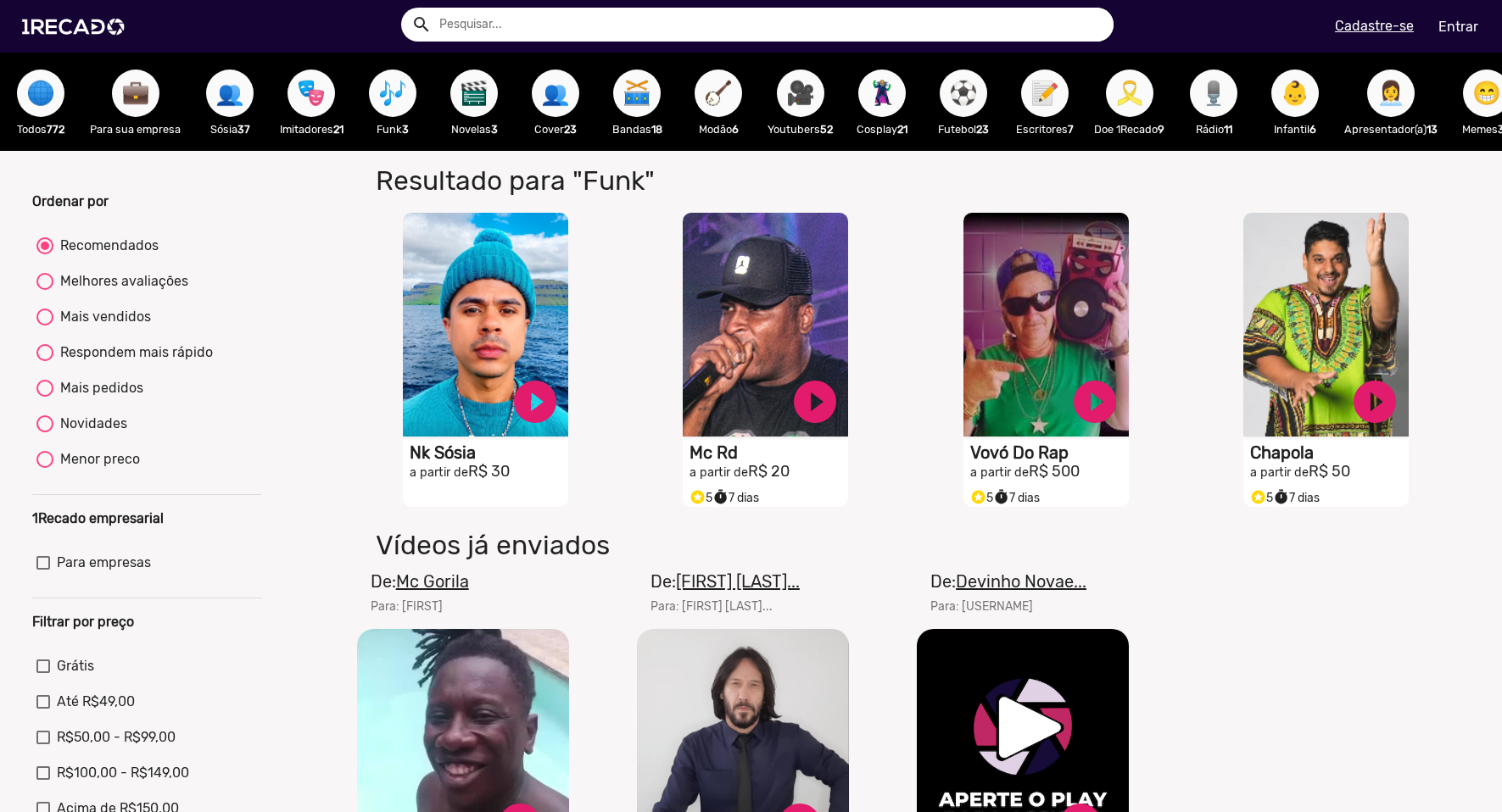click on "🎭" at bounding box center (311, 93) 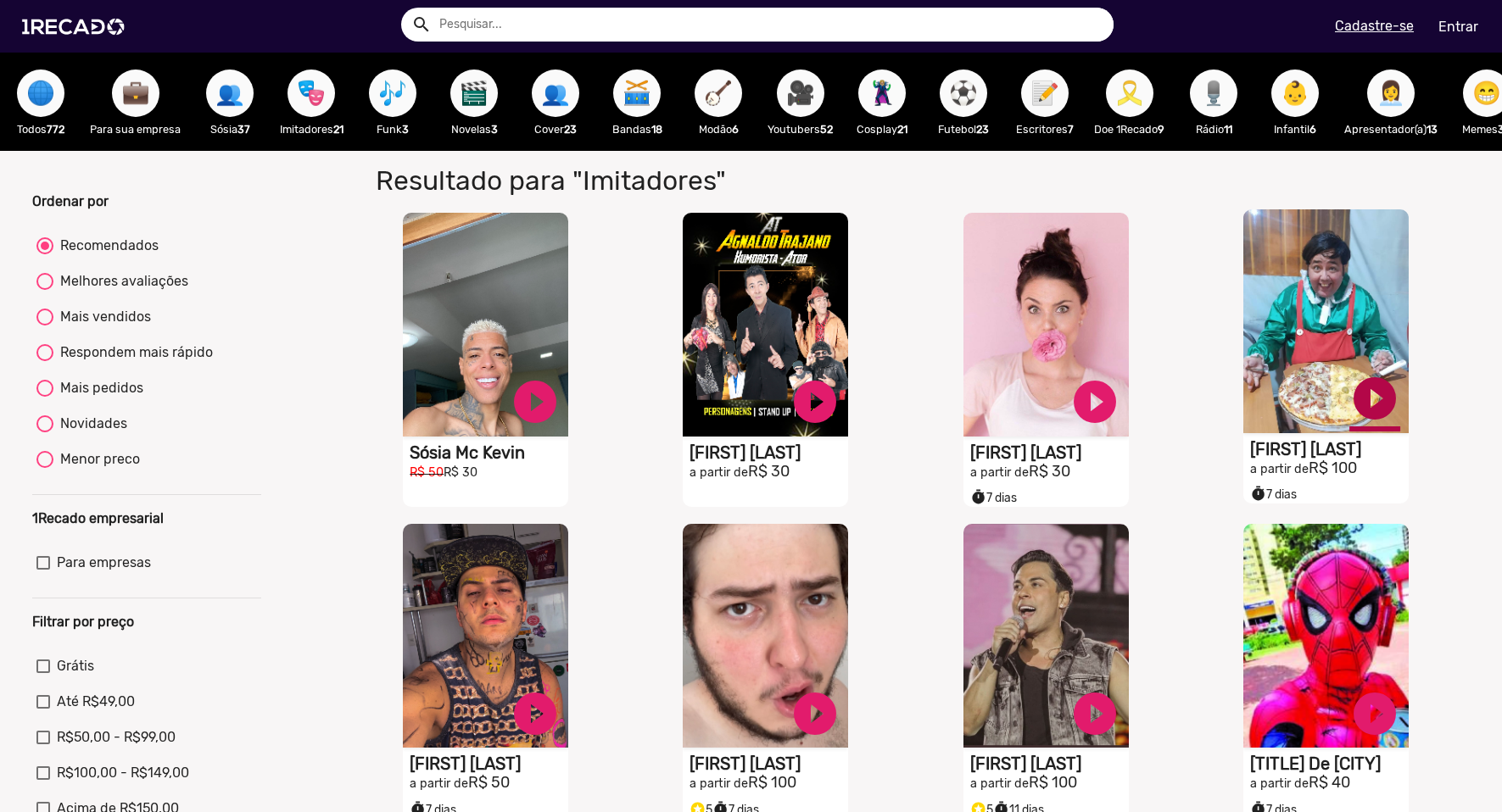 click on "play_circle_filled" at bounding box center [535, 402] 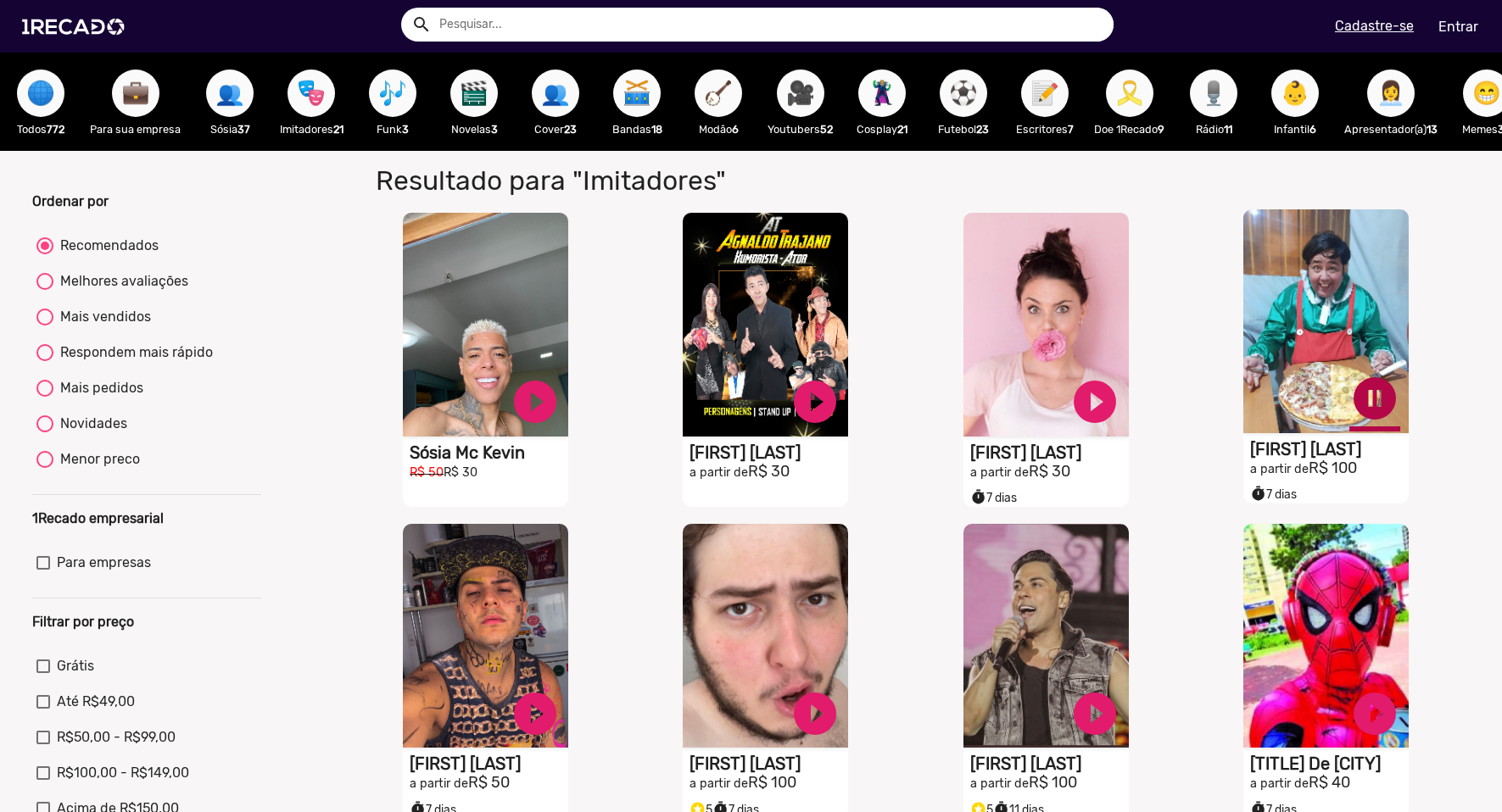 click on "pause_circle" at bounding box center (535, 402) 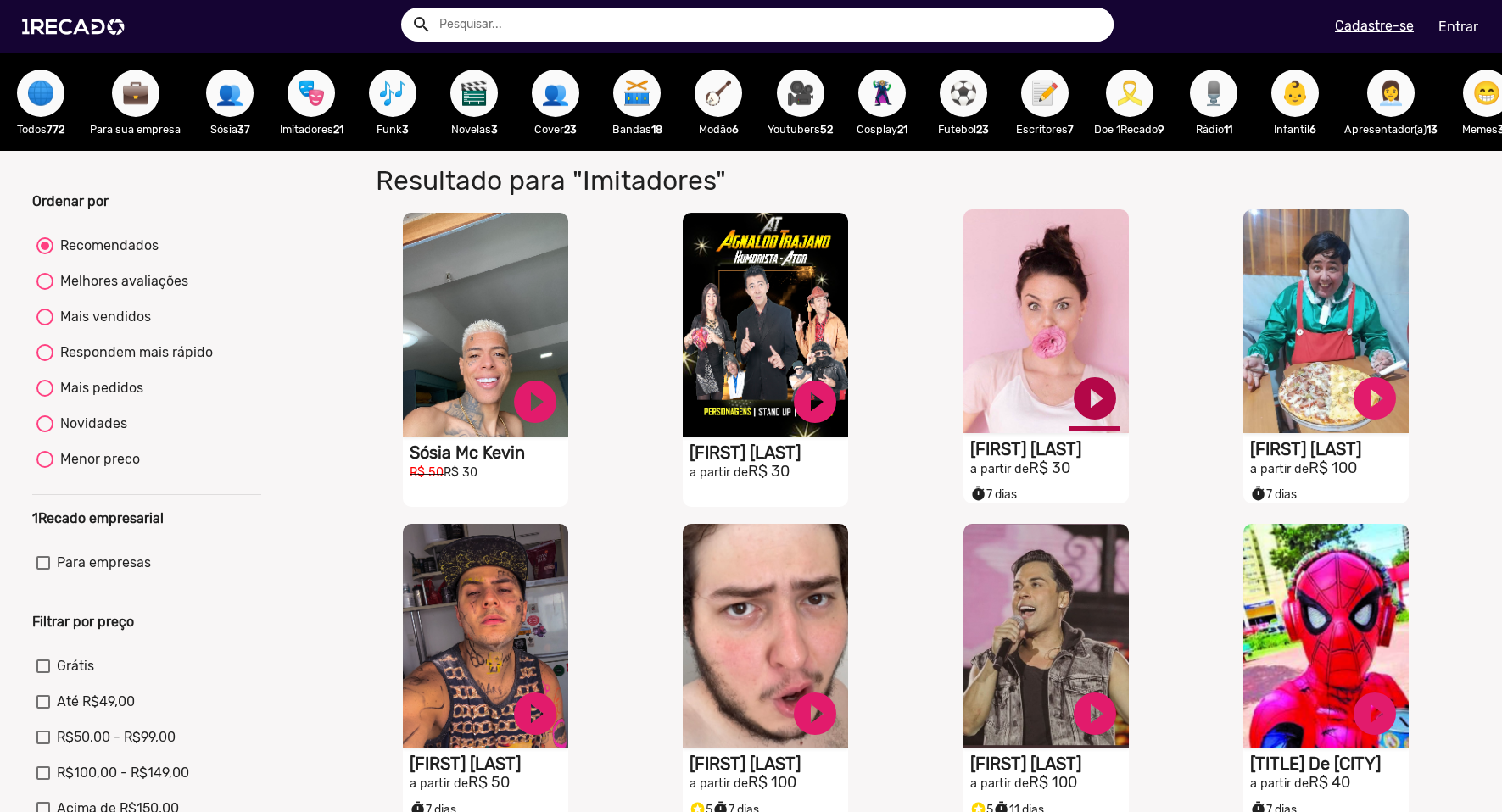 click on "play_circle_filled" at bounding box center (535, 402) 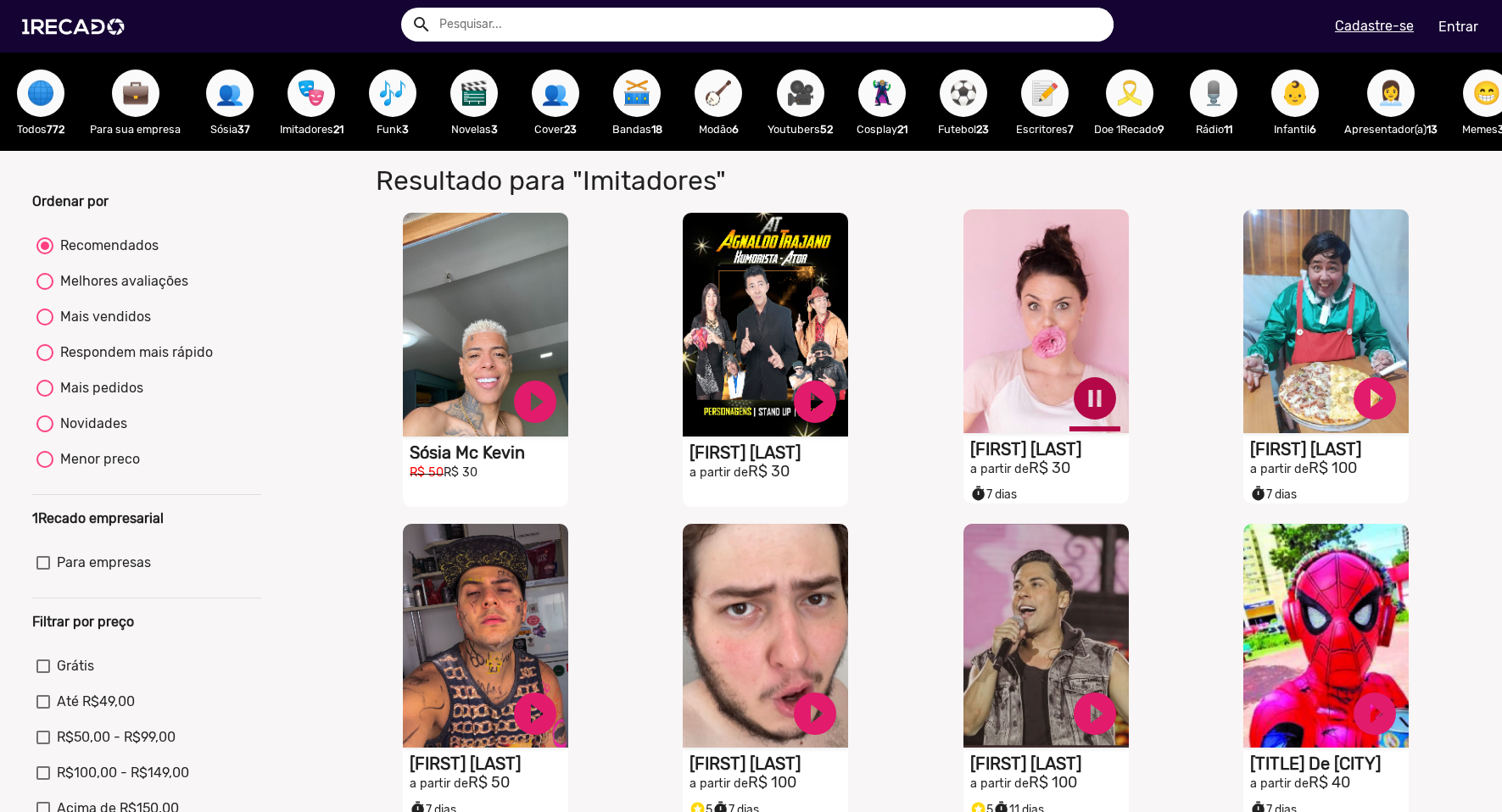 click on "pause_circle" at bounding box center [535, 402] 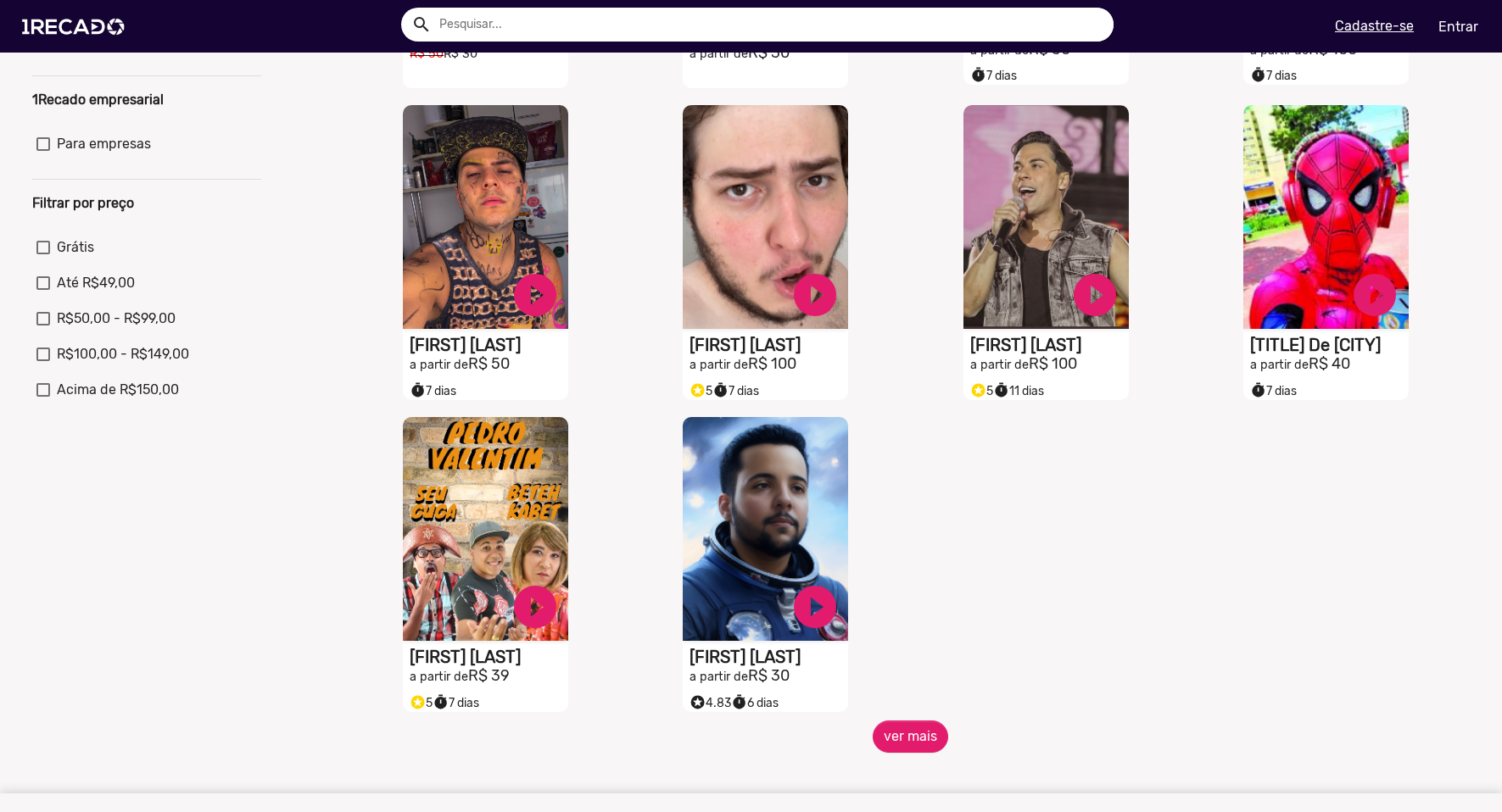 scroll, scrollTop: 424, scrollLeft: 0, axis: vertical 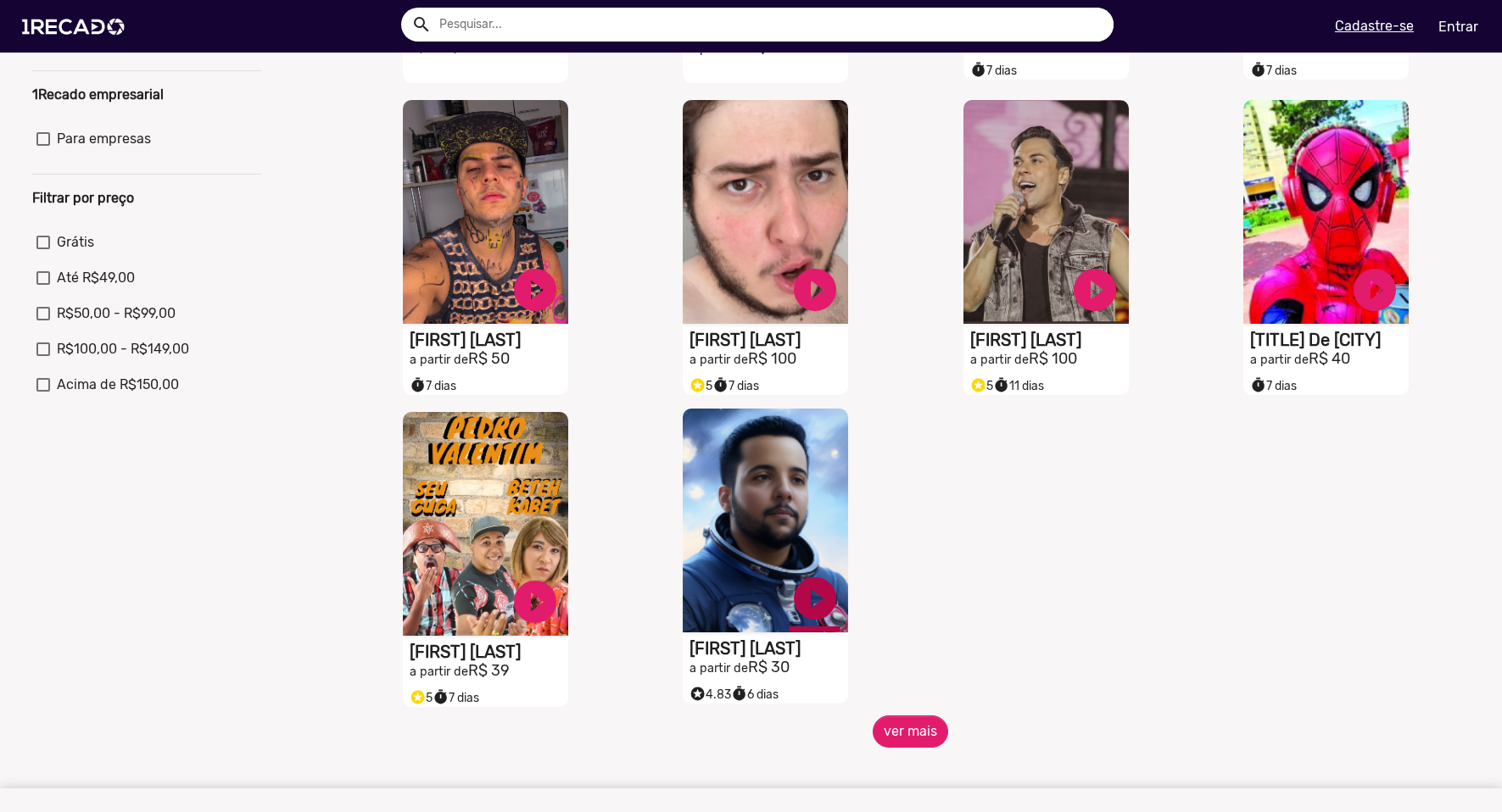 click on "play_circle_filled" at bounding box center (535, -22) 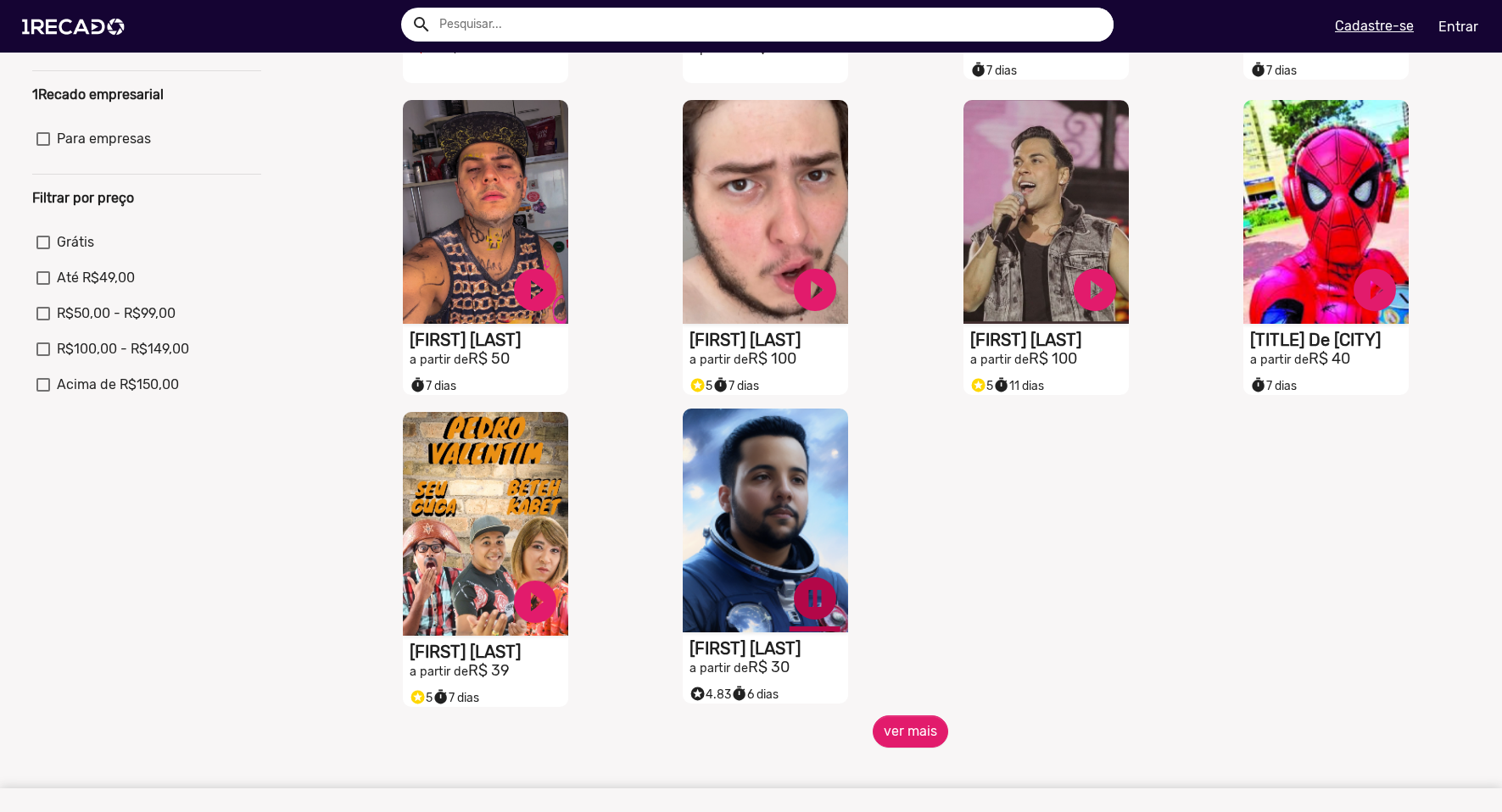 click on "pause_circle" at bounding box center (535, -22) 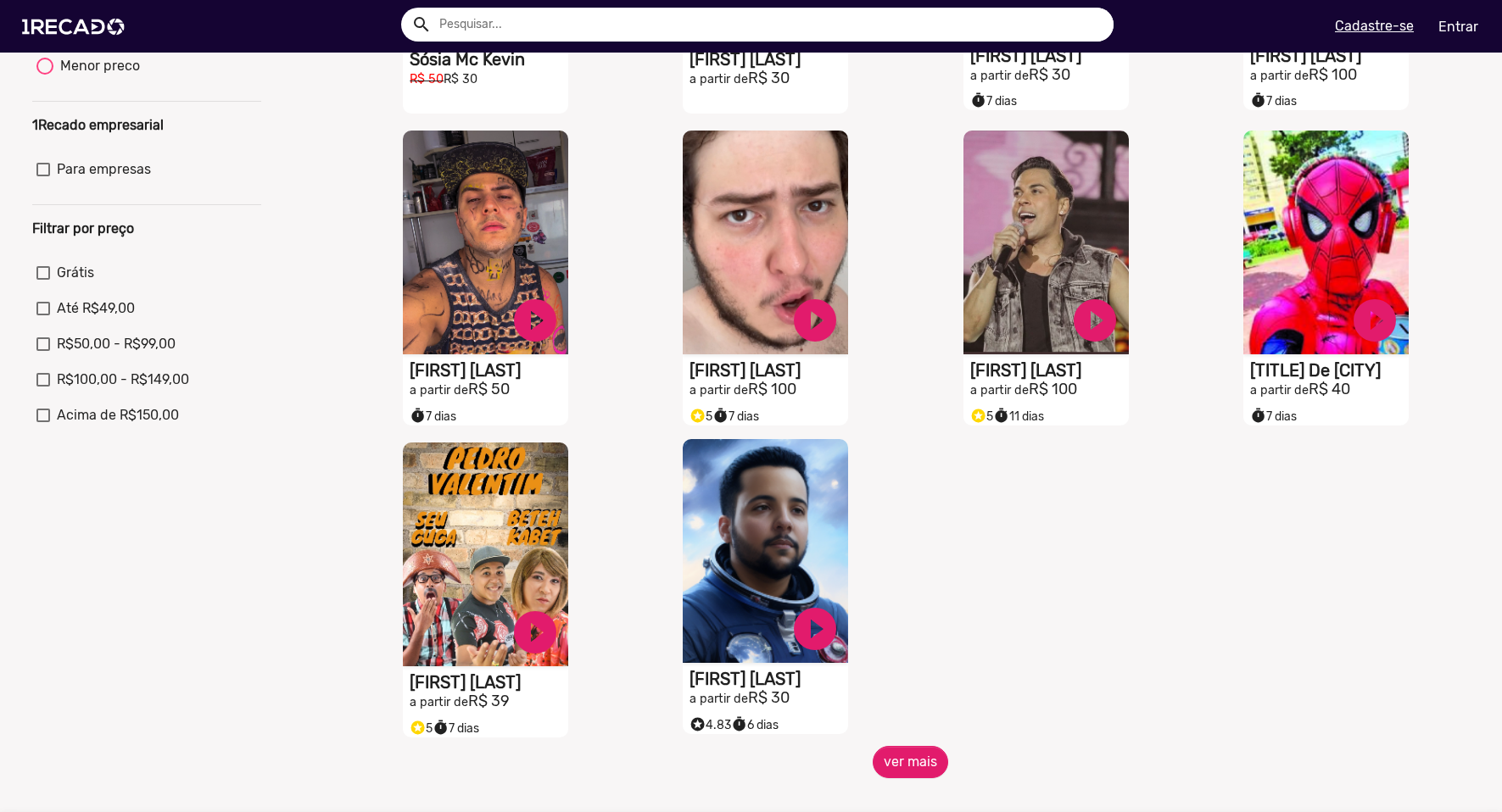 scroll, scrollTop: 0, scrollLeft: 0, axis: both 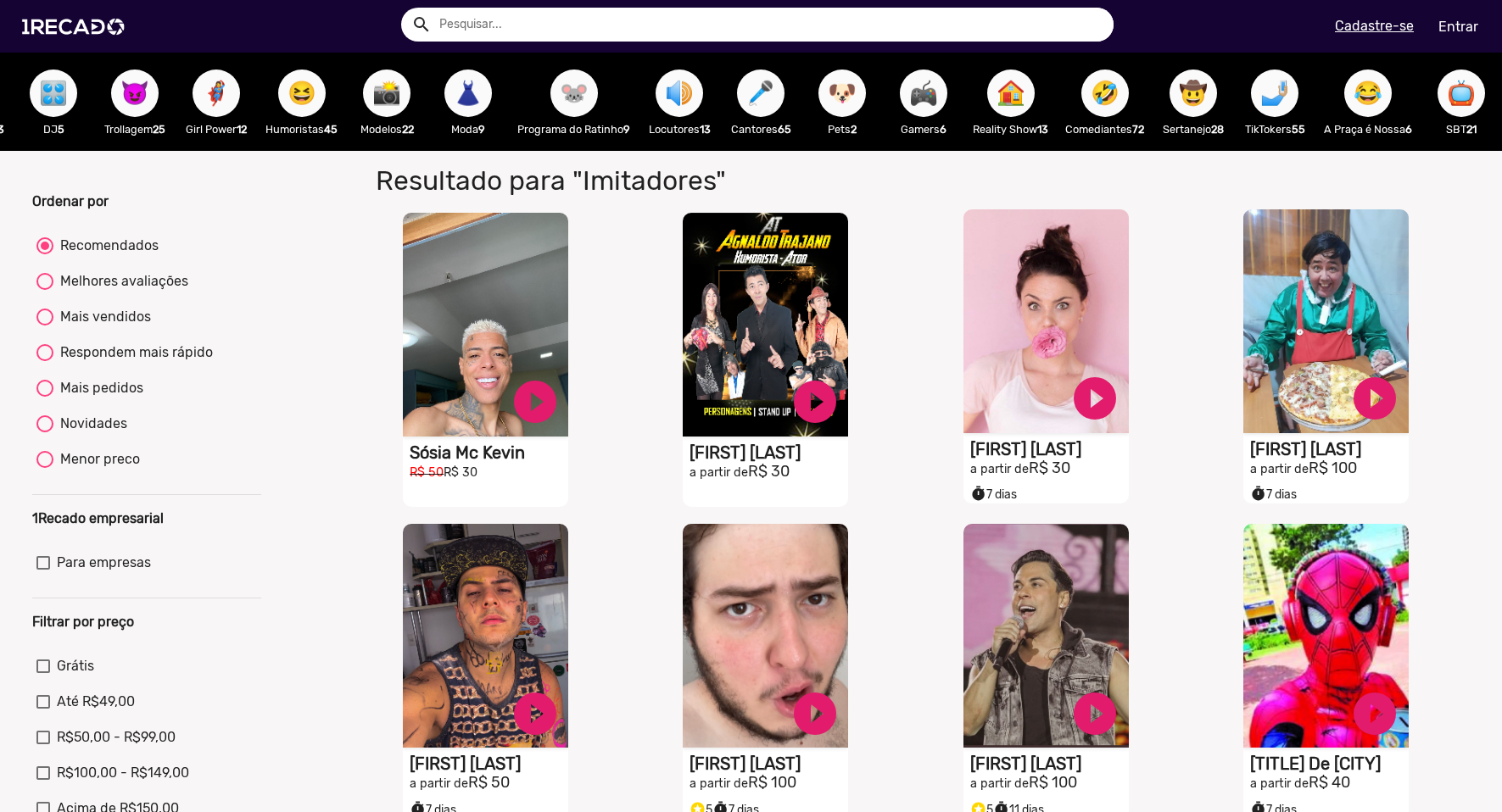 click on "📺" at bounding box center (1461, 93) 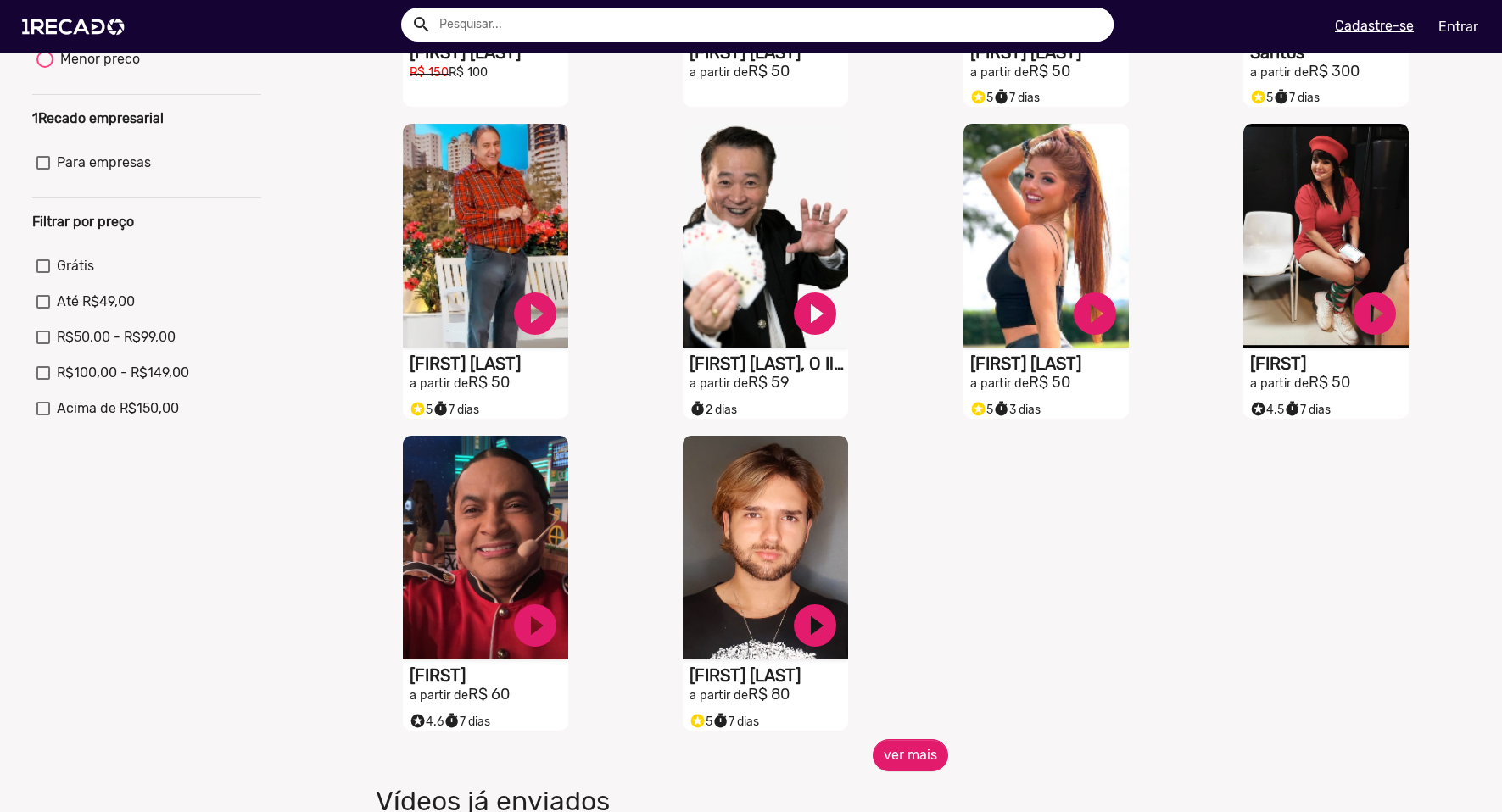 scroll, scrollTop: 424, scrollLeft: 0, axis: vertical 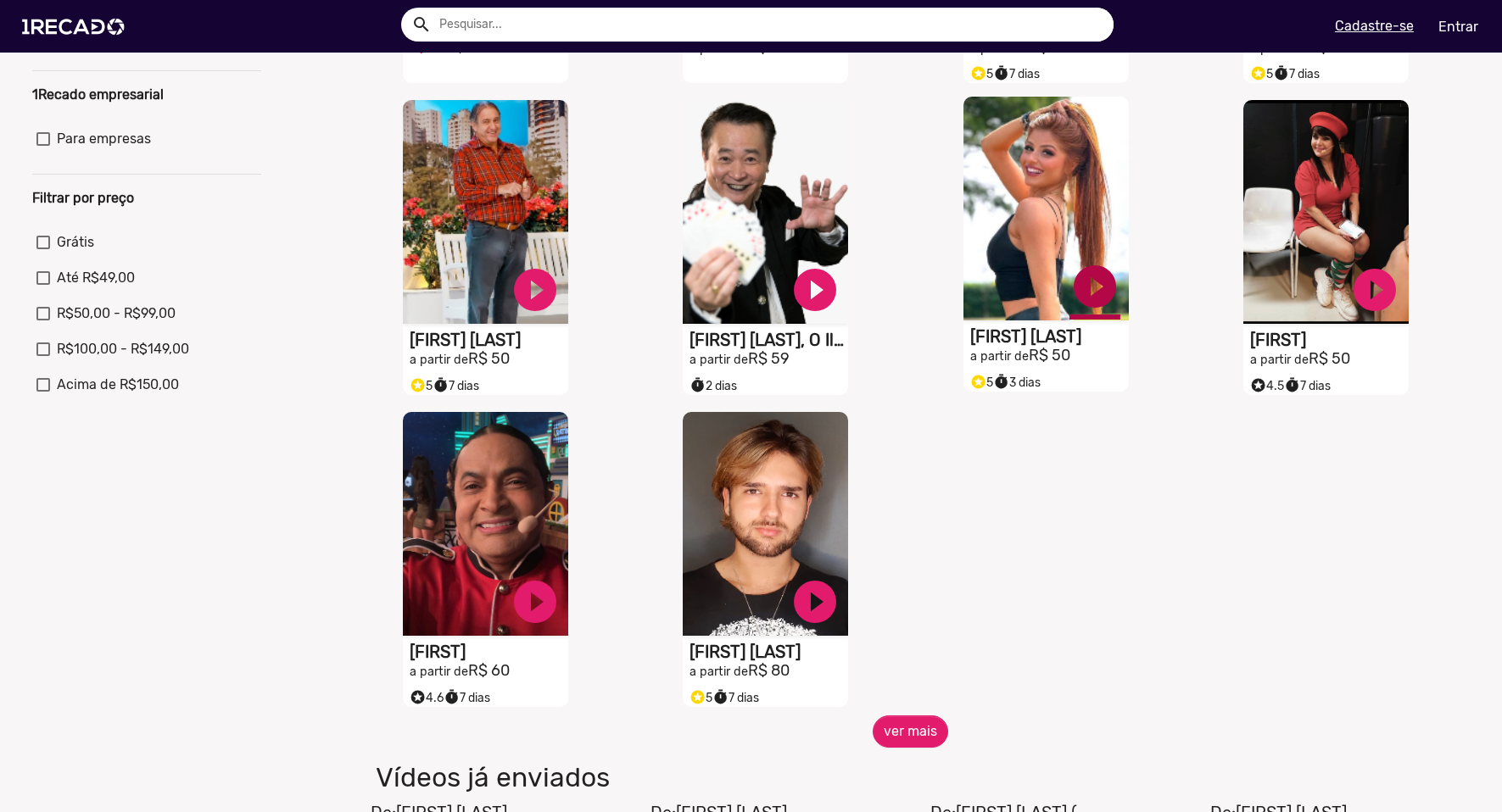 click on "play_circle_filled" at bounding box center (535, -22) 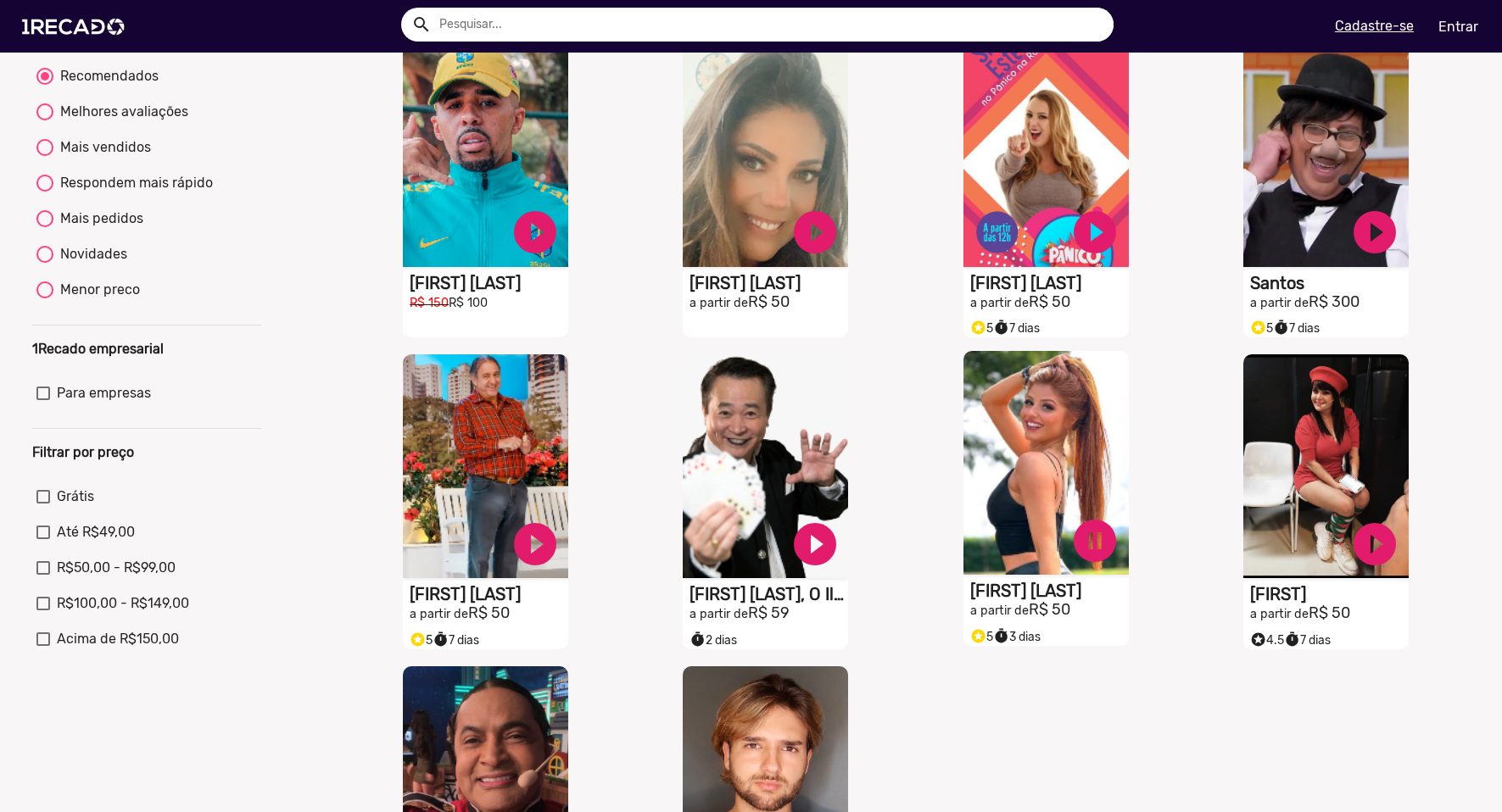 scroll, scrollTop: 85, scrollLeft: 0, axis: vertical 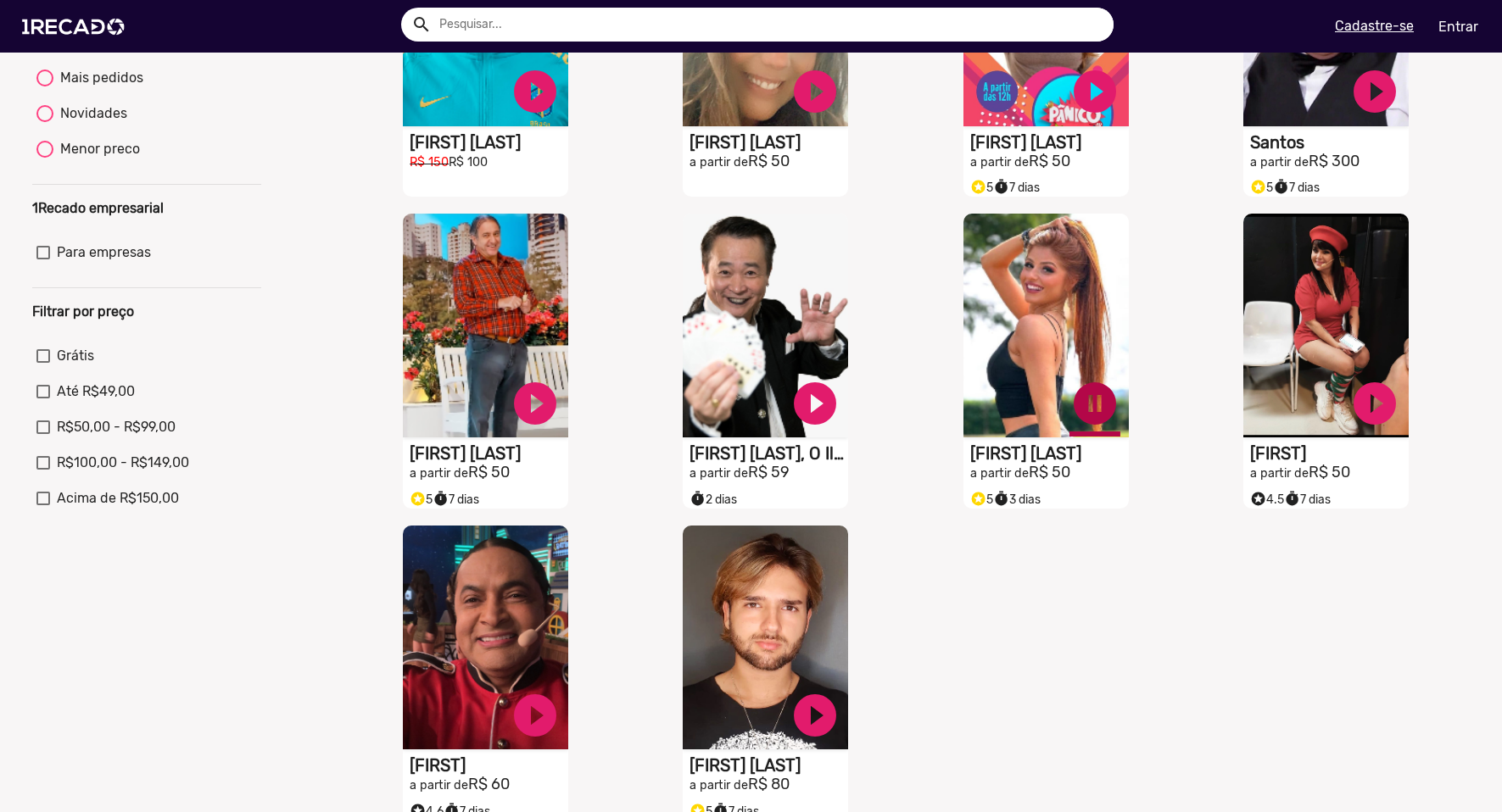 click on "pause_circle" at bounding box center [535, 92] 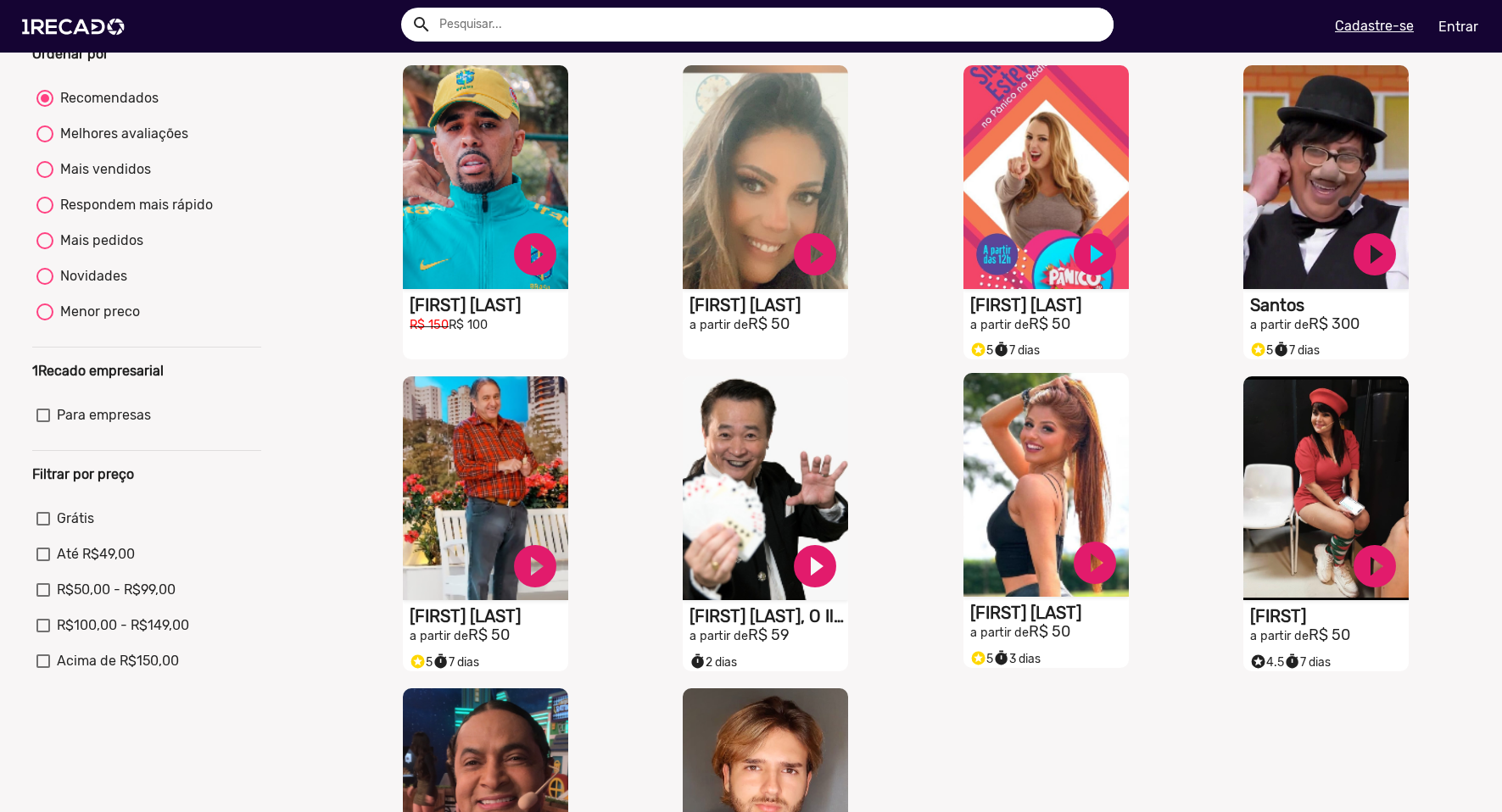 scroll, scrollTop: 141, scrollLeft: 0, axis: vertical 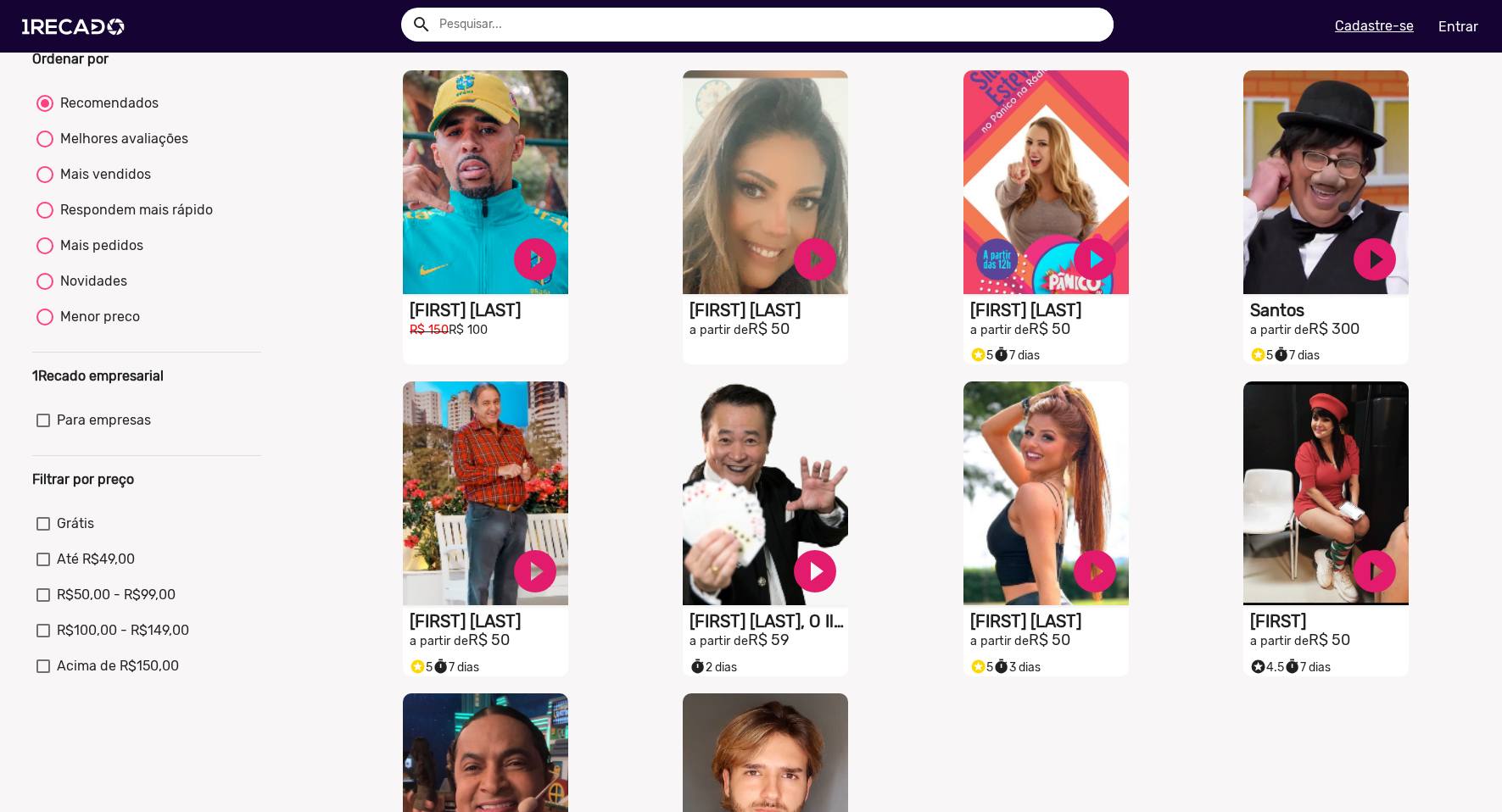 drag, startPoint x: 994, startPoint y: 631, endPoint x: 1126, endPoint y: 714, distance: 155.92626 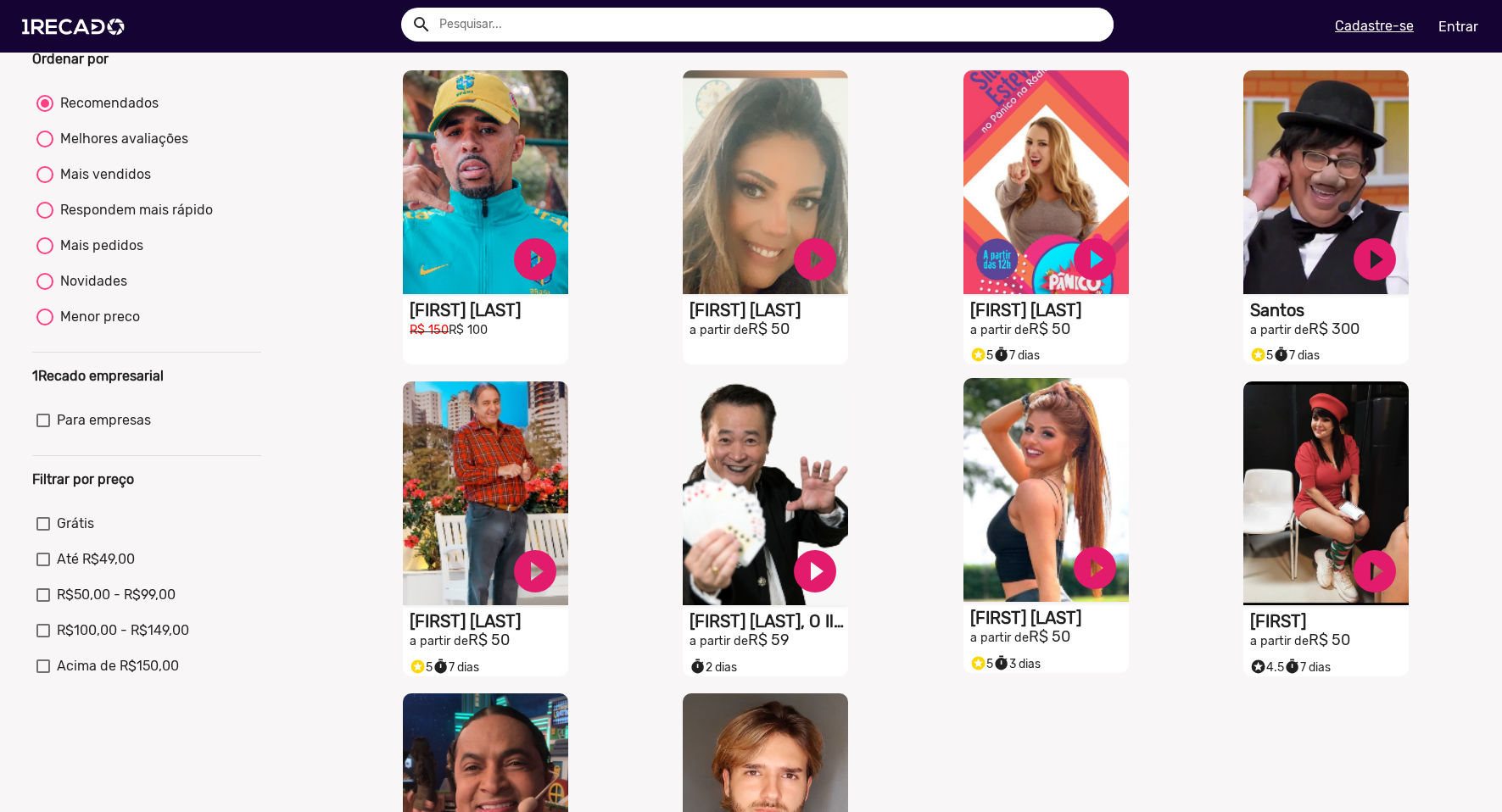 click on "[FIRST] [LAST]" at bounding box center [489, 310] 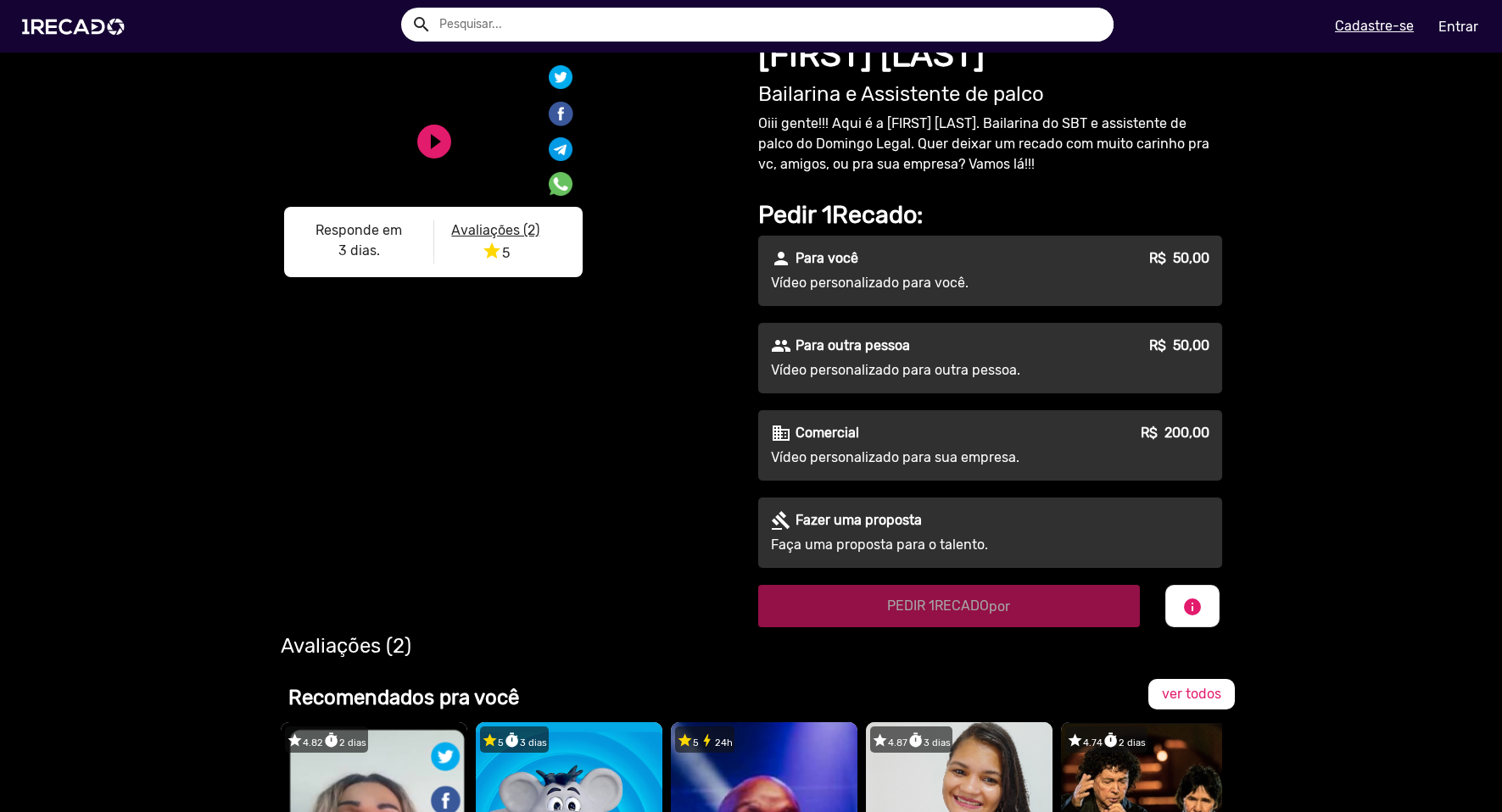 scroll, scrollTop: 0, scrollLeft: 0, axis: both 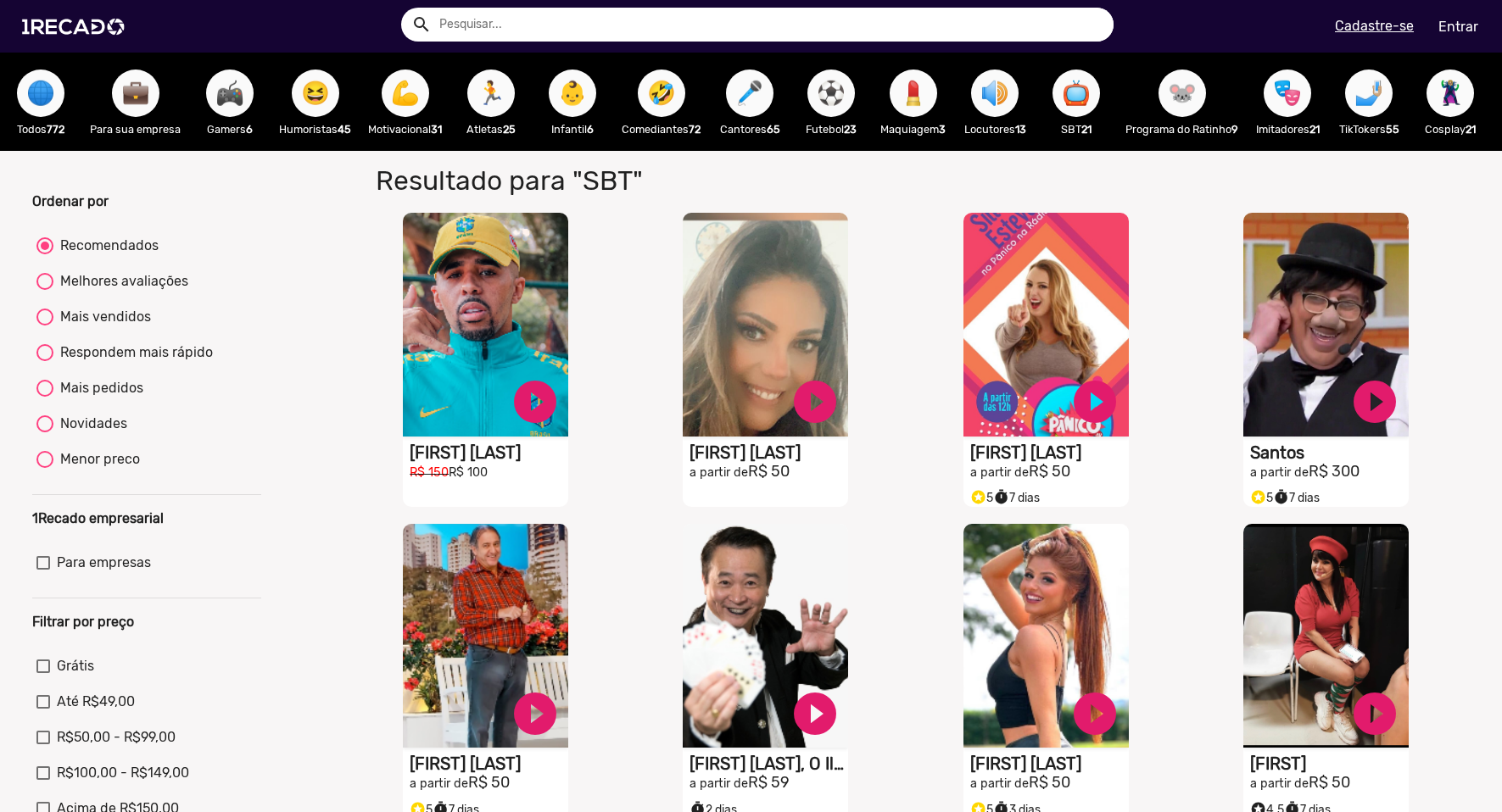 click on "🐭" at bounding box center [1182, 93] 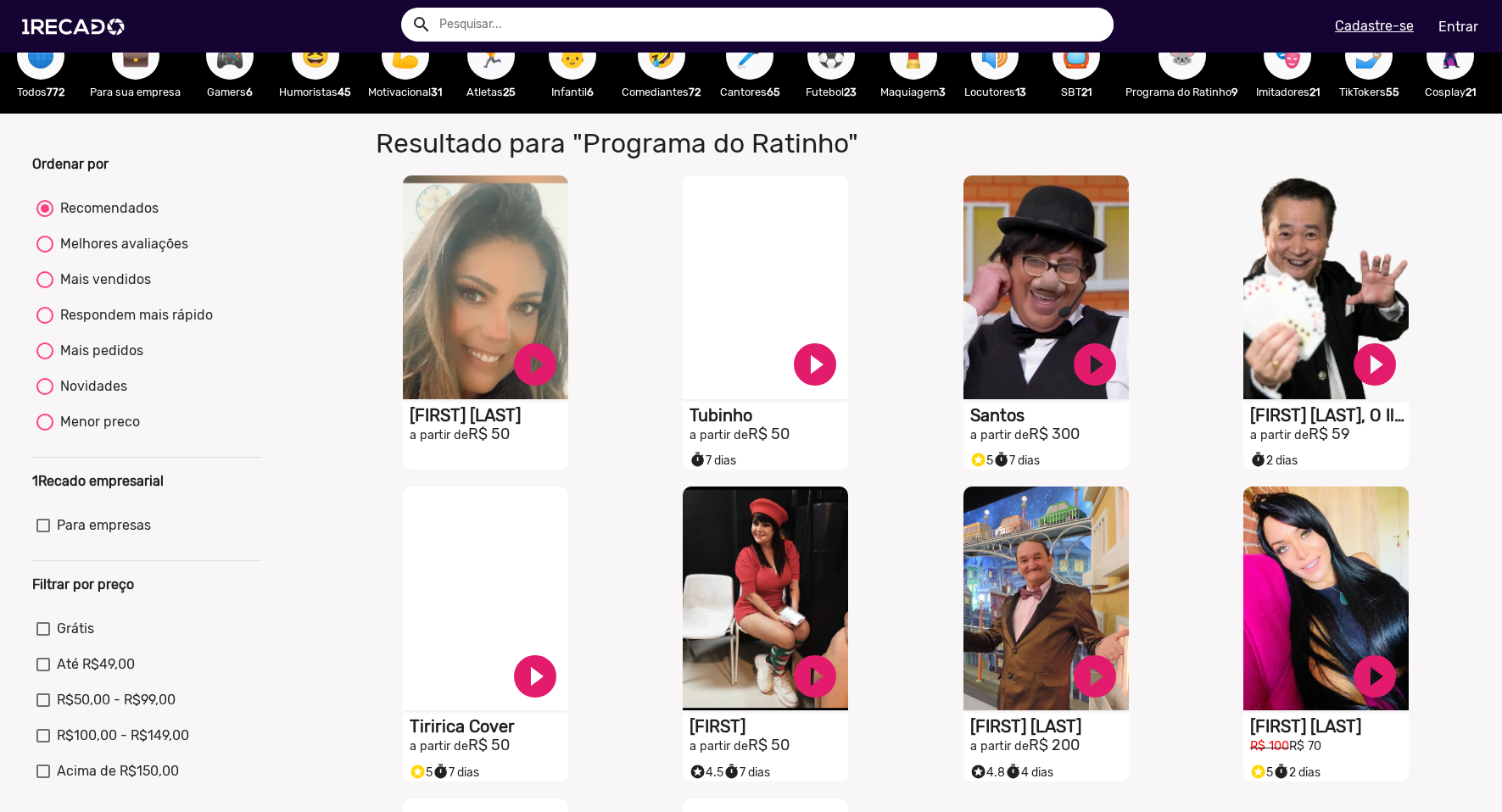 scroll, scrollTop: 0, scrollLeft: 0, axis: both 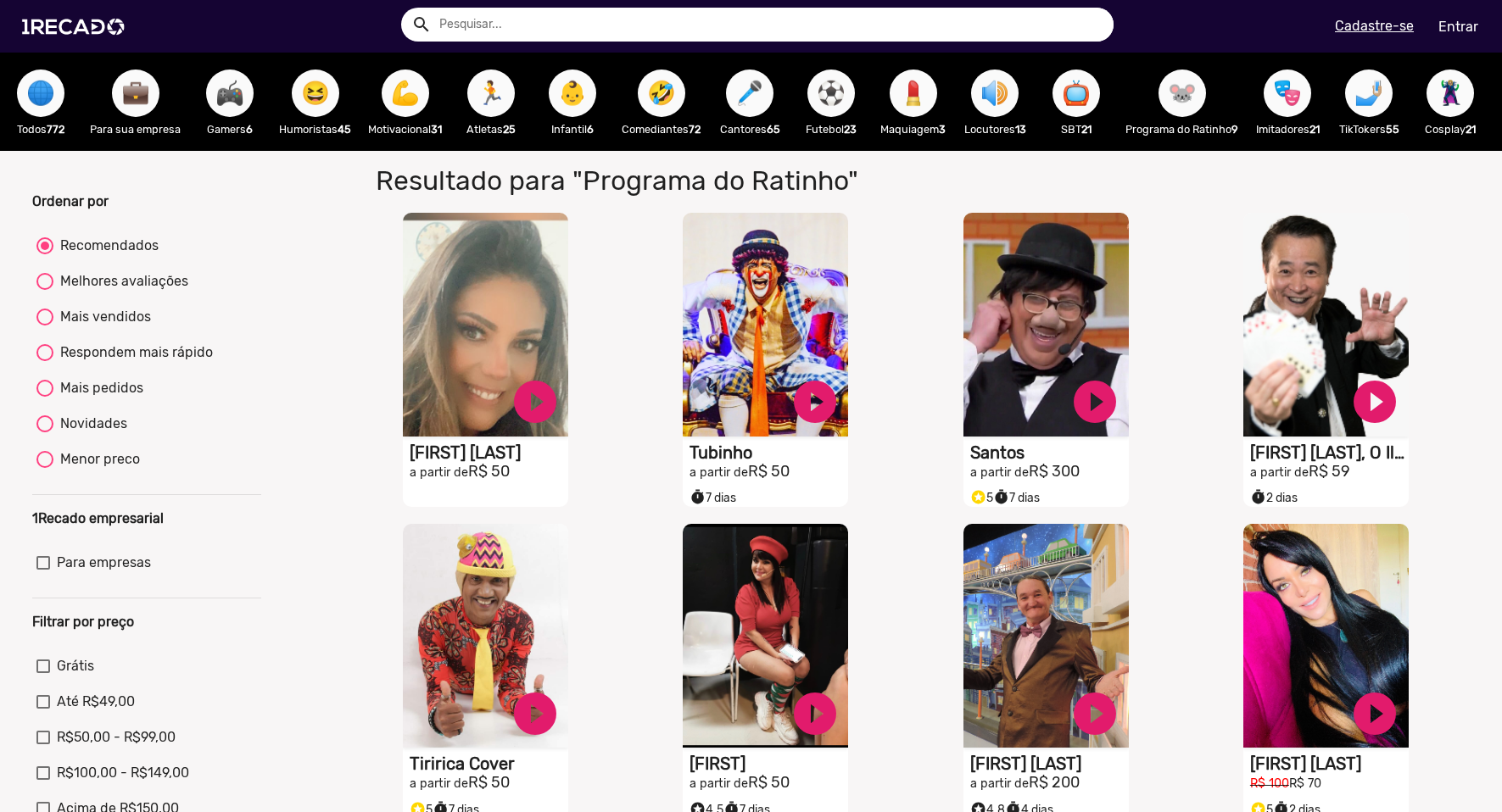click on "🏃" at bounding box center (491, 93) 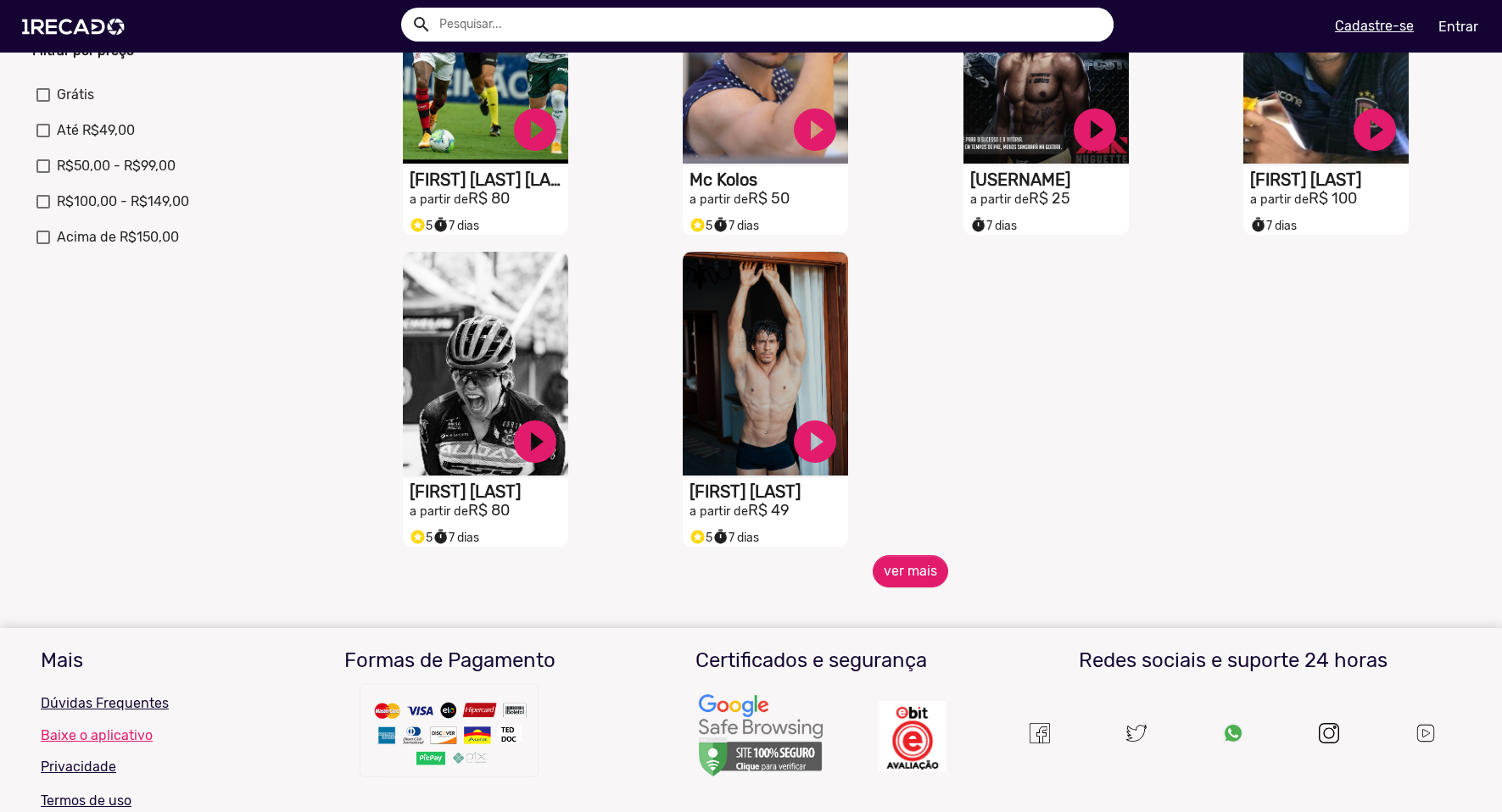 scroll, scrollTop: 593, scrollLeft: 0, axis: vertical 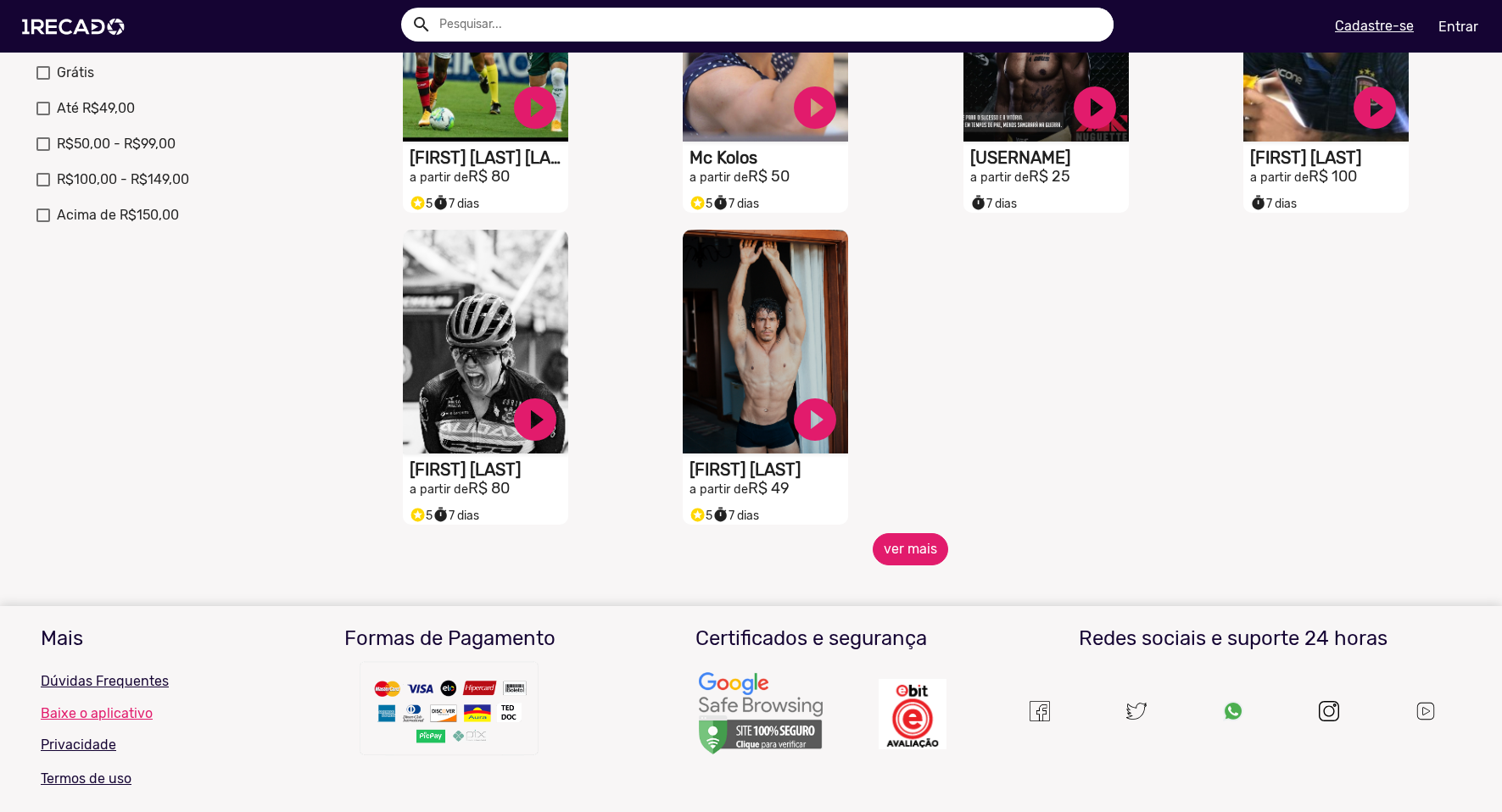 click on "ver mais" 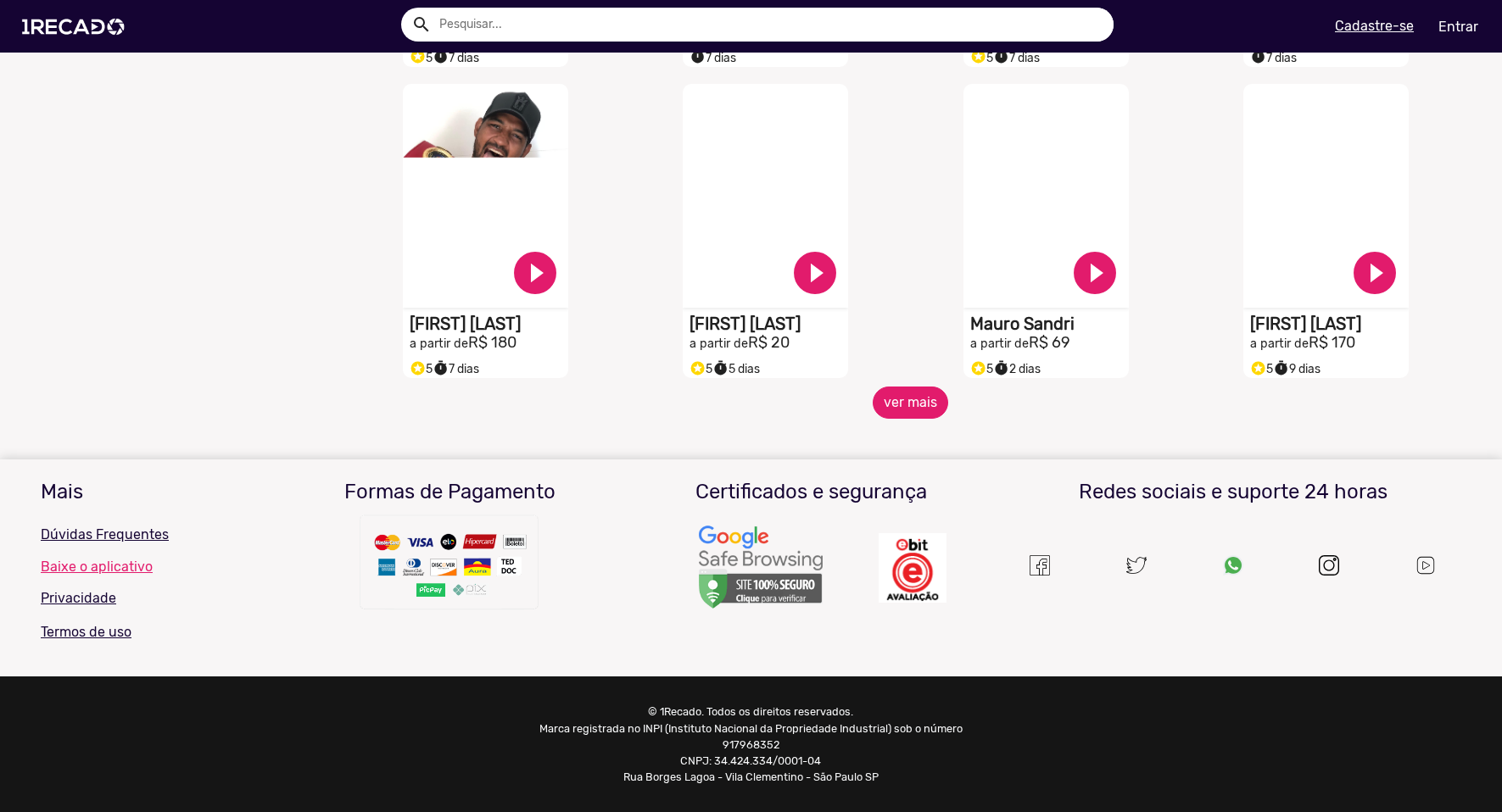 scroll, scrollTop: 1376, scrollLeft: 0, axis: vertical 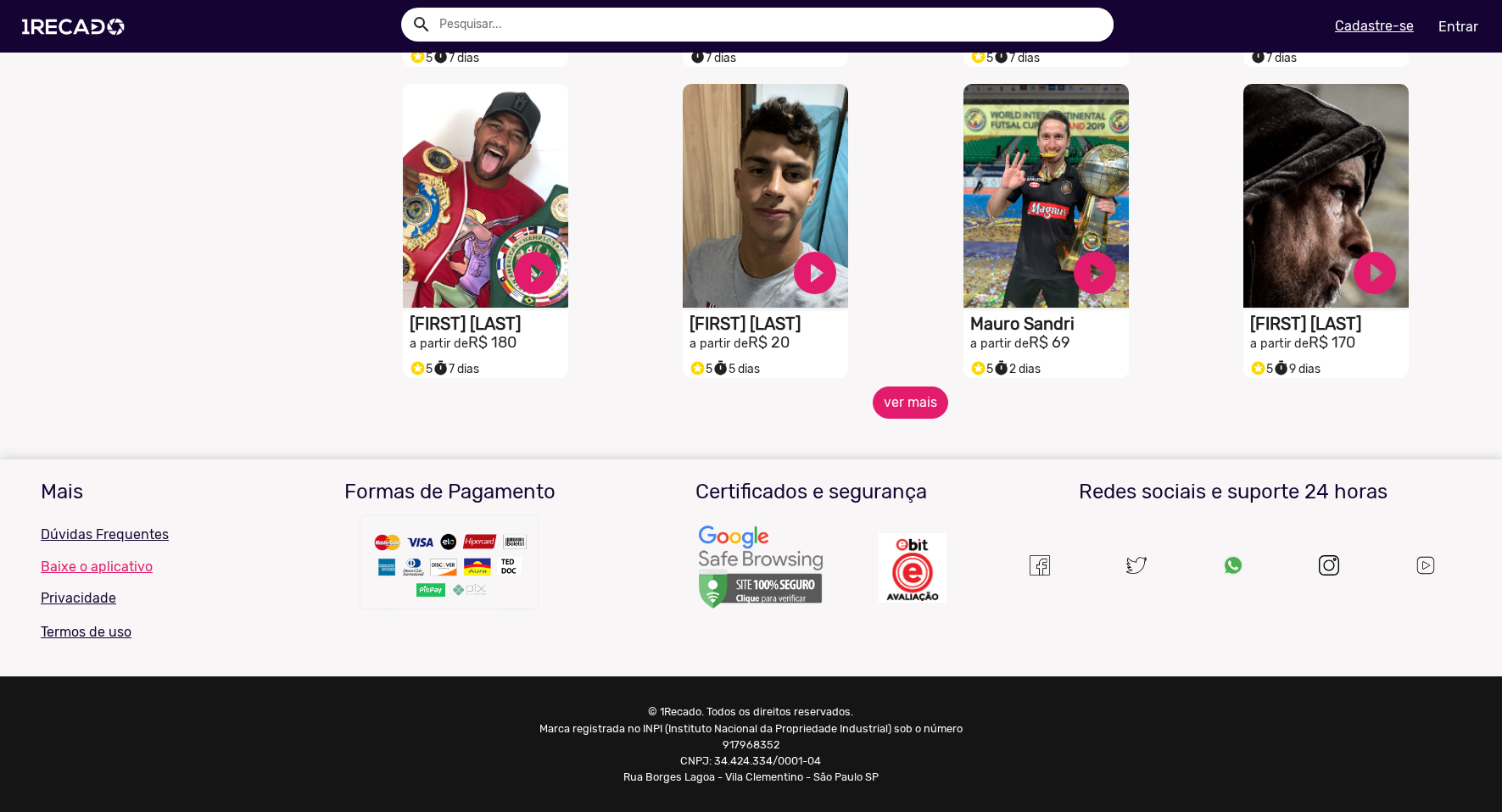 click on "ver mais" 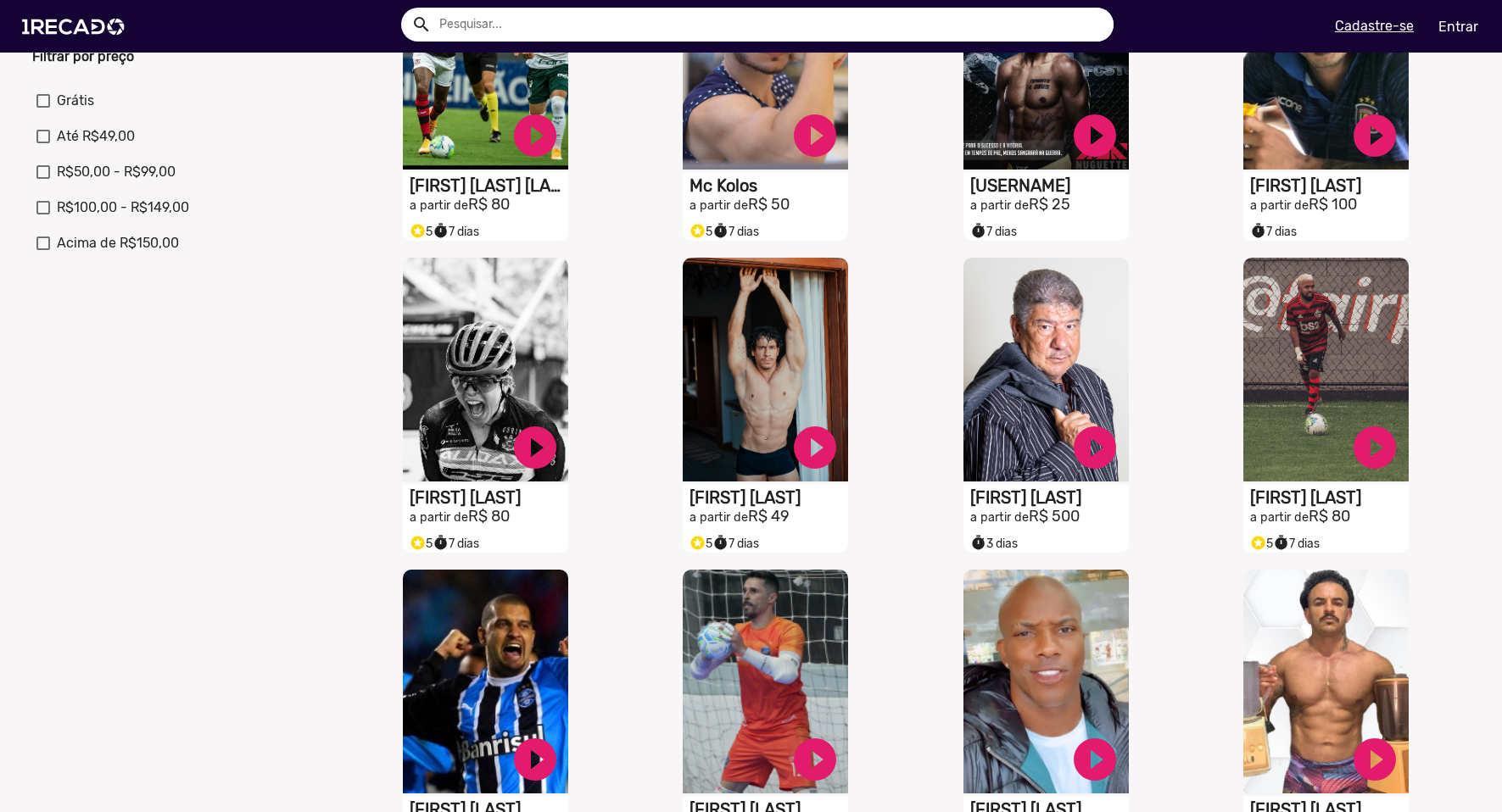 scroll, scrollTop: 528, scrollLeft: 0, axis: vertical 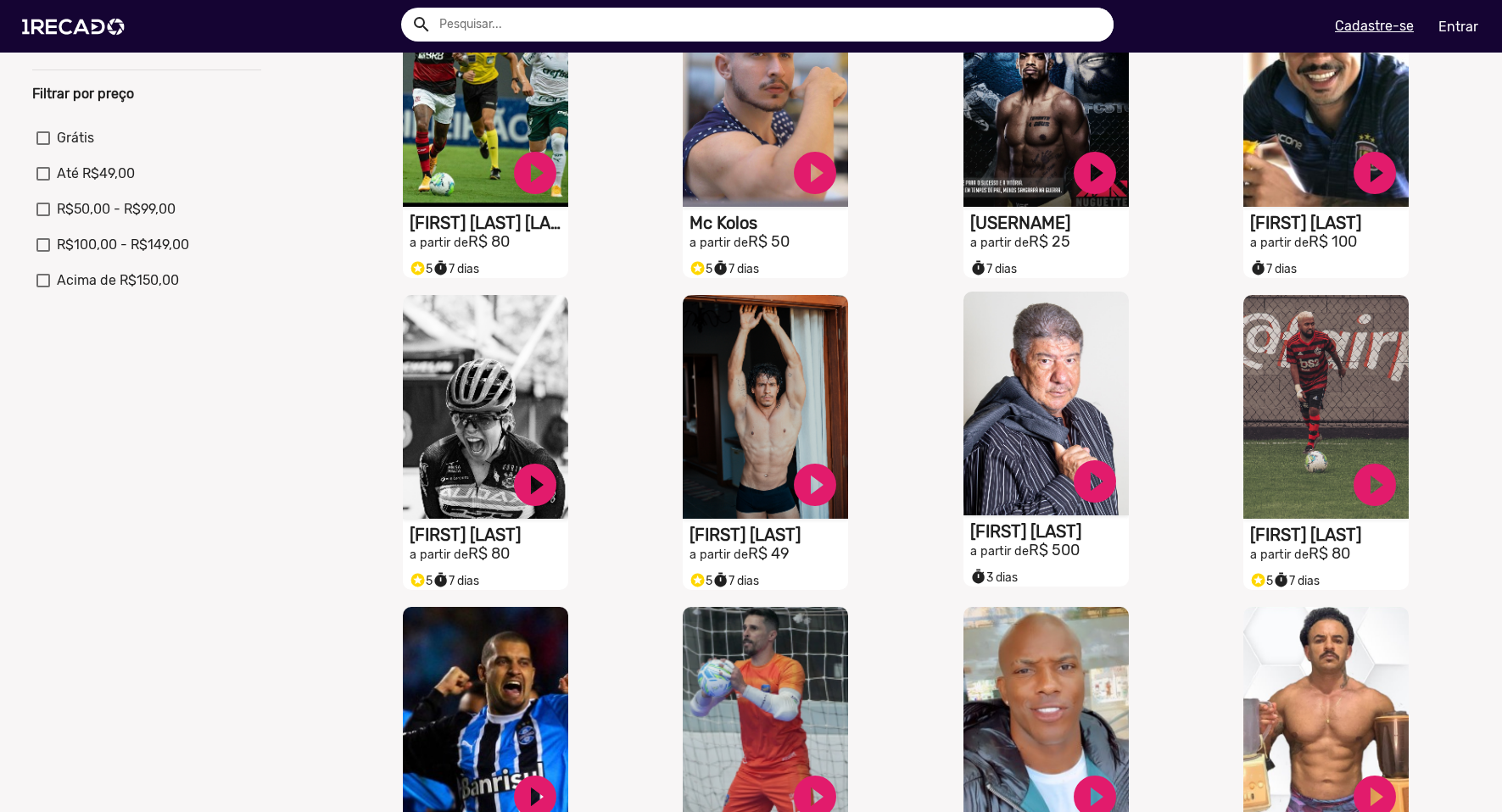 click on "a partir de  R$ 500" at bounding box center [489, -56] 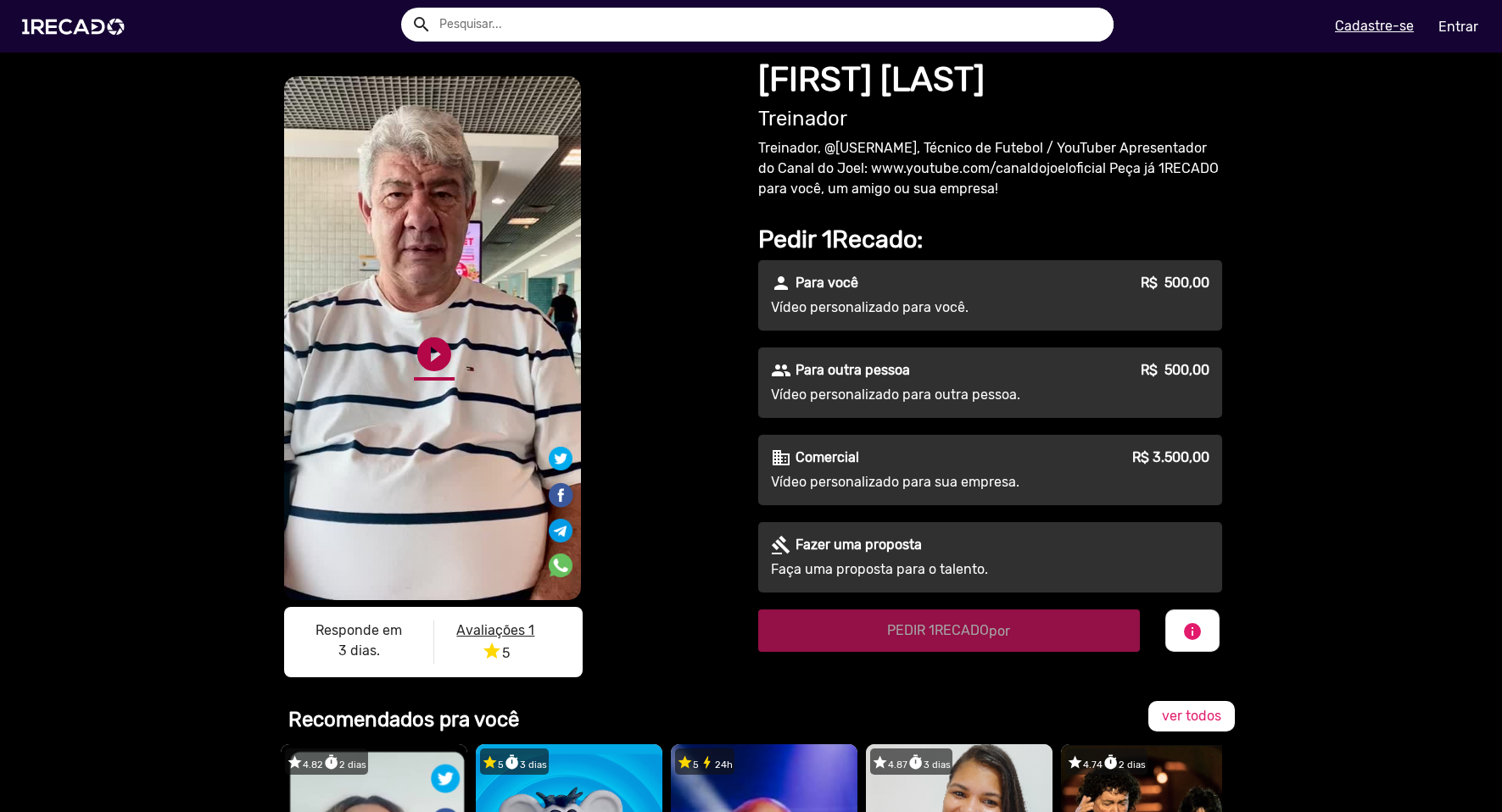 click on "play_circle_filled" 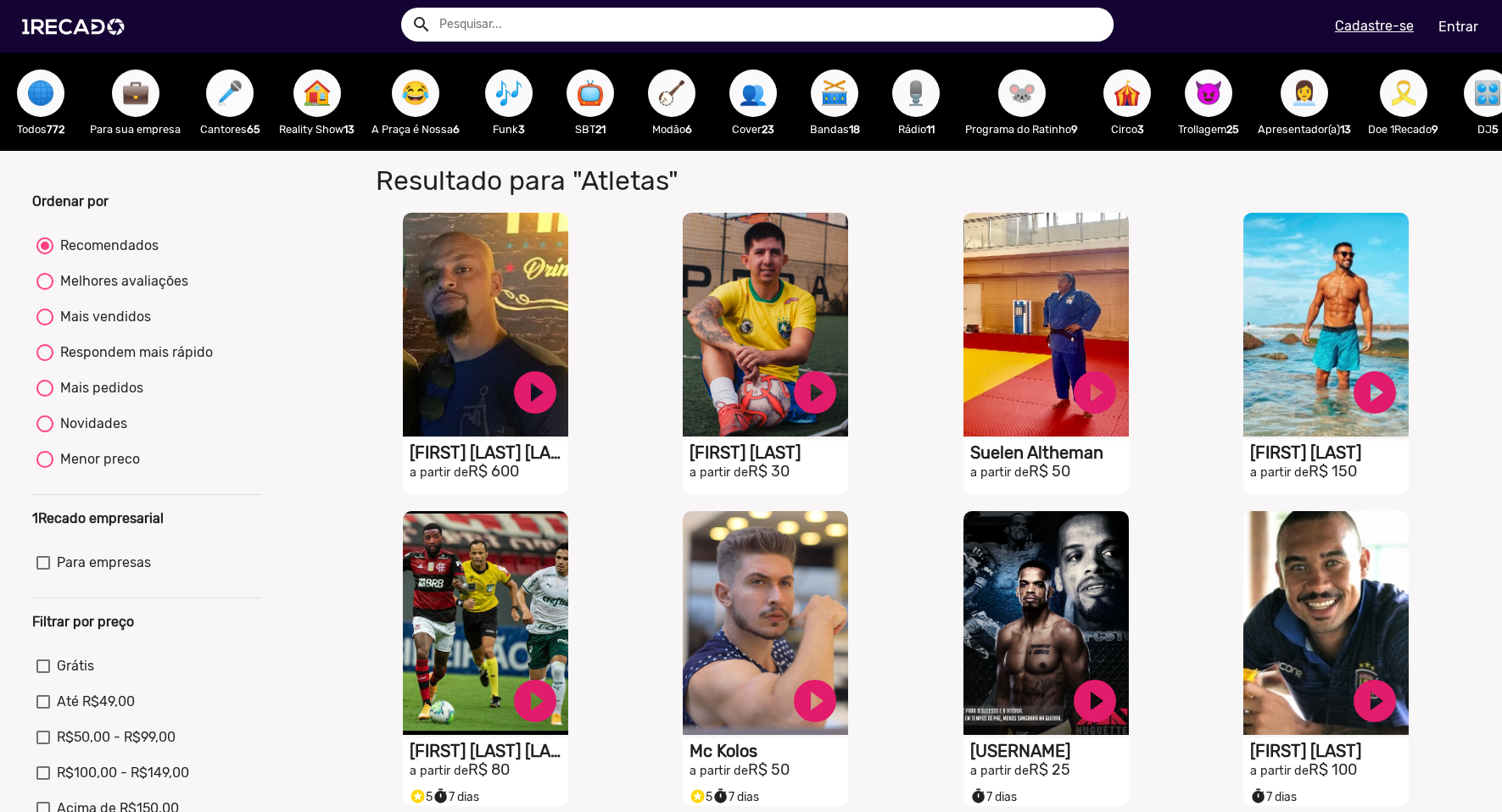 click on "🎤" at bounding box center (230, 93) 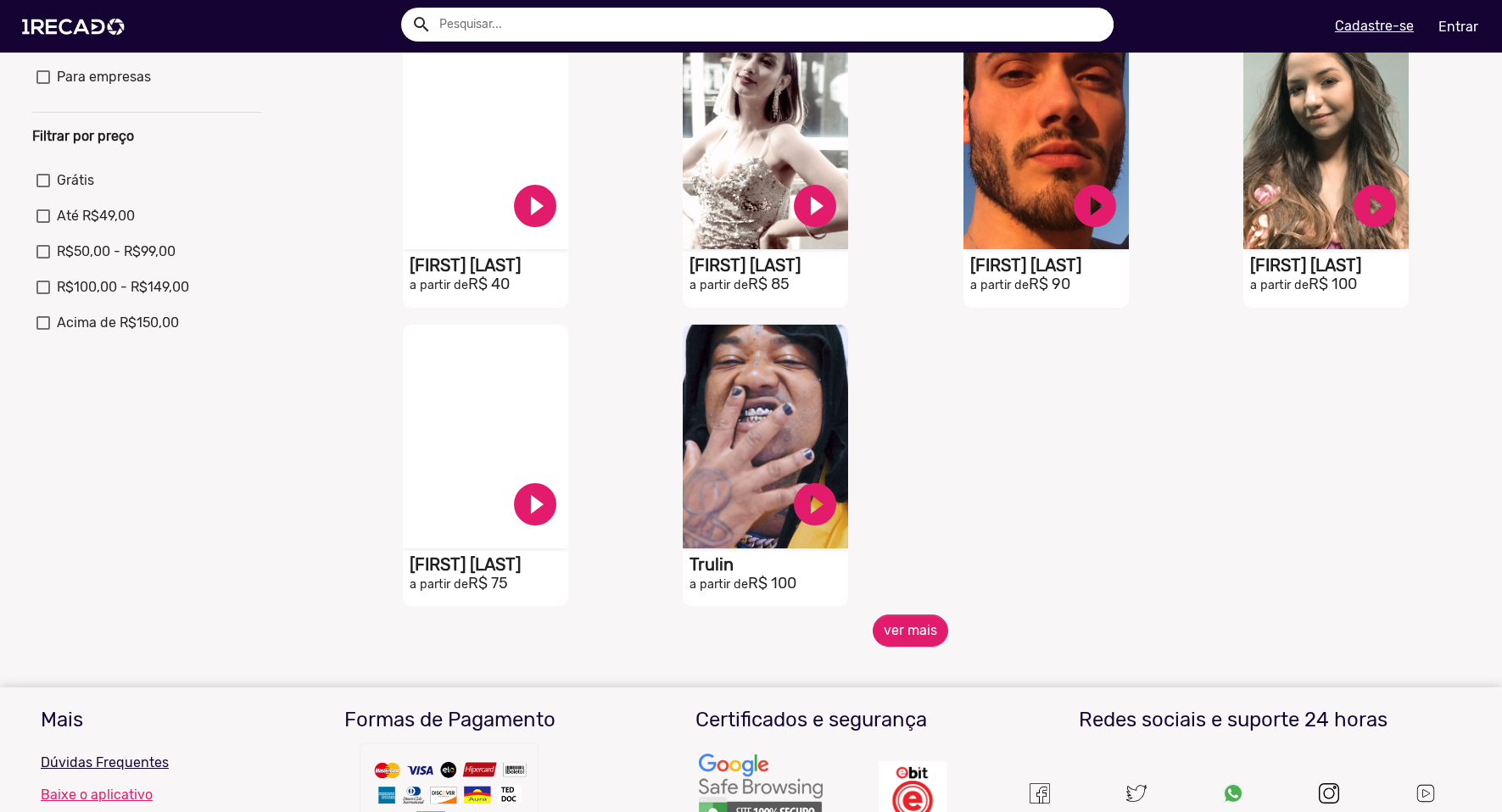 scroll, scrollTop: 593, scrollLeft: 0, axis: vertical 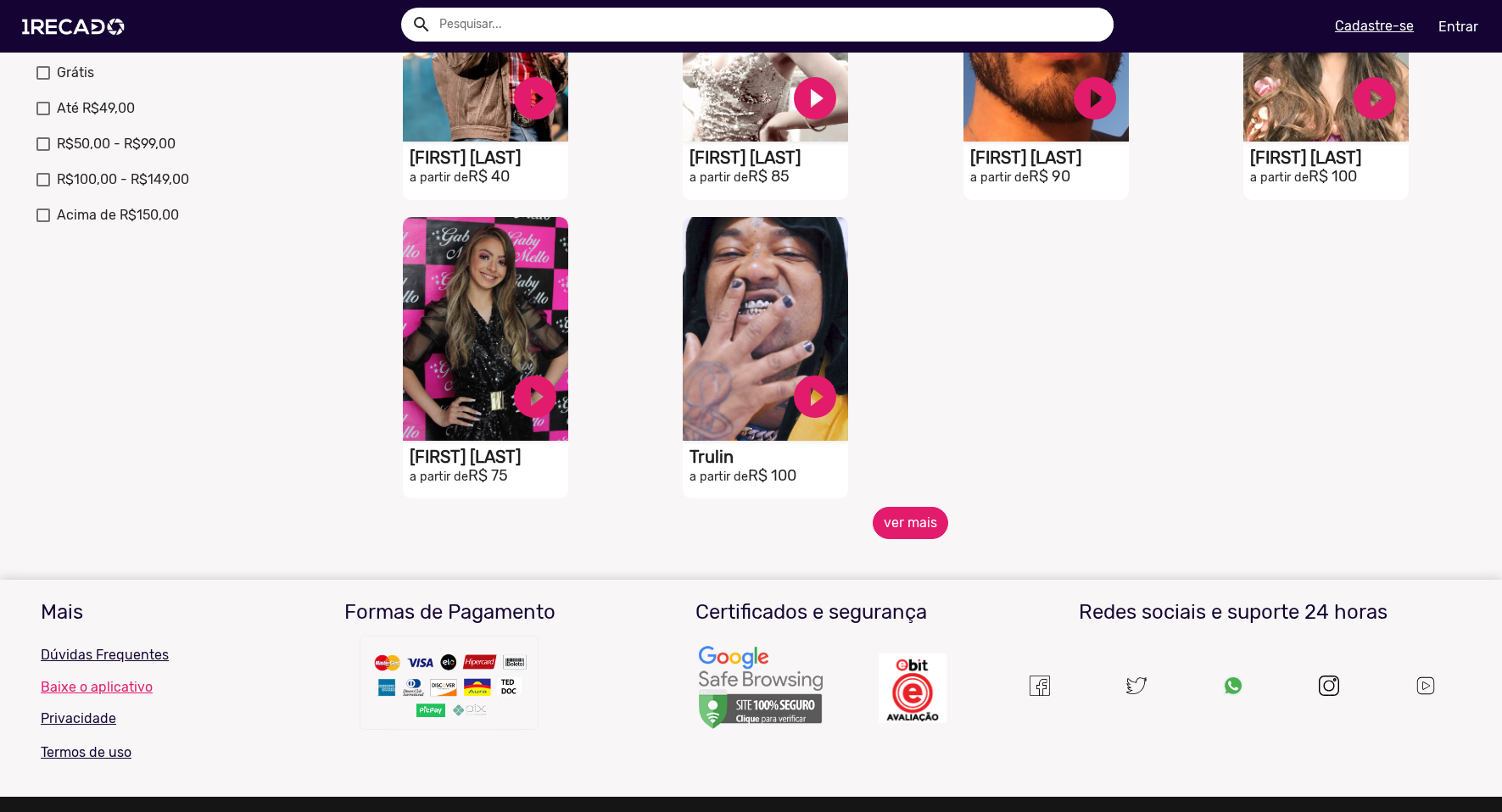 click on "ver mais" 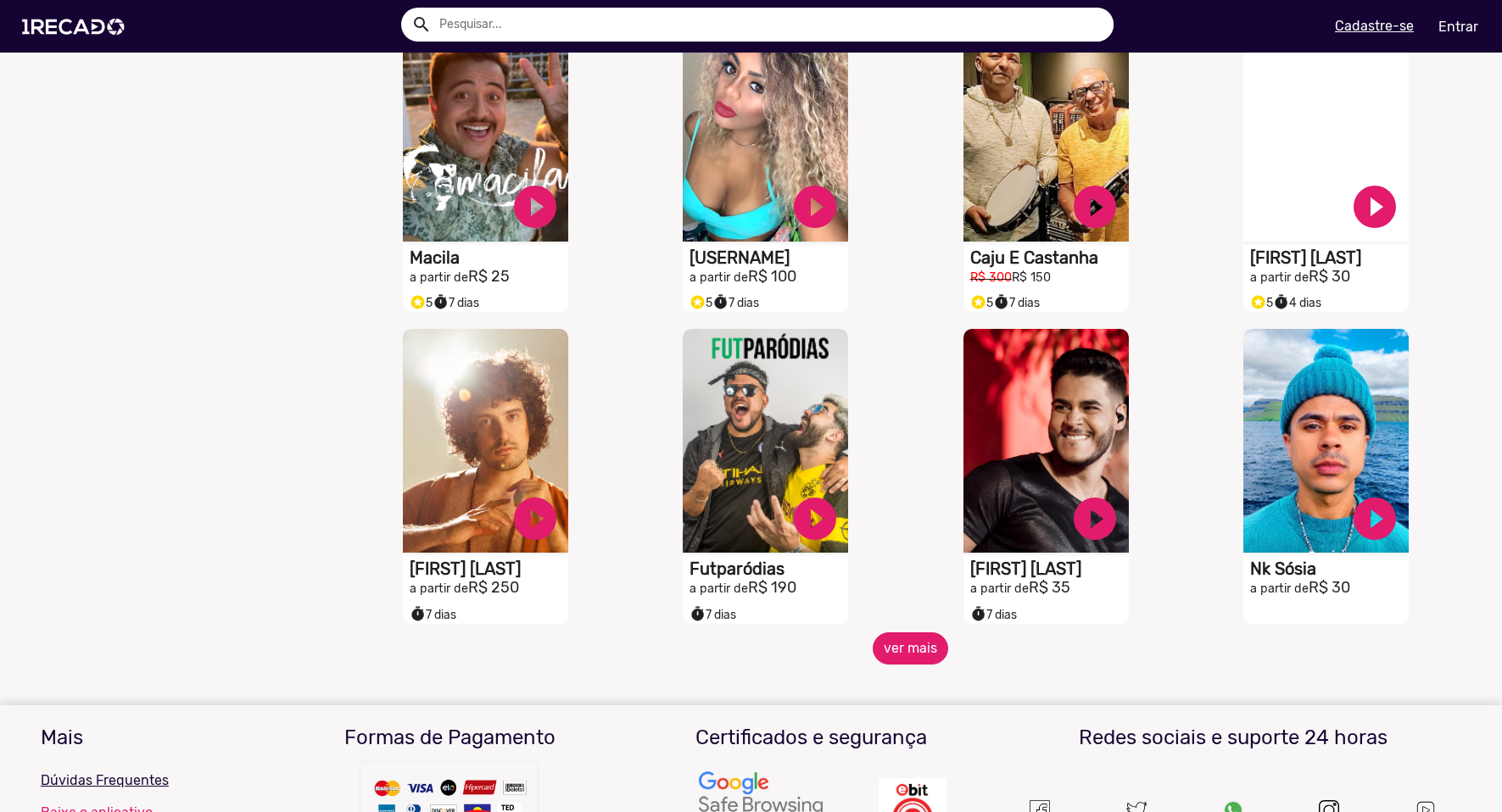 scroll, scrollTop: 1187, scrollLeft: 0, axis: vertical 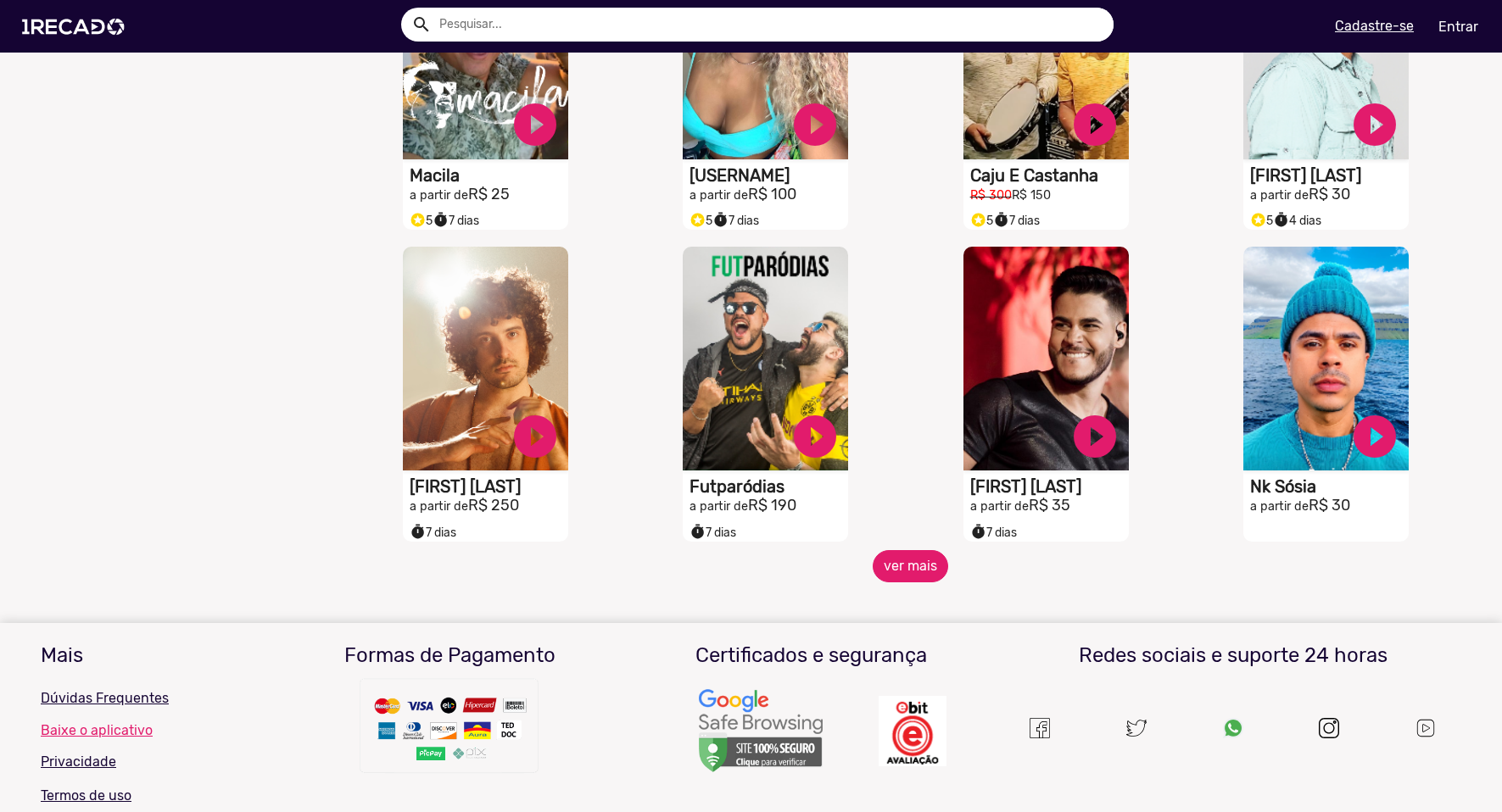 click on "ver mais" 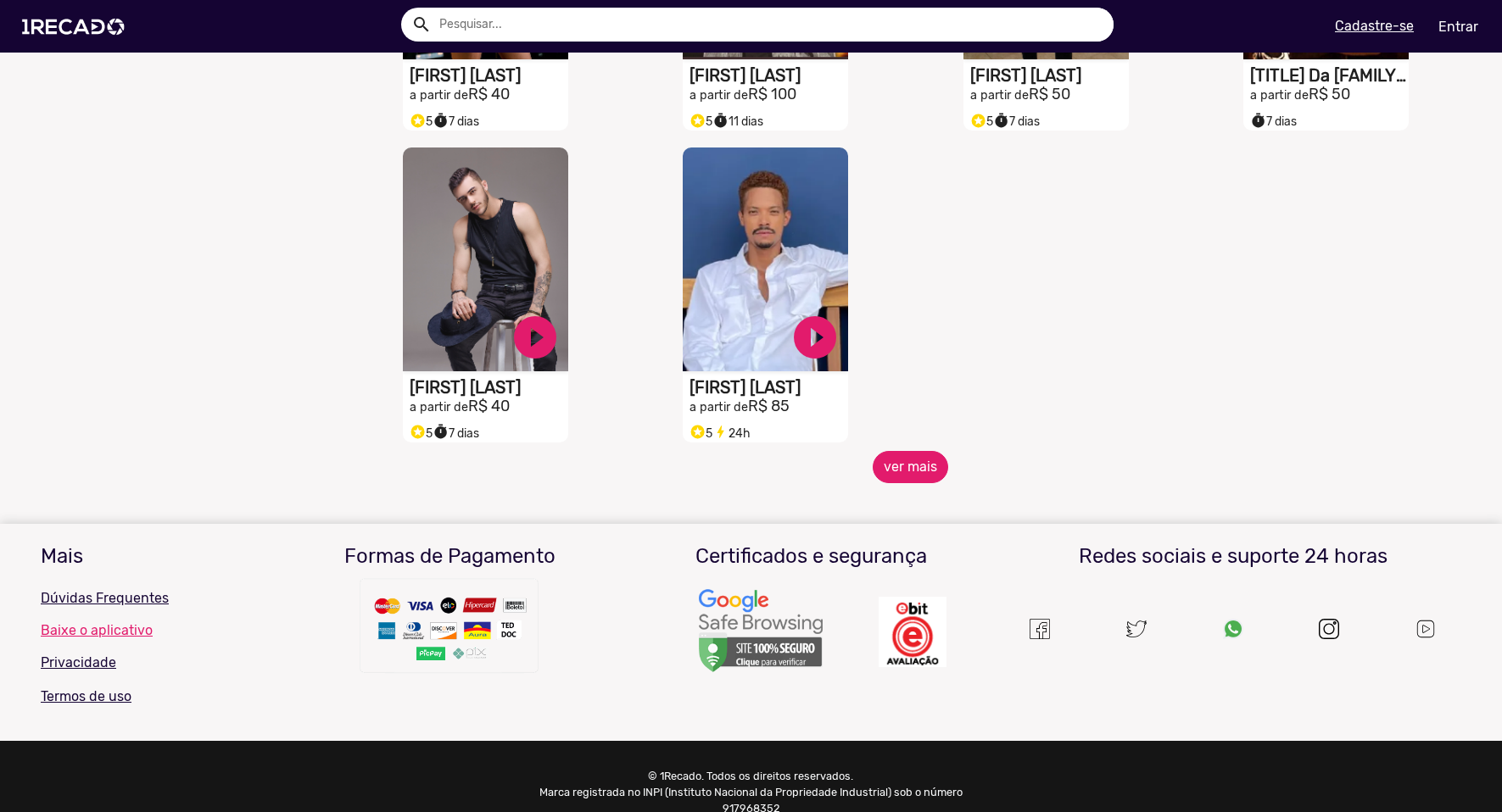 scroll, scrollTop: 2298, scrollLeft: 0, axis: vertical 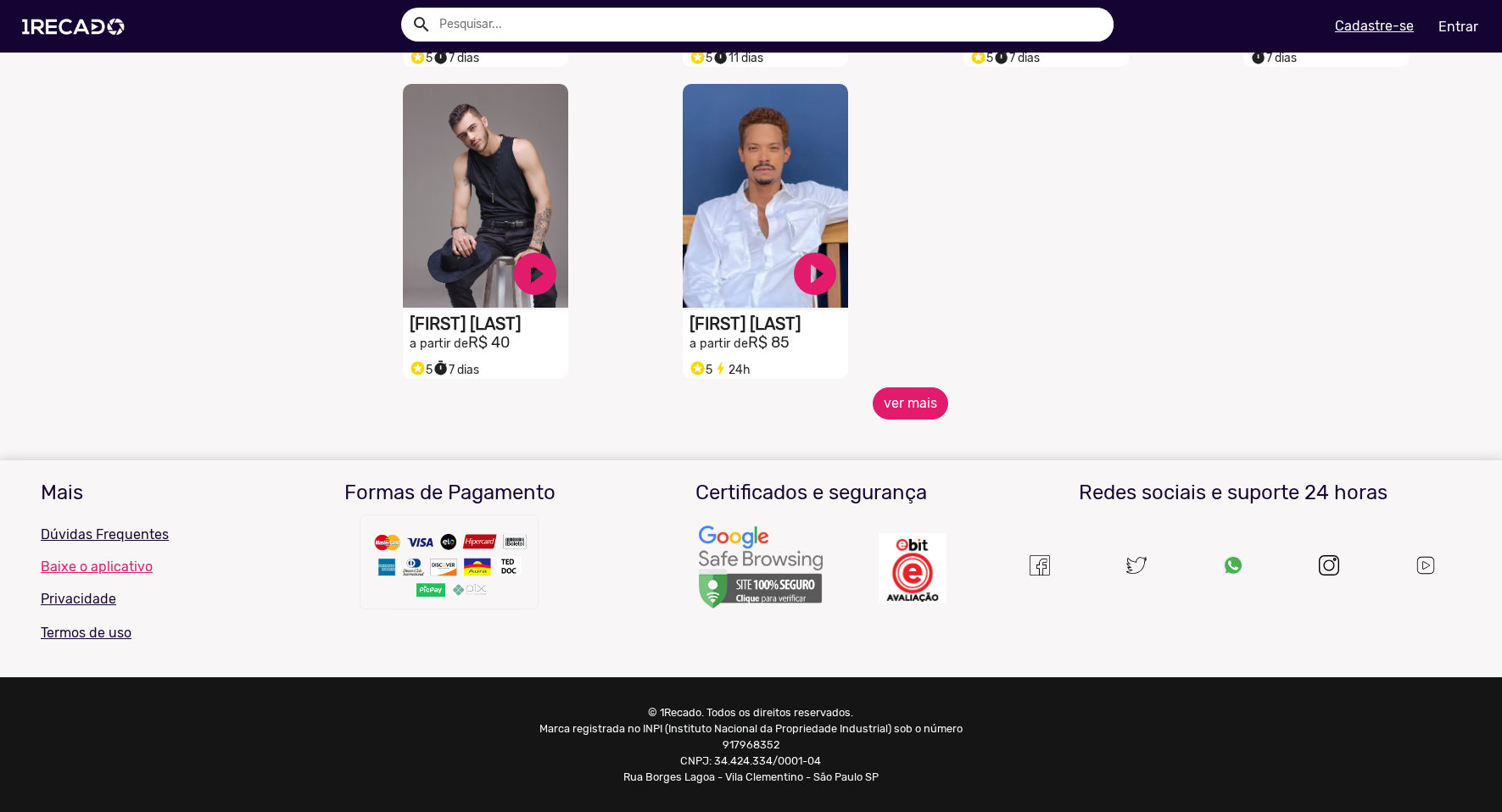 click on "ver mais" 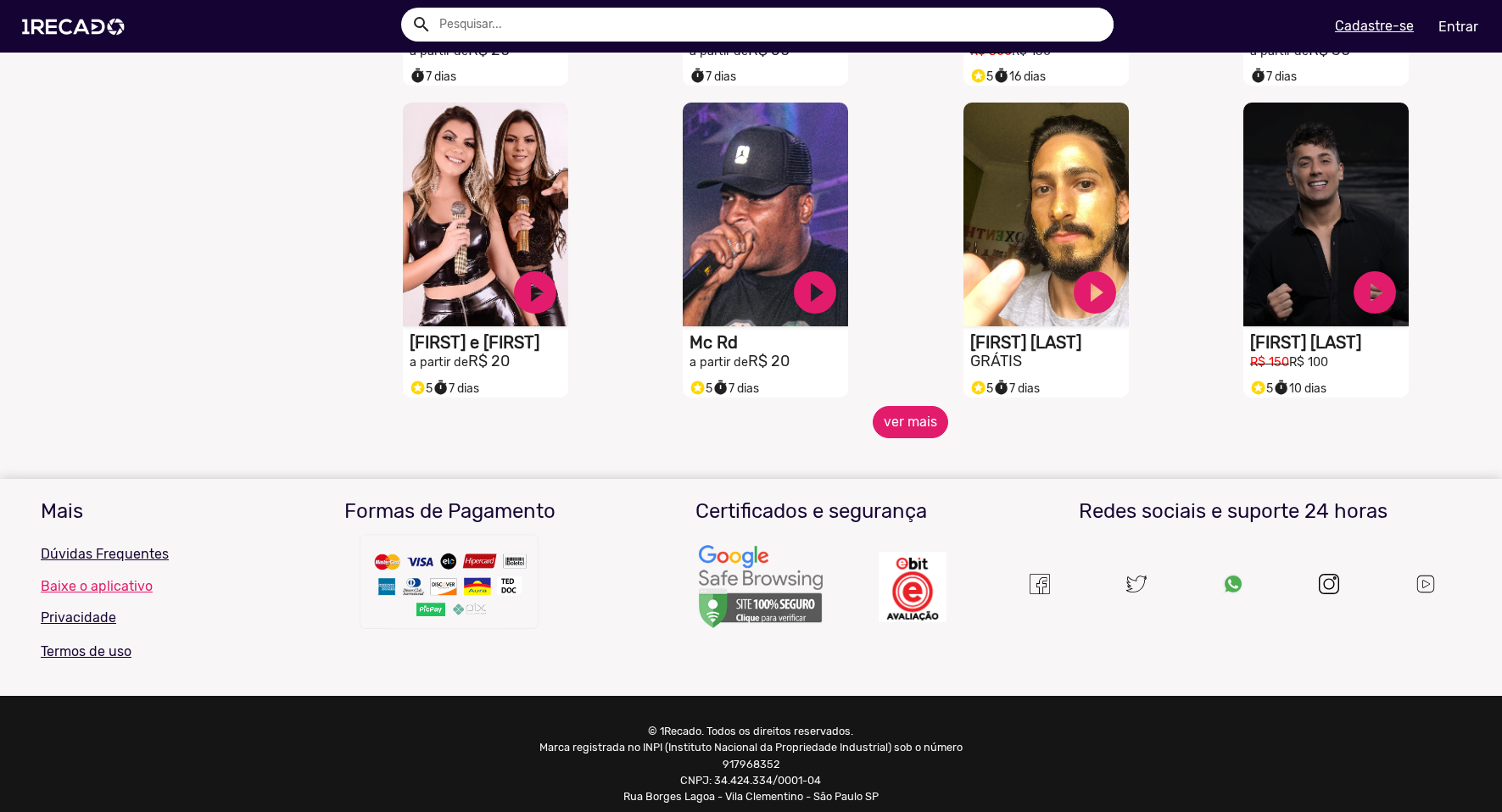 scroll, scrollTop: 2891, scrollLeft: 0, axis: vertical 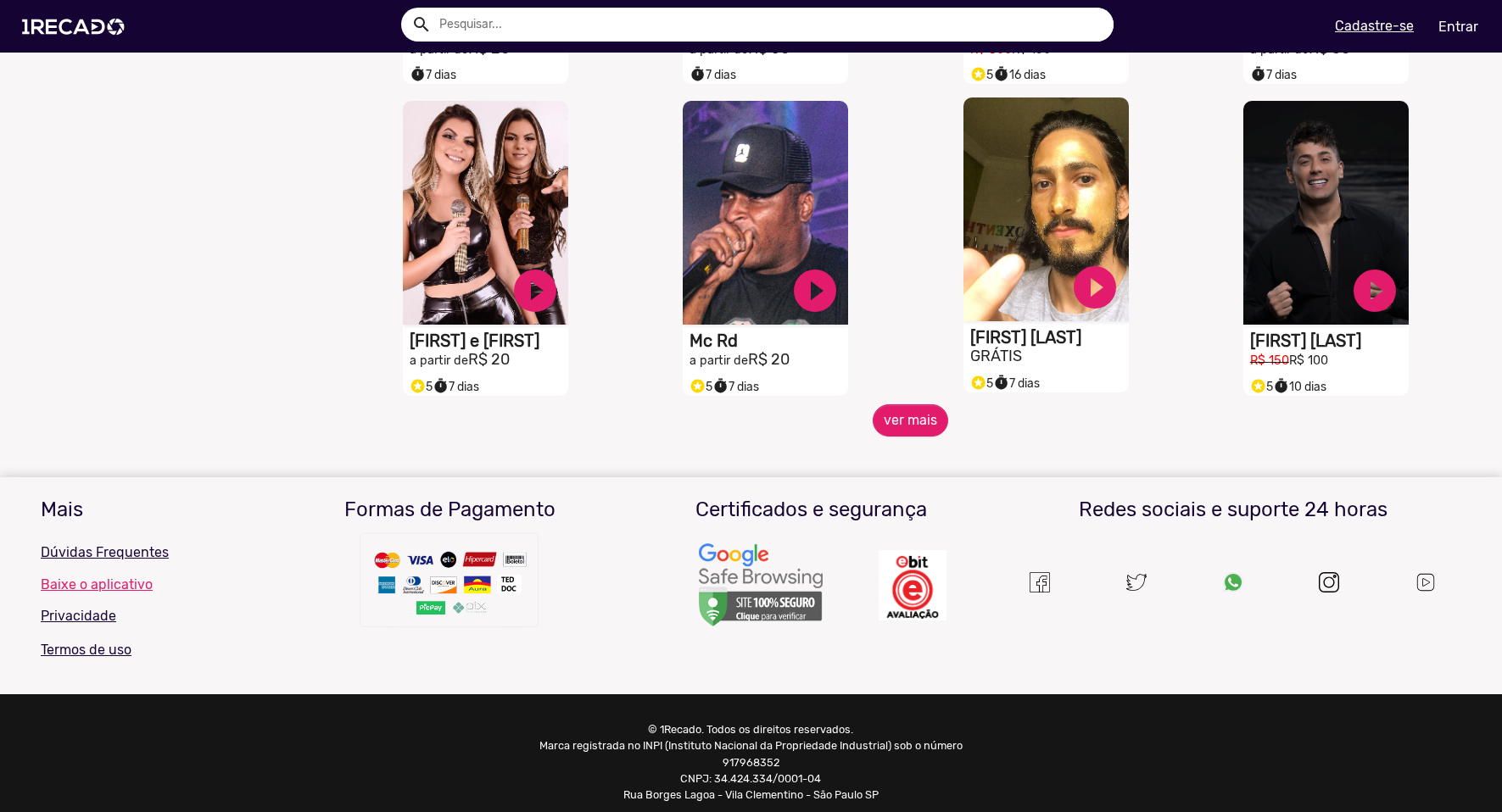 click on "[FIRST] [LAST]" at bounding box center [489, -2439] 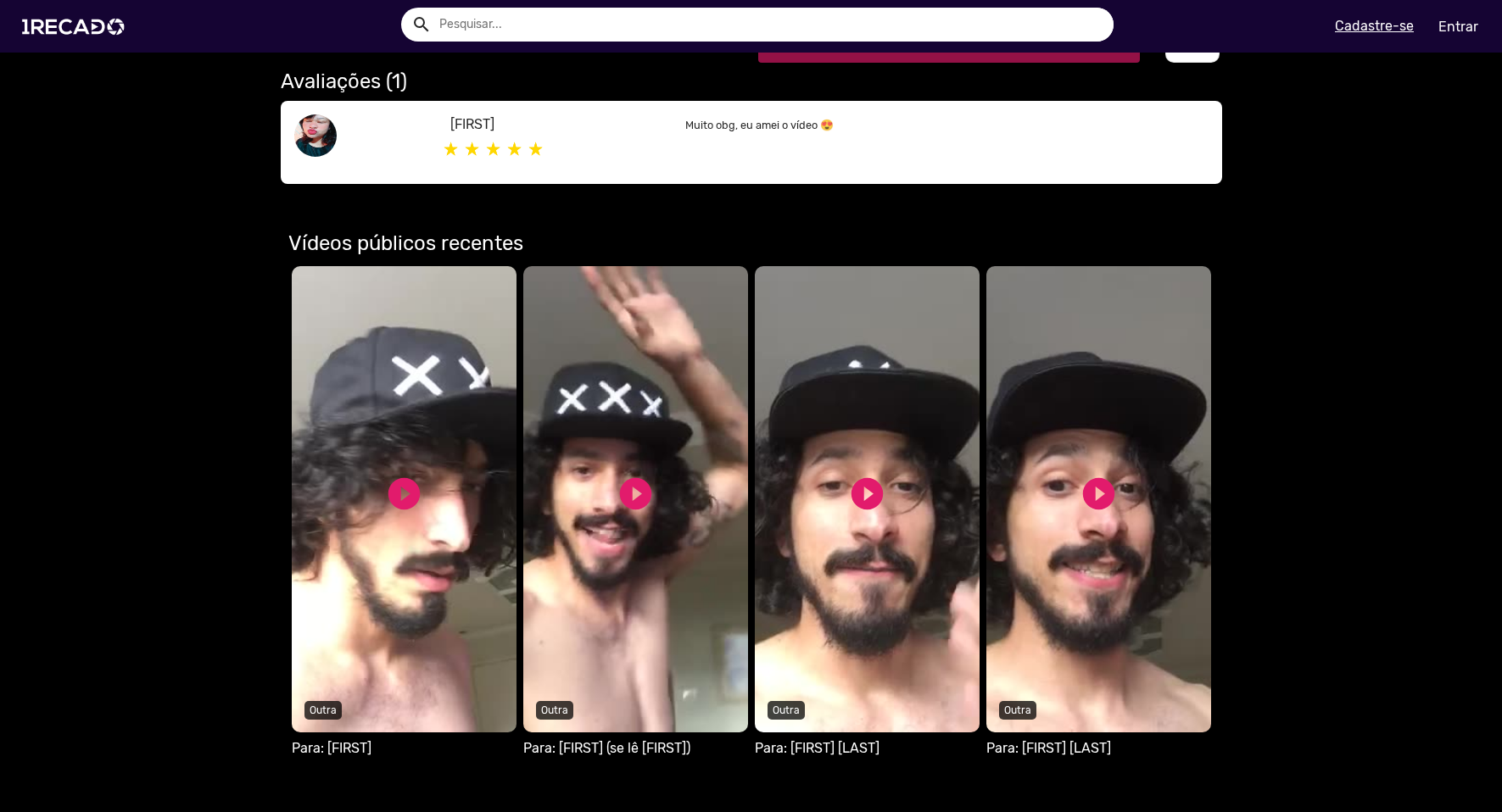 scroll, scrollTop: 678, scrollLeft: 0, axis: vertical 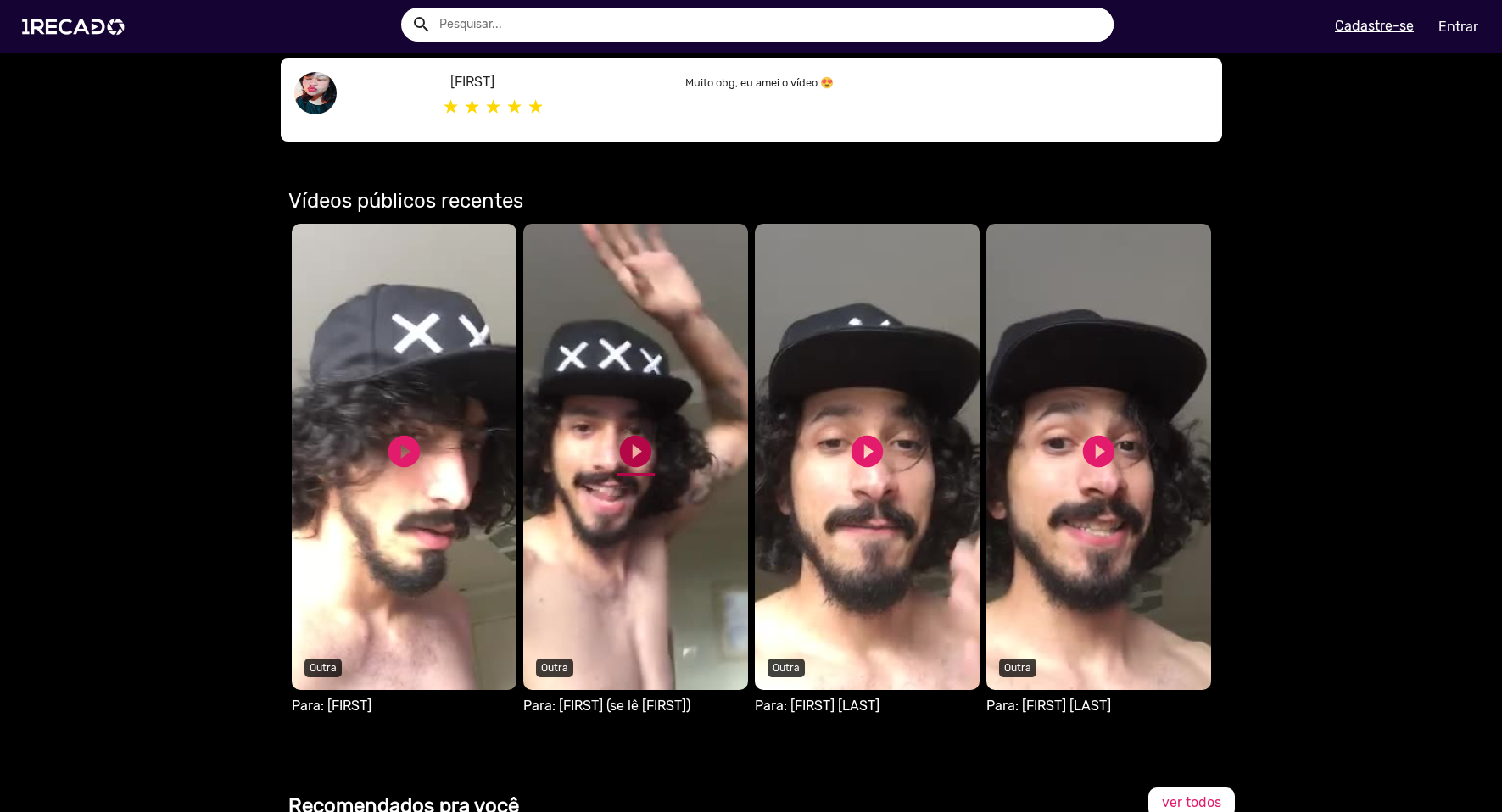 click on "play_circle_filled" 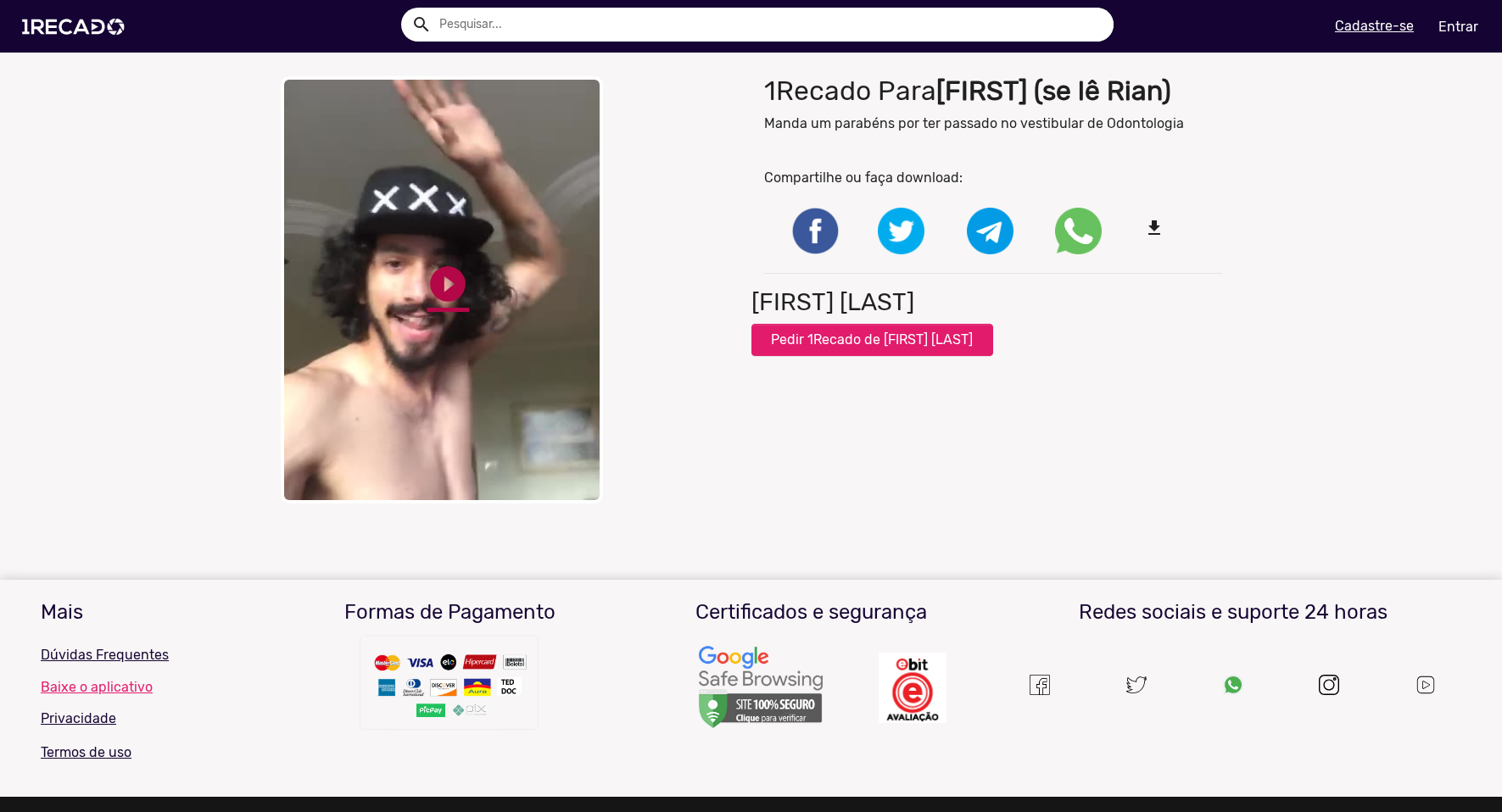 click on "play_circle_filled" at bounding box center (448, 284) 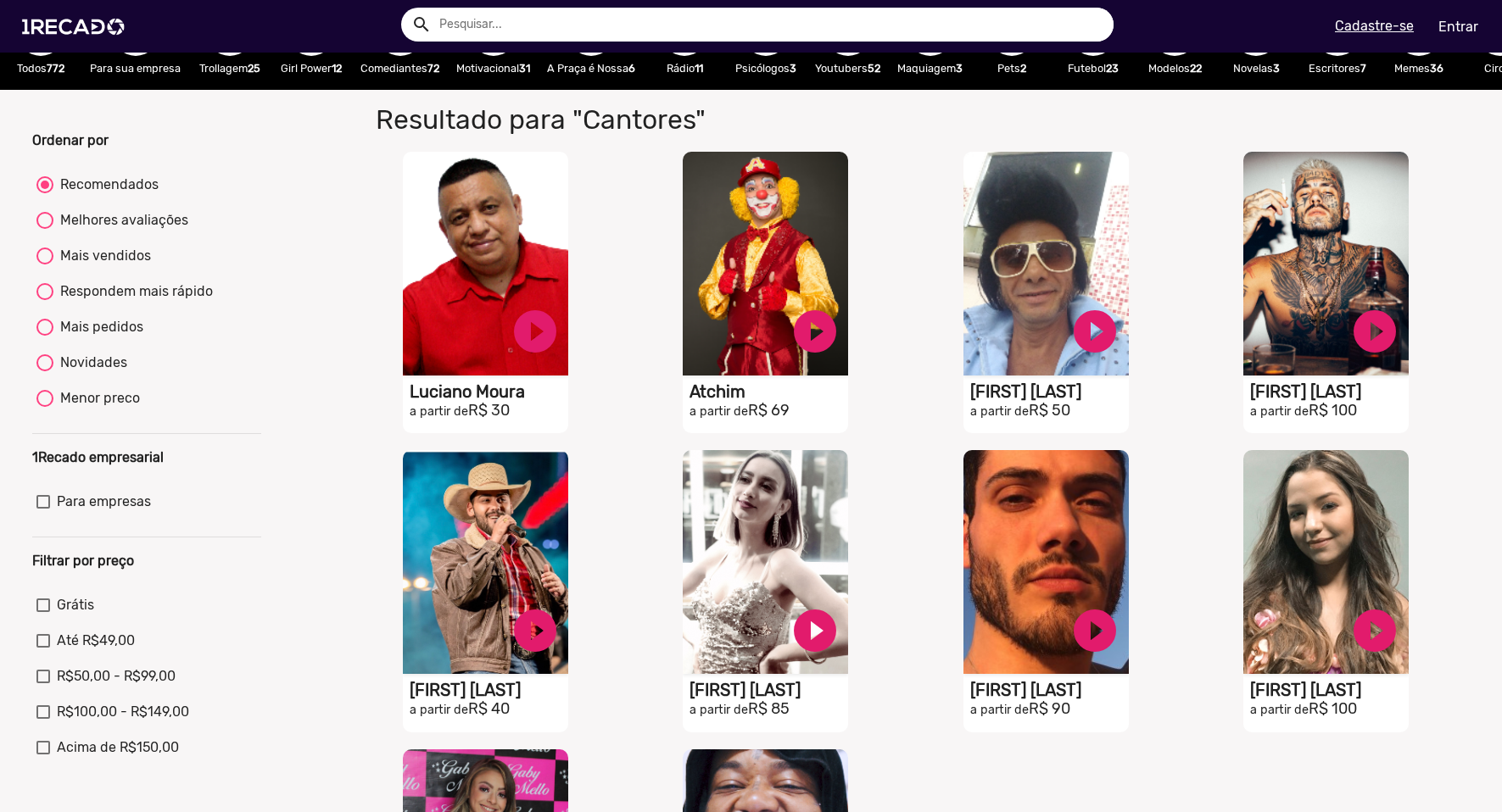 scroll, scrollTop: 0, scrollLeft: 0, axis: both 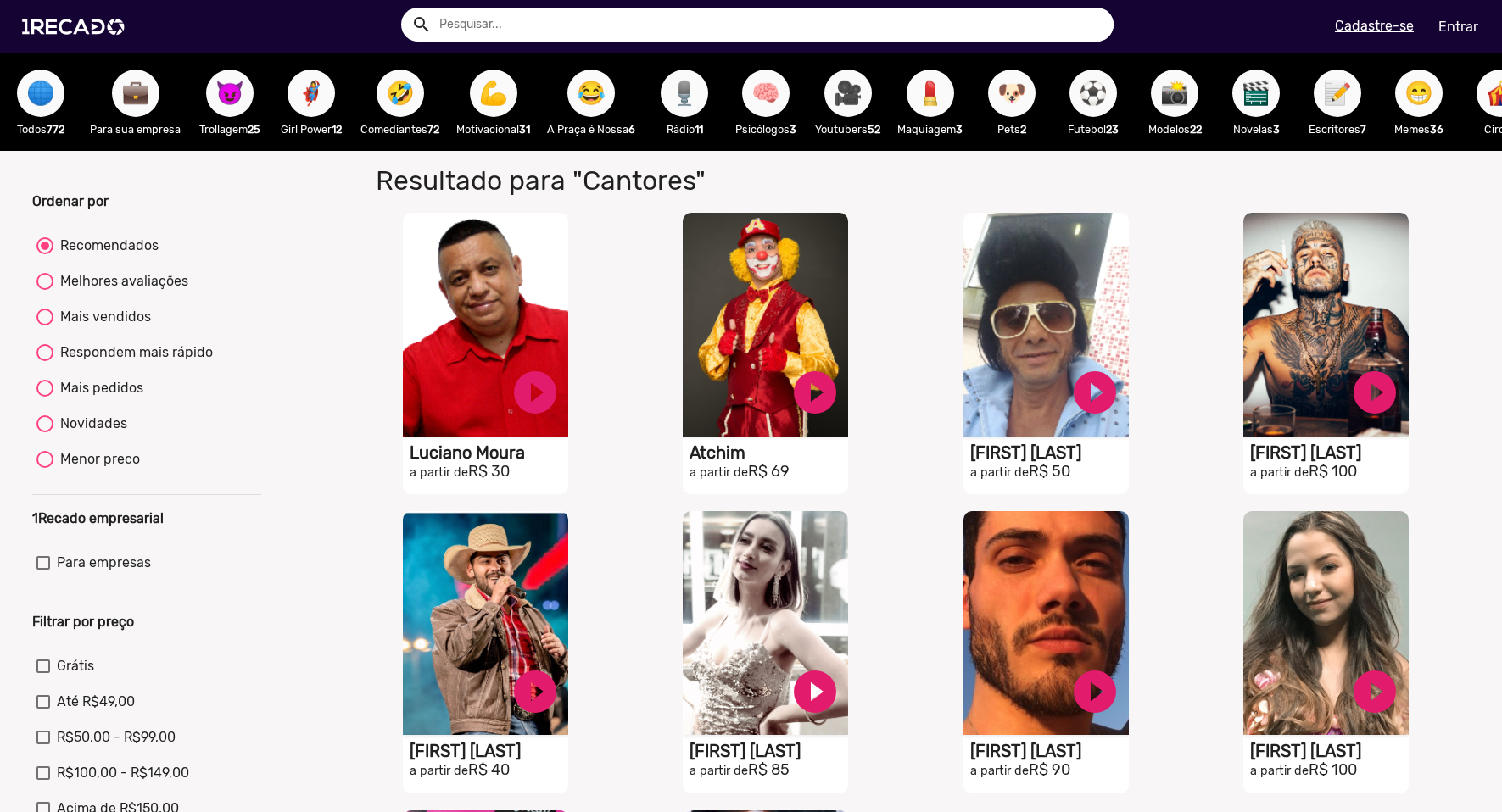 click on "🦸‍♀️" at bounding box center (311, 93) 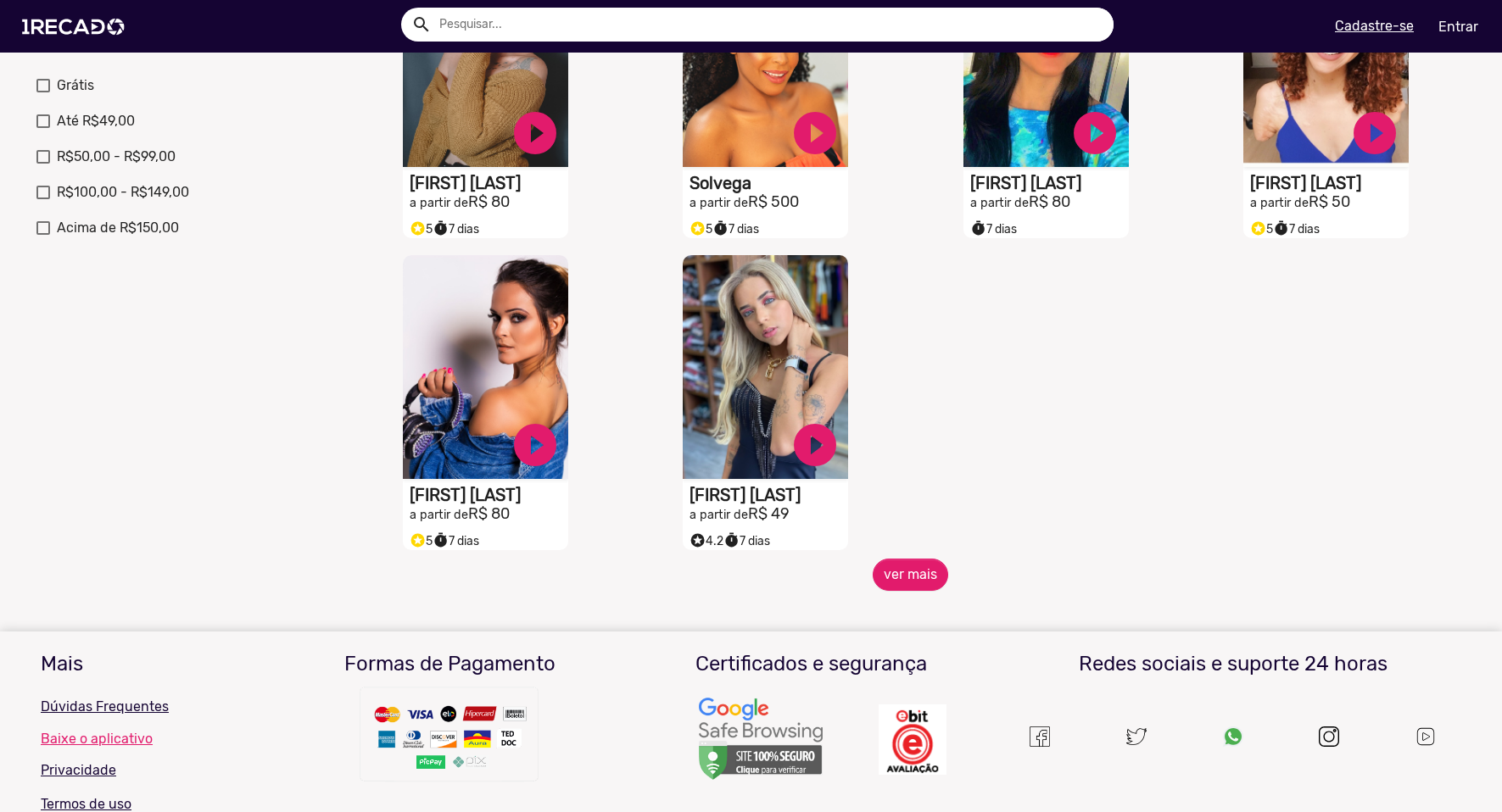 scroll, scrollTop: 593, scrollLeft: 0, axis: vertical 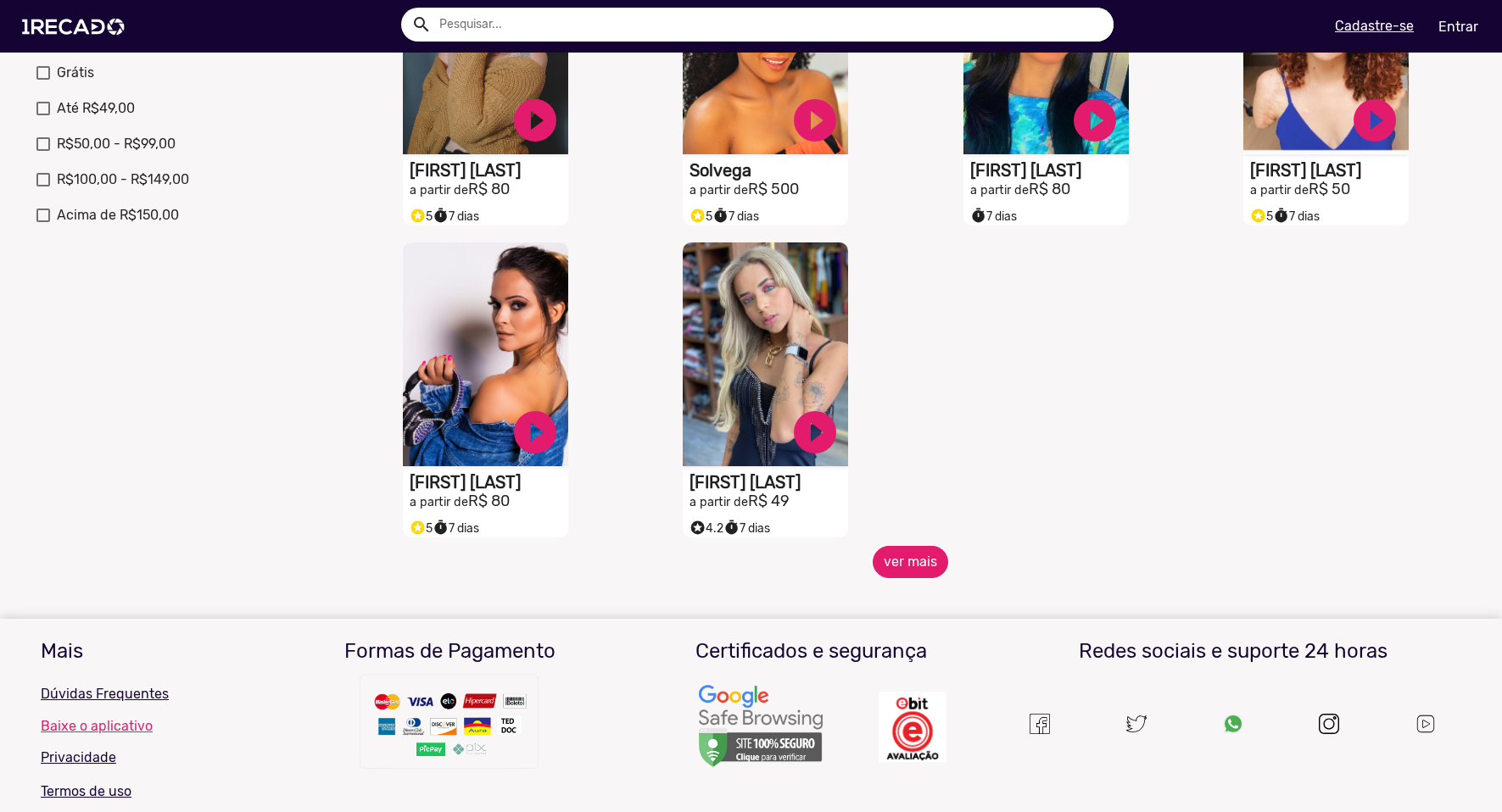 click on "ver mais" 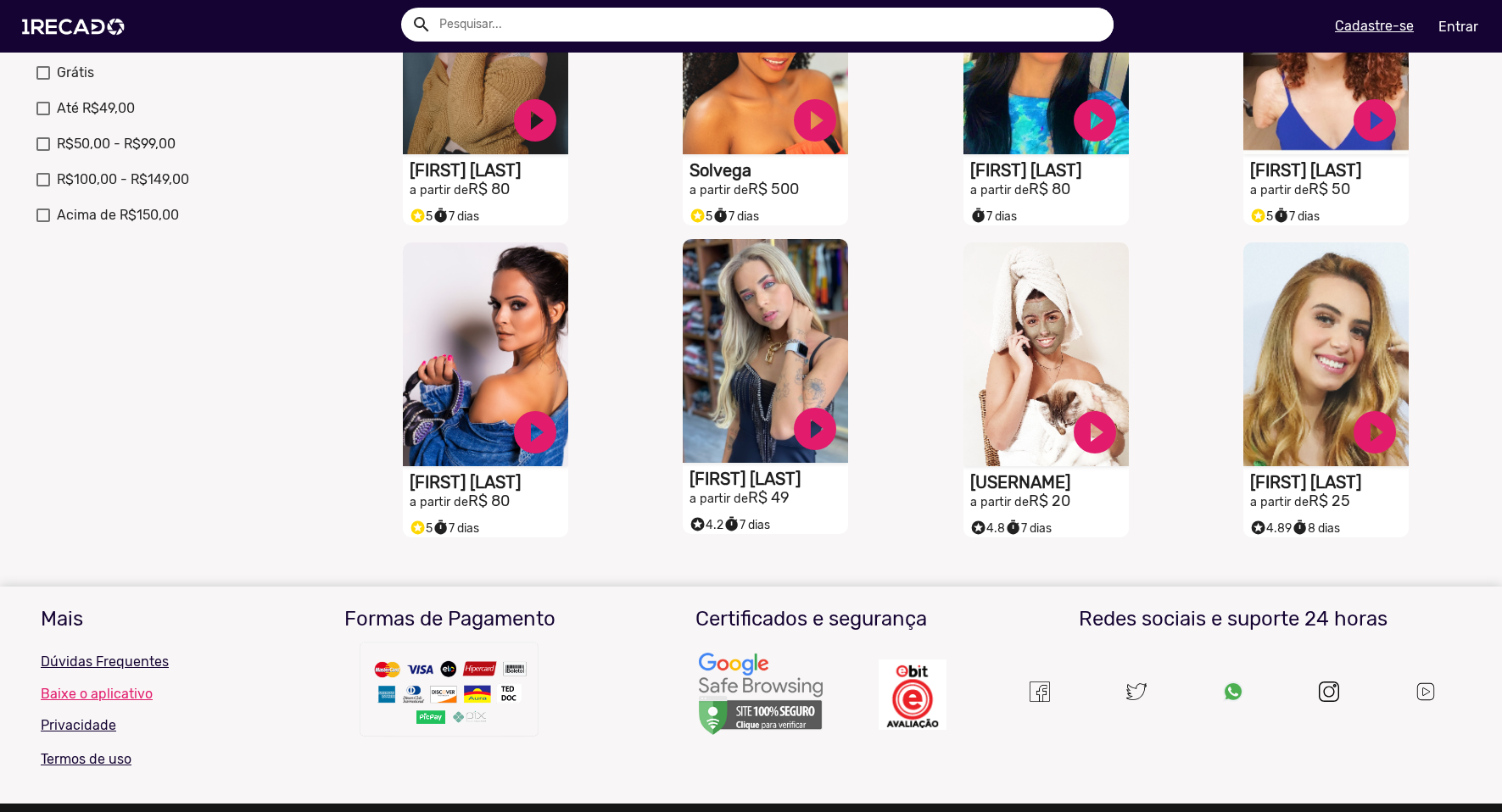 click on "[FIRST] [LAST]" at bounding box center [489, -141] 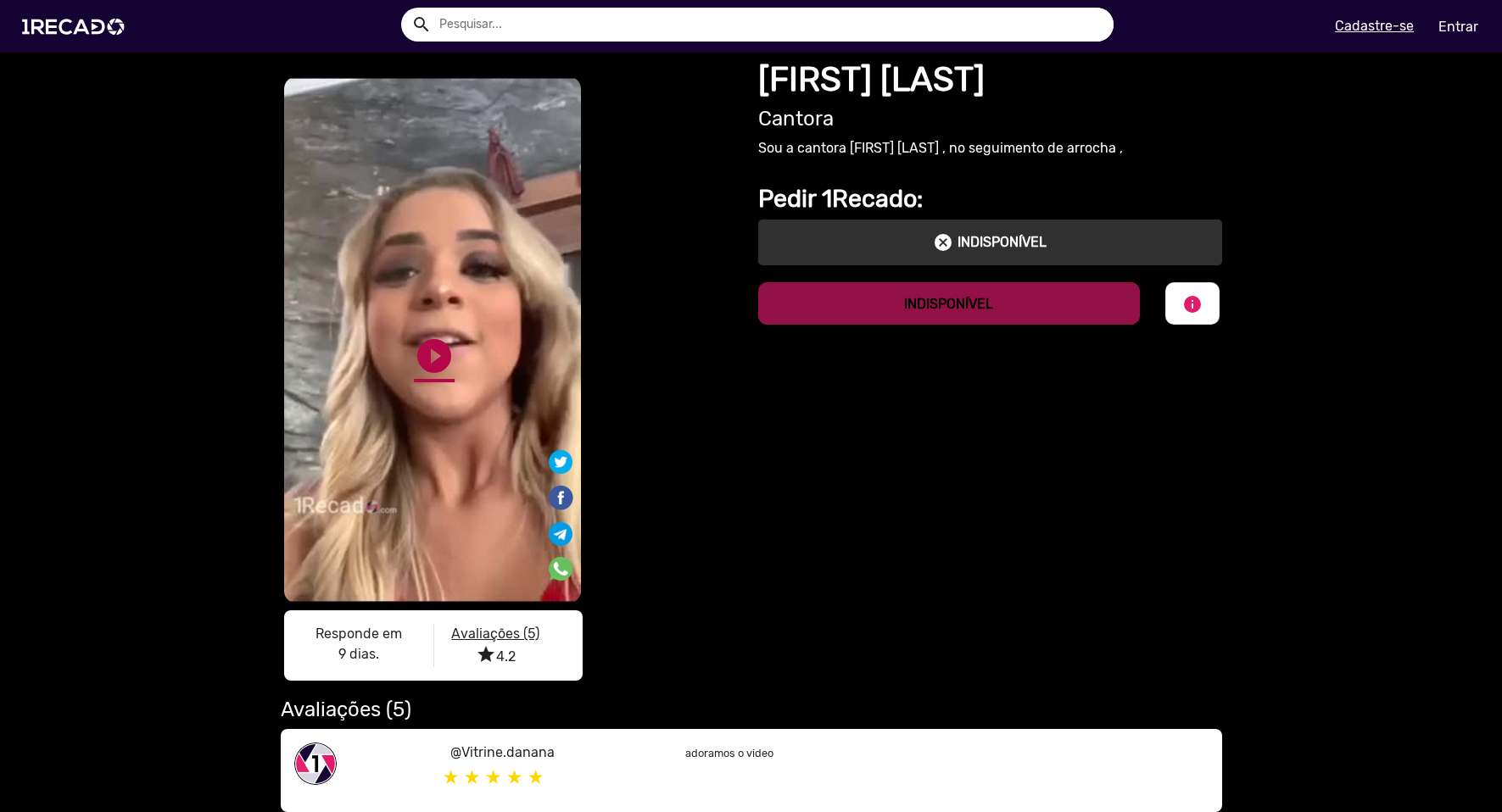 click on "play_circle_filled" 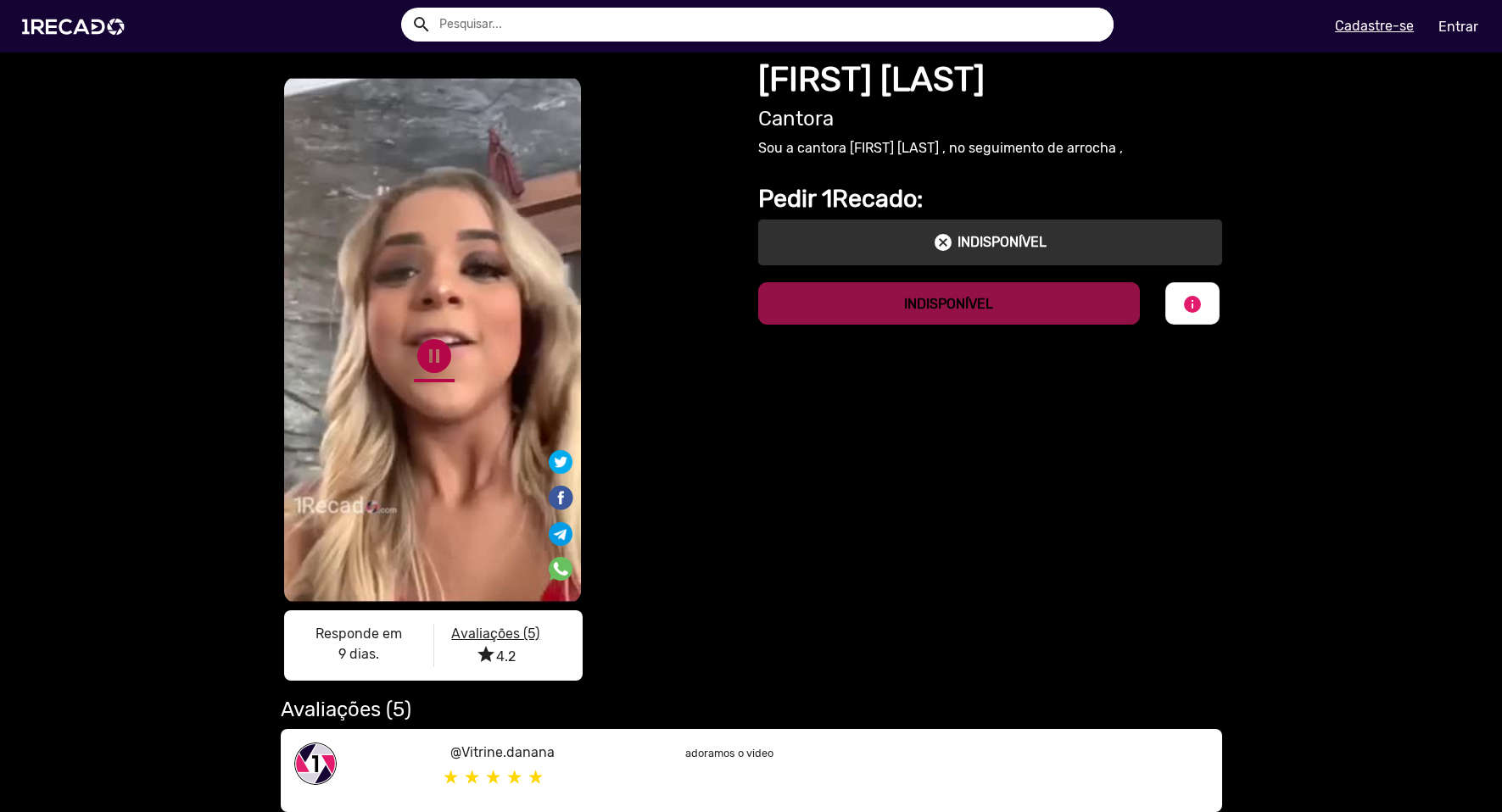 click on "pause_circle" 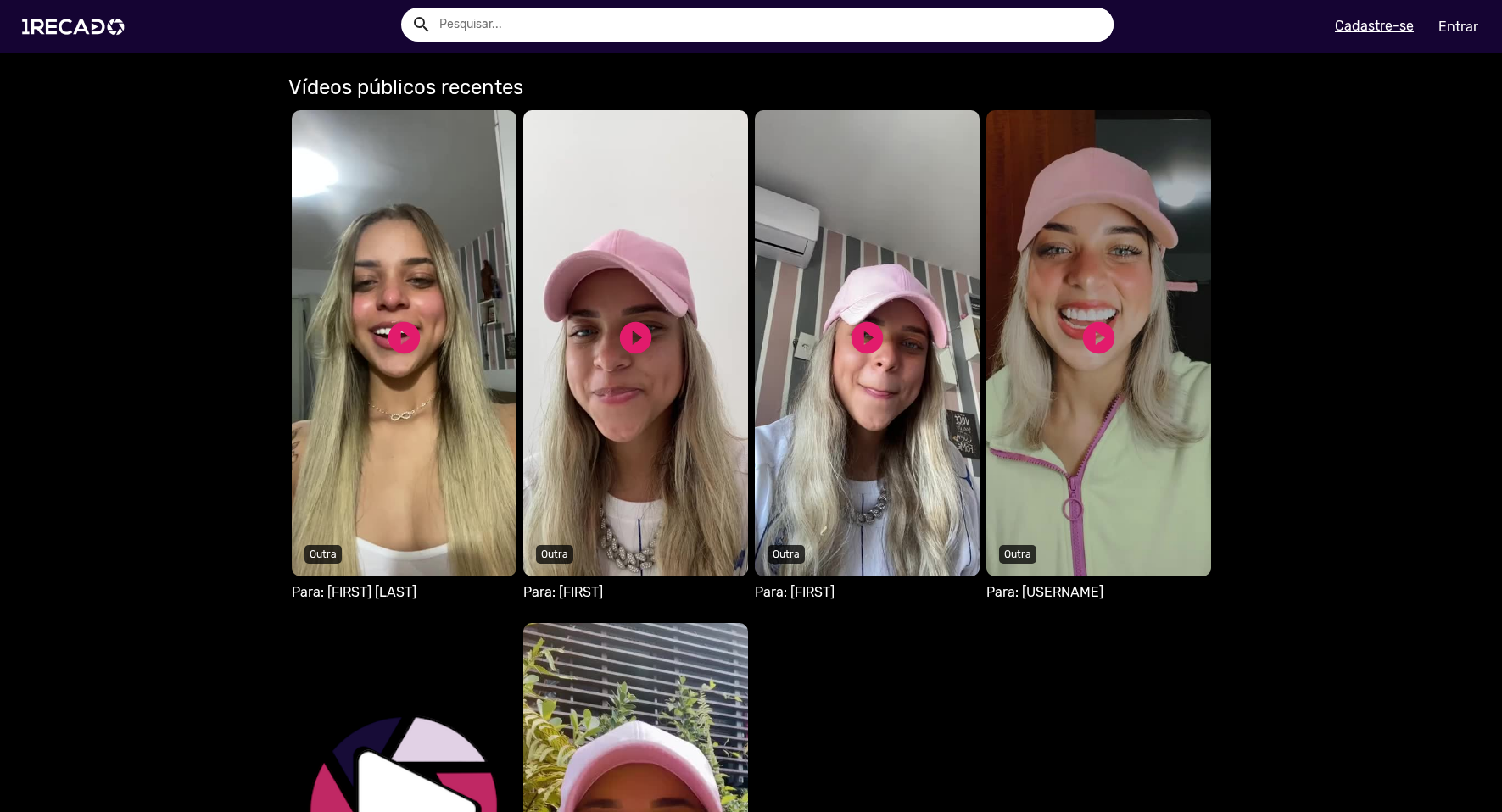 scroll, scrollTop: 932, scrollLeft: 0, axis: vertical 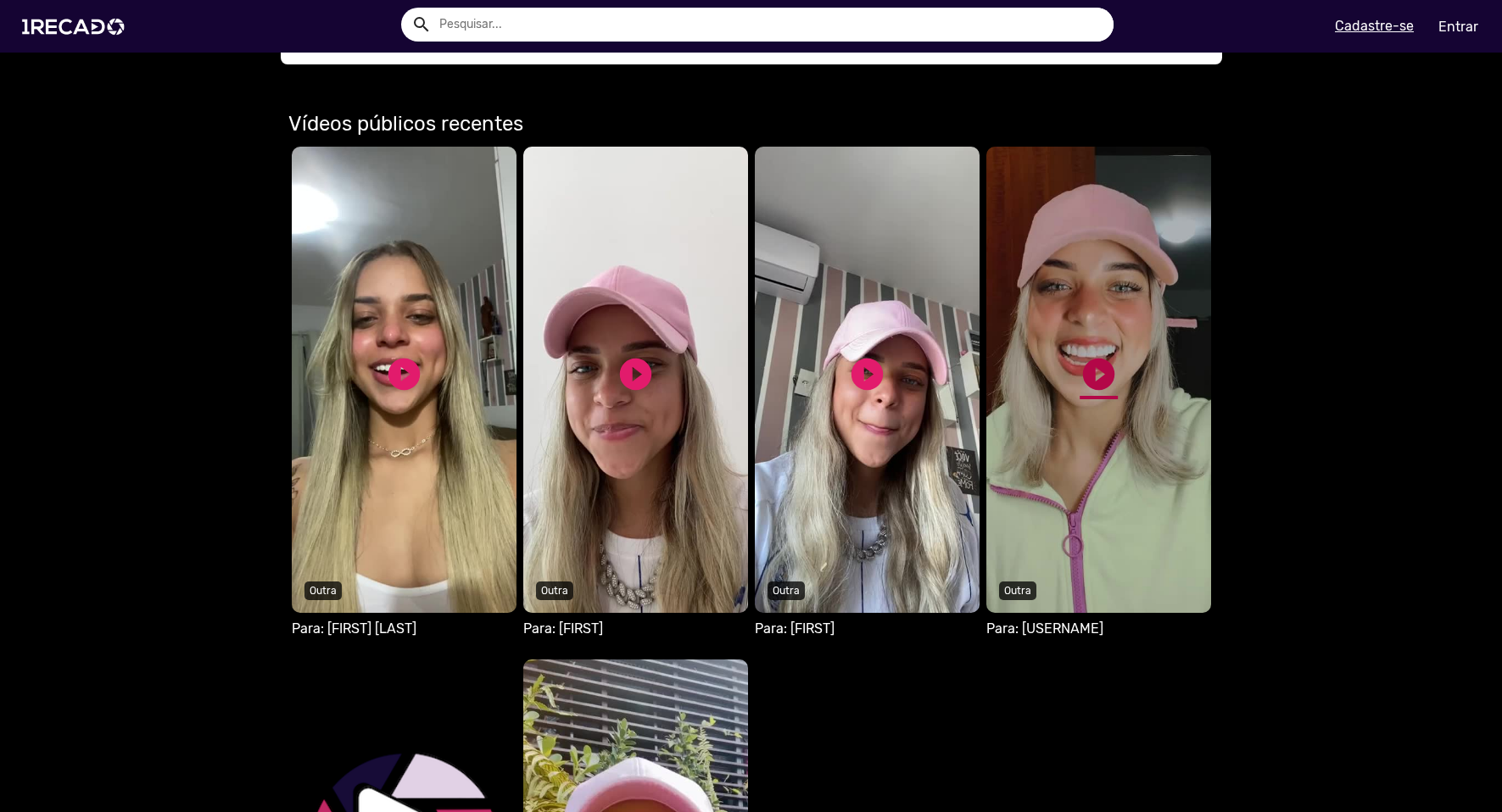 click on "play_circle_filled" 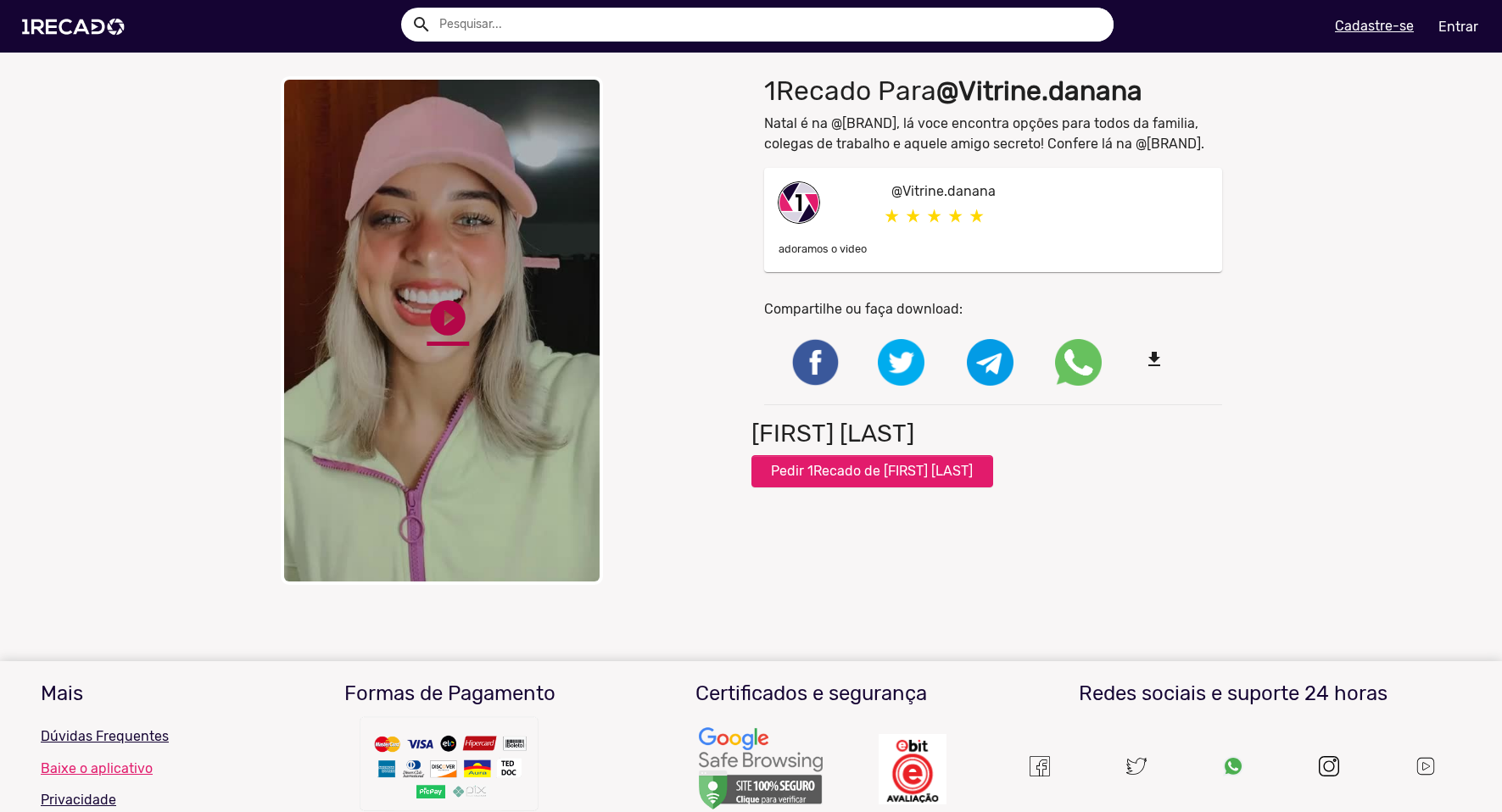 click on "play_circle_filled" at bounding box center (448, 318) 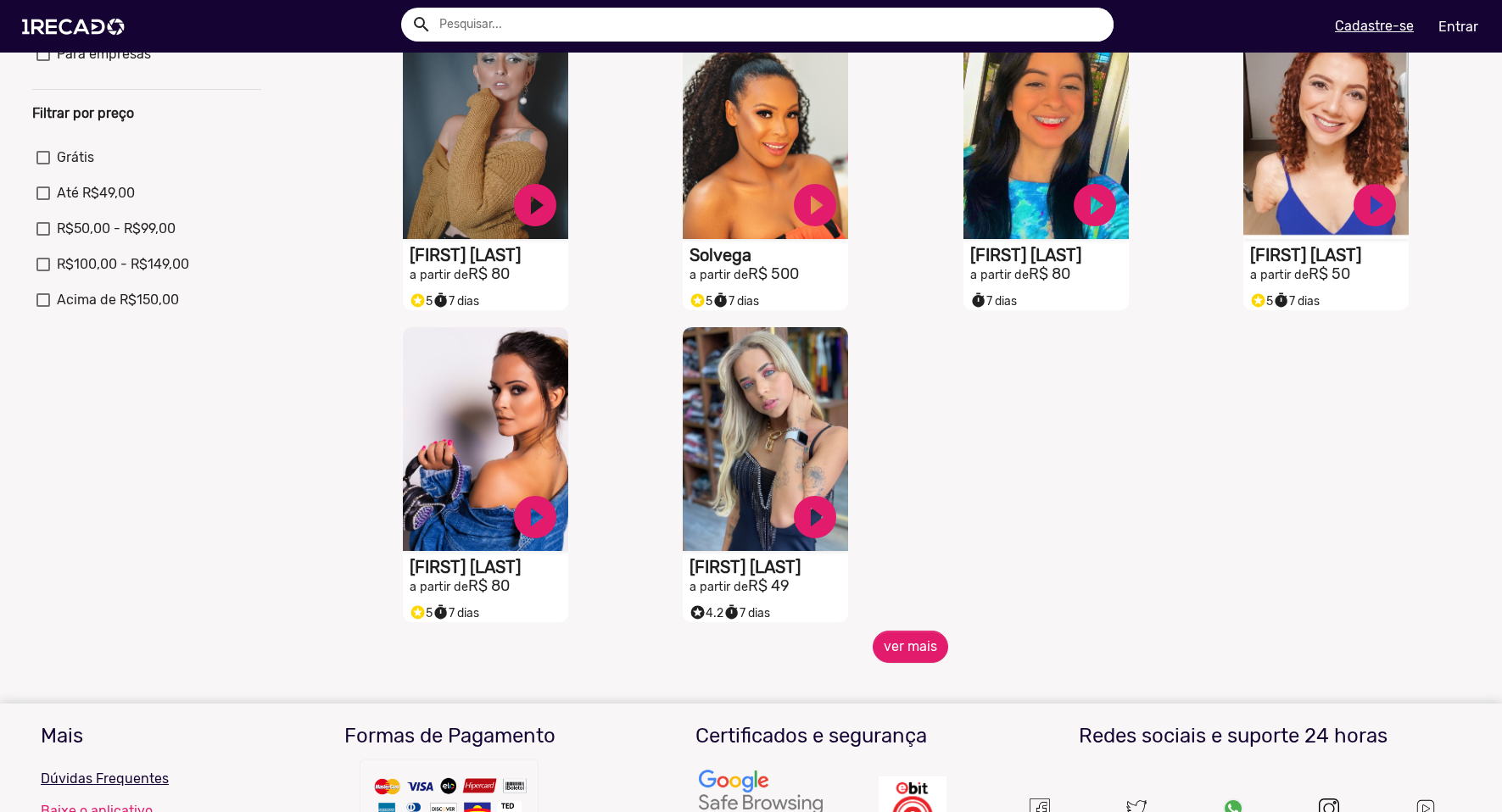 scroll, scrollTop: 0, scrollLeft: 0, axis: both 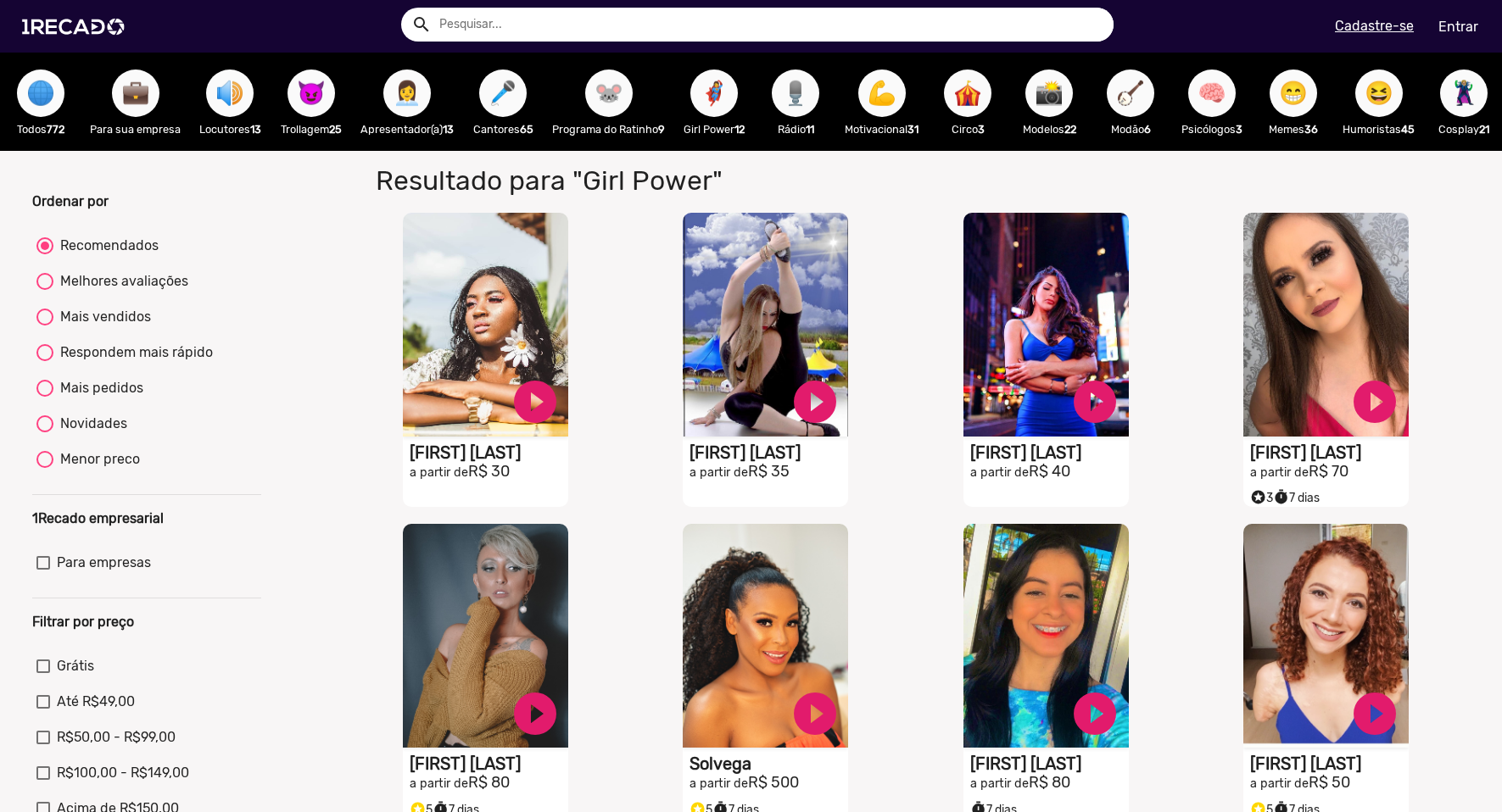 click on "🌐" at bounding box center [41, 93] 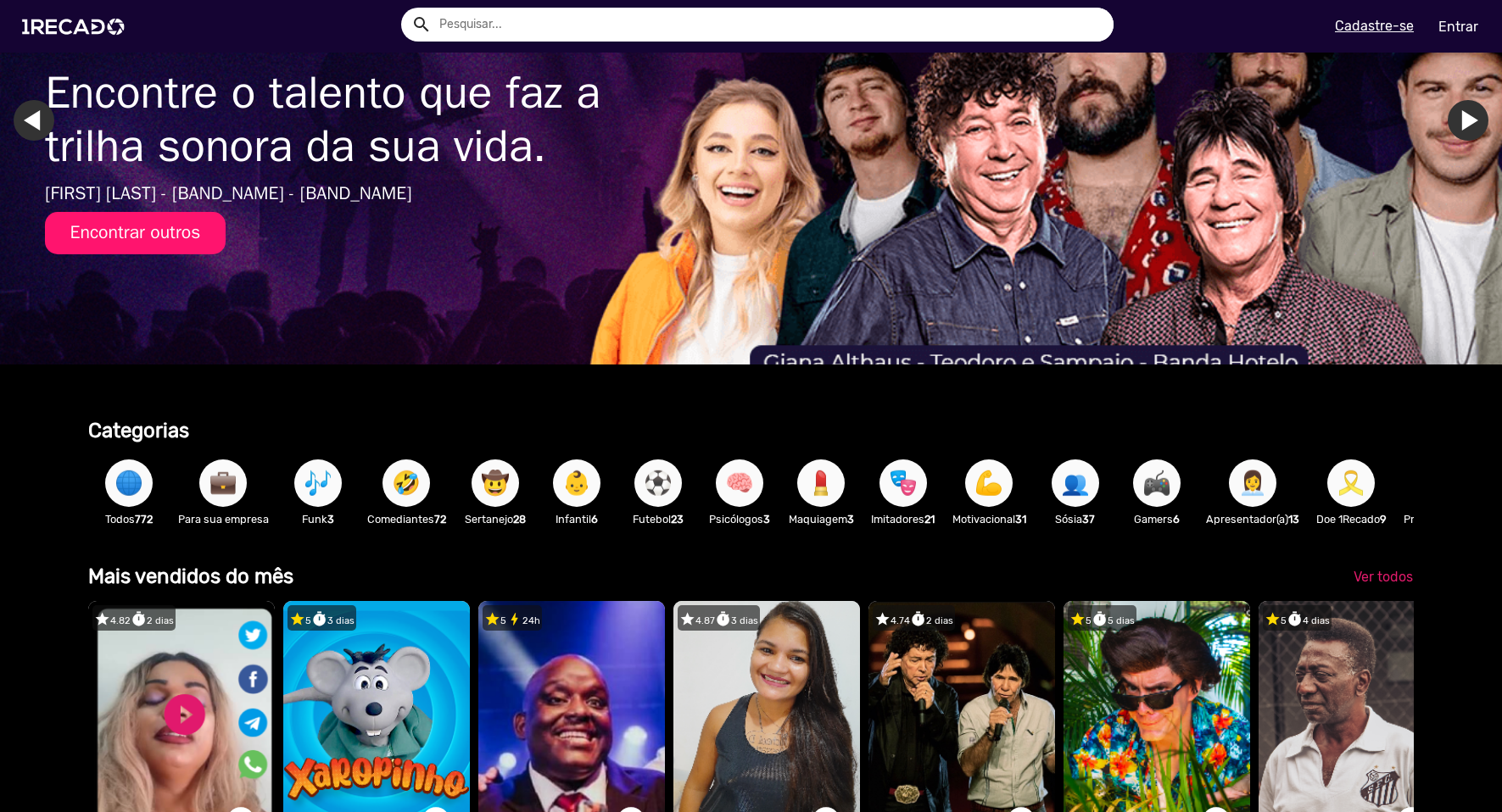 scroll, scrollTop: 0, scrollLeft: 0, axis: both 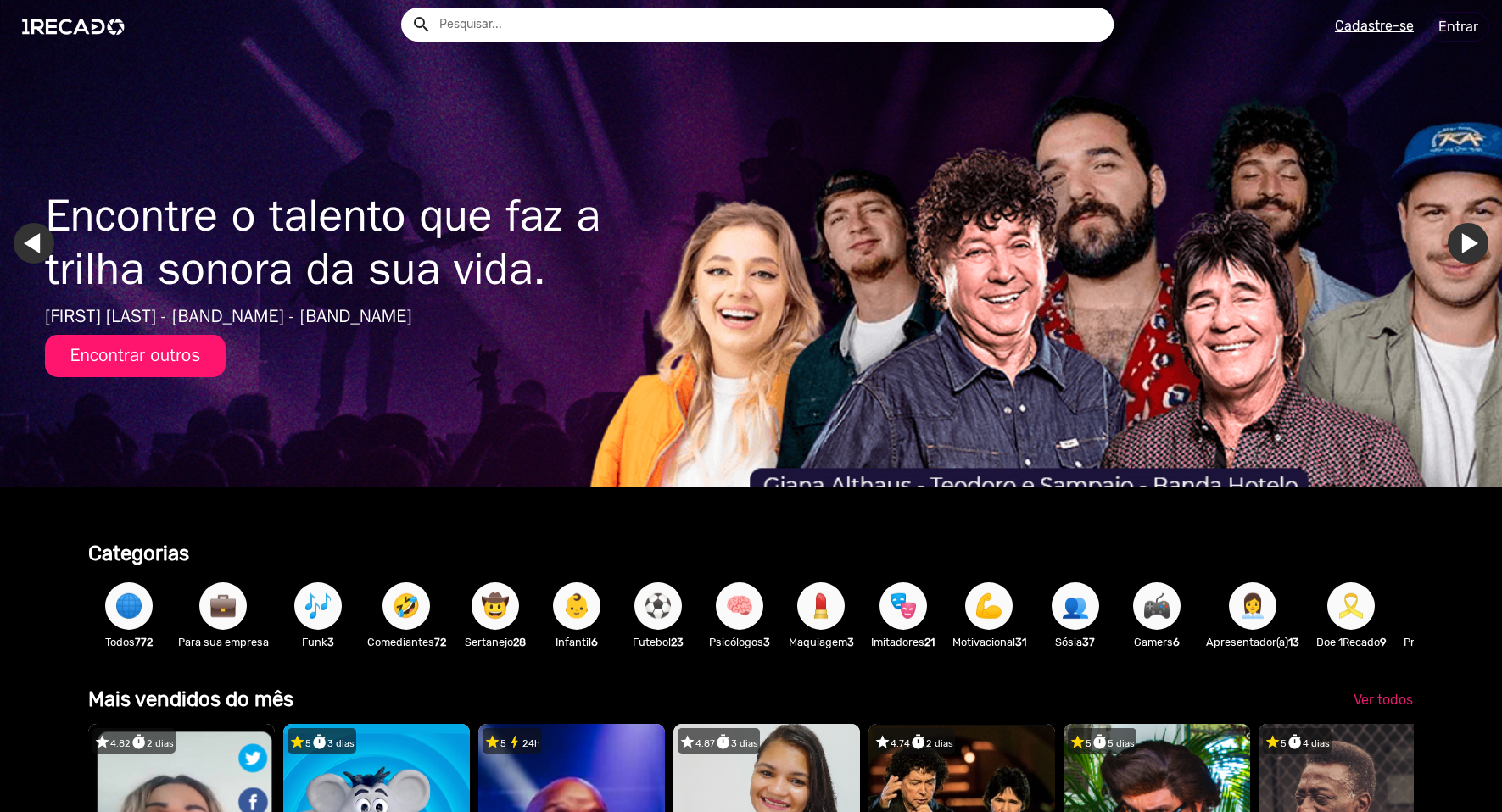click on "Ir para o último slide" at bounding box center [34, 243] 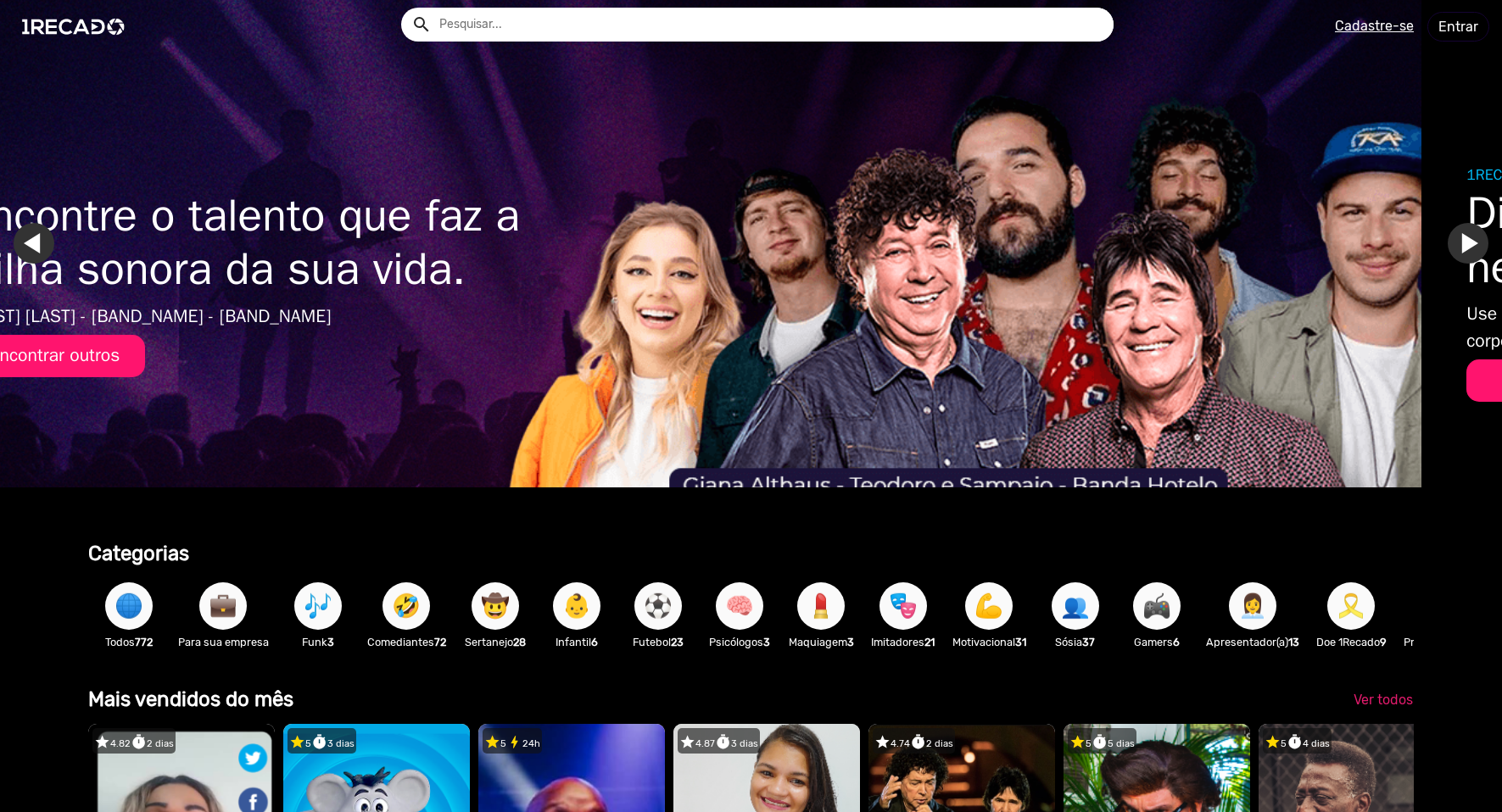 scroll, scrollTop: 0, scrollLeft: 0, axis: both 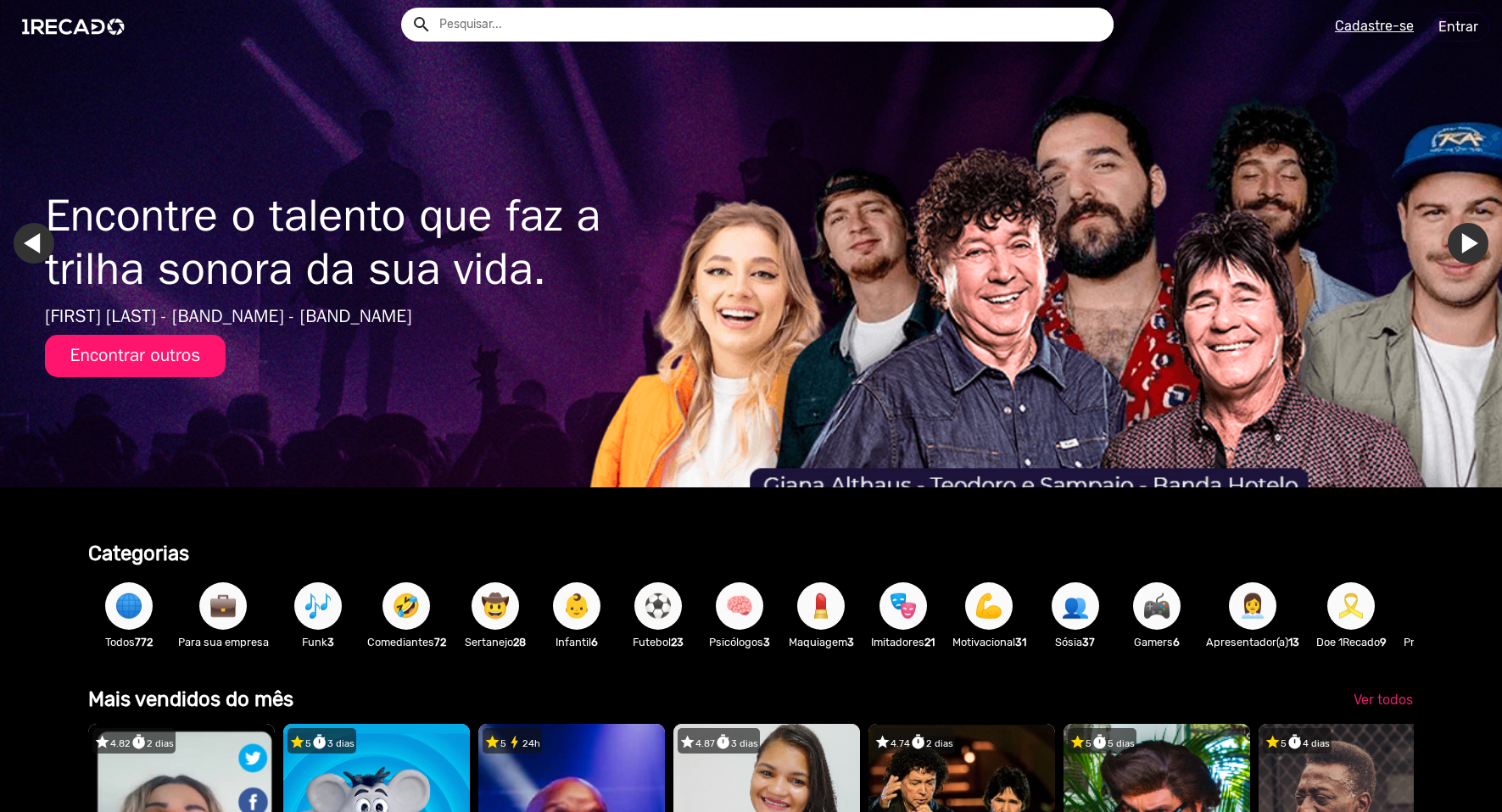 click on "Ir para o último slide" at bounding box center [34, 243] 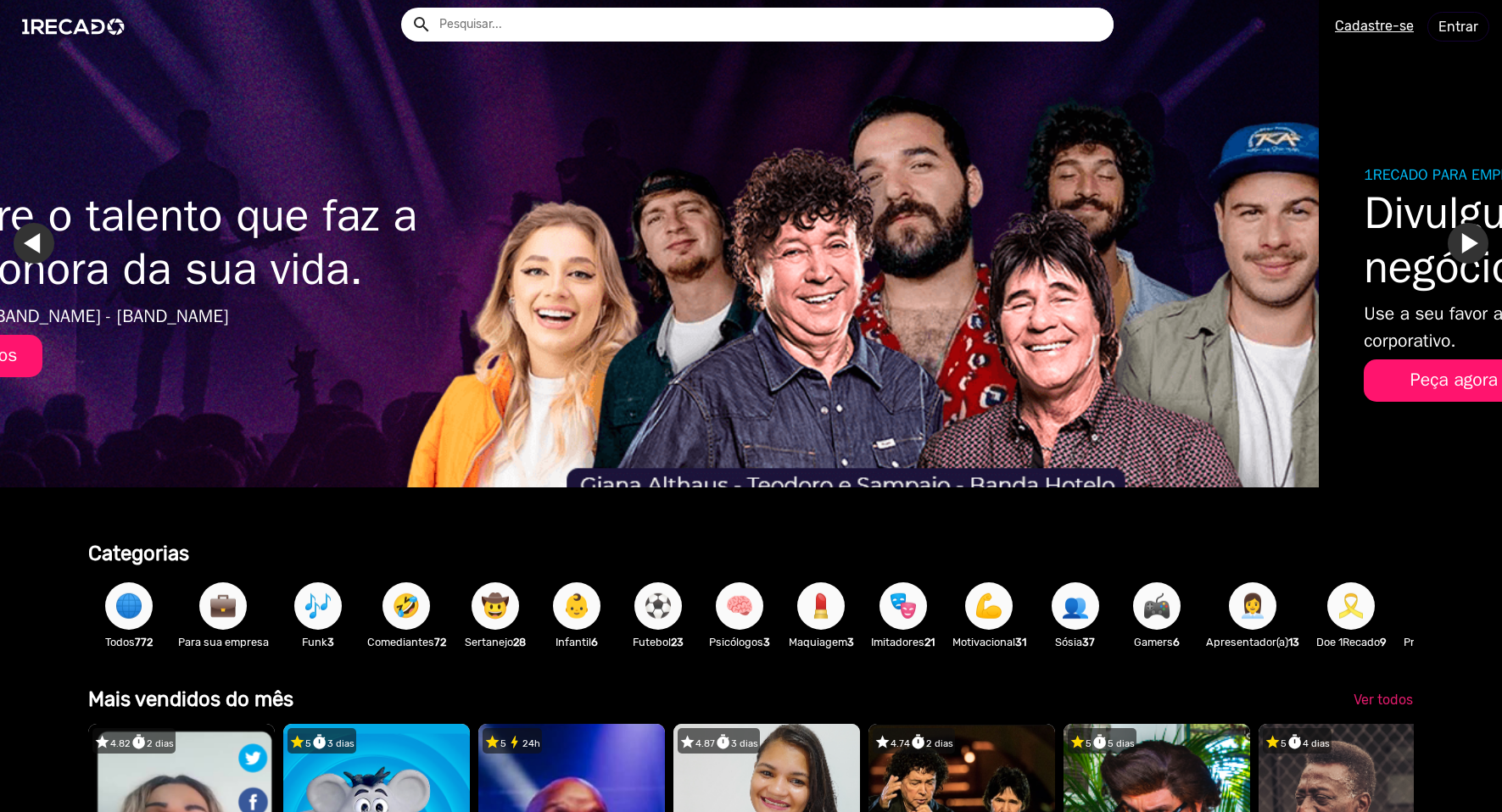 scroll, scrollTop: 0, scrollLeft: 0, axis: both 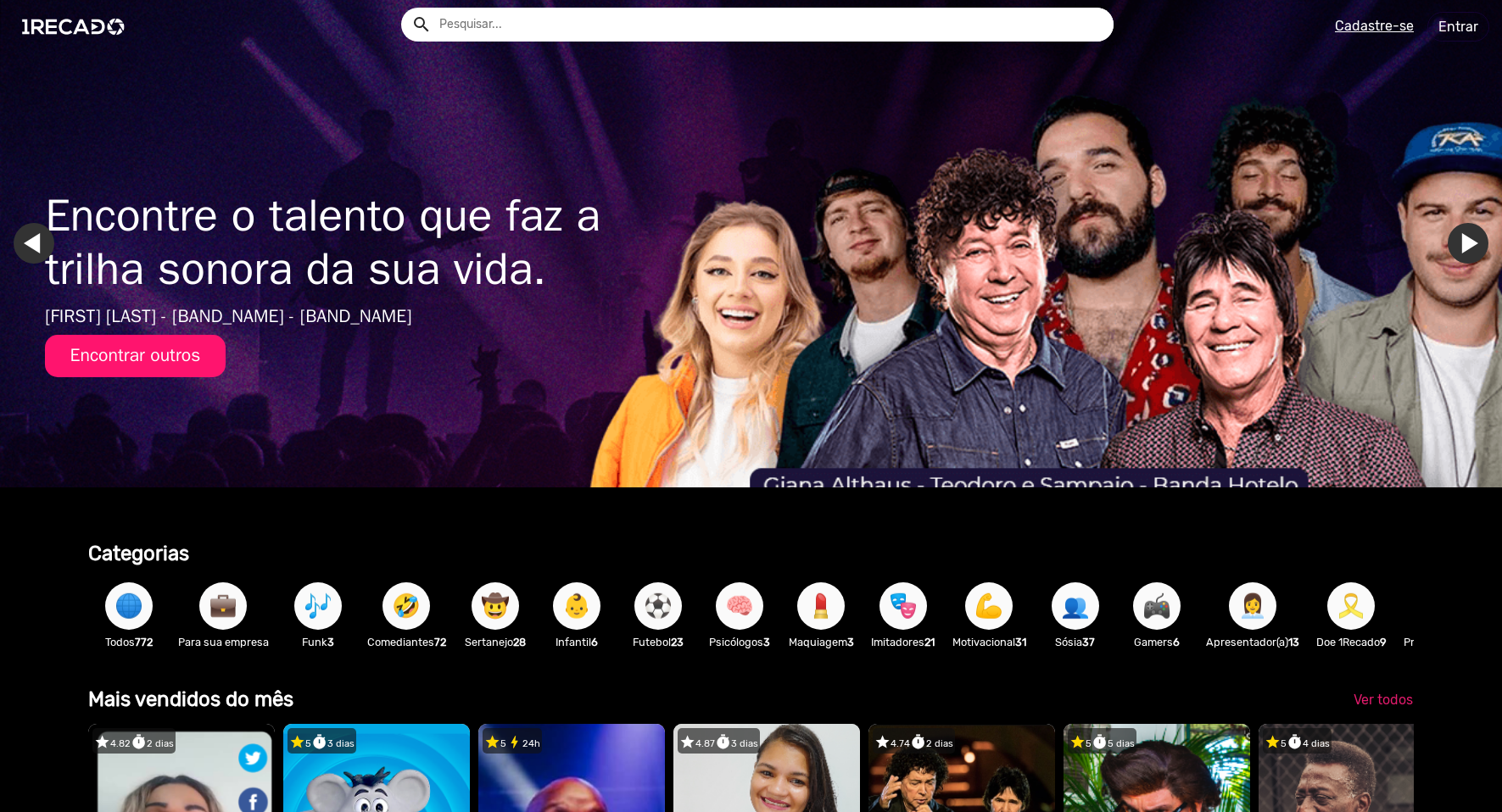 click on "Ir para o último slide" at bounding box center (34, 243) 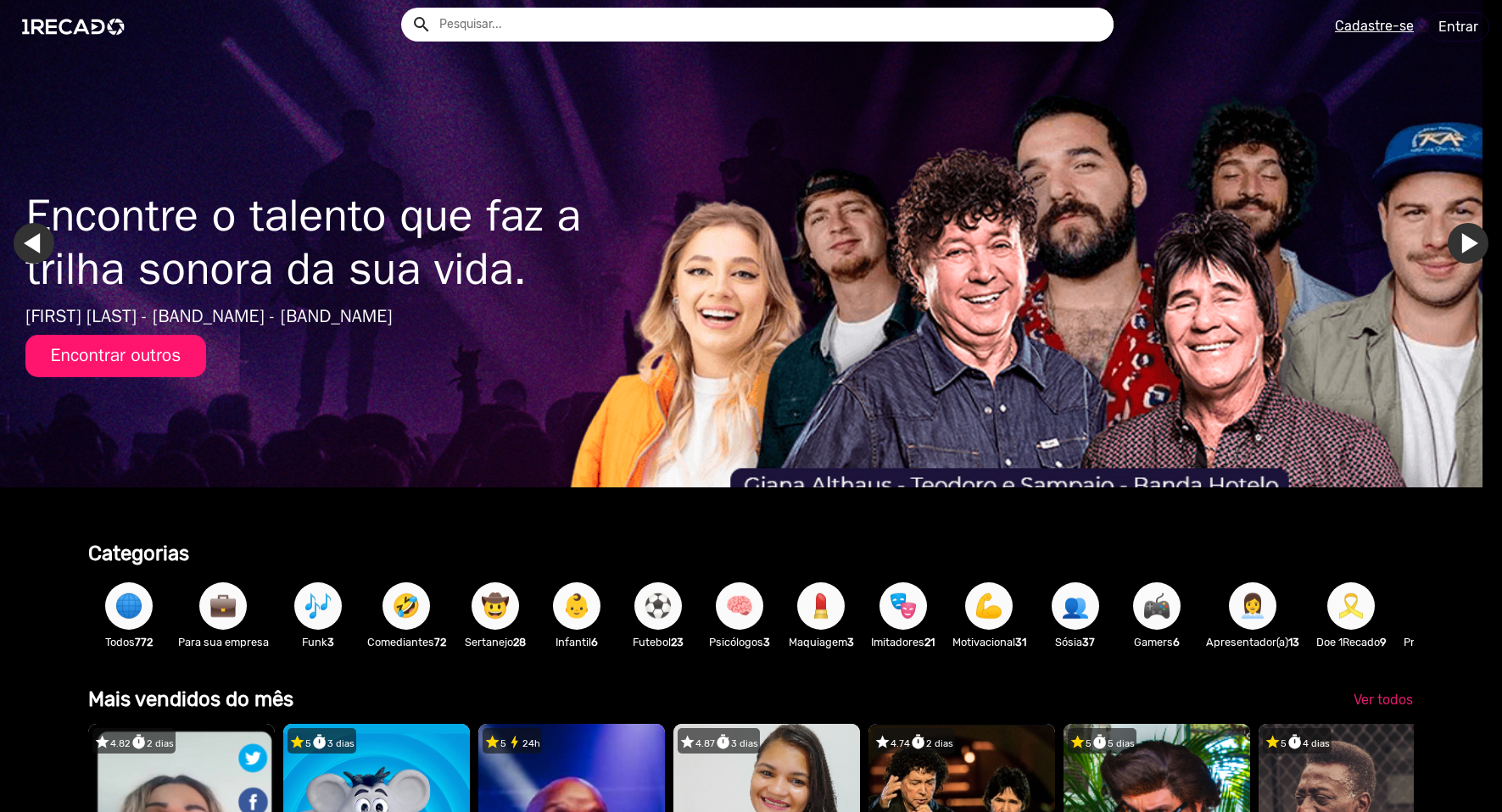 scroll, scrollTop: 0, scrollLeft: 0, axis: both 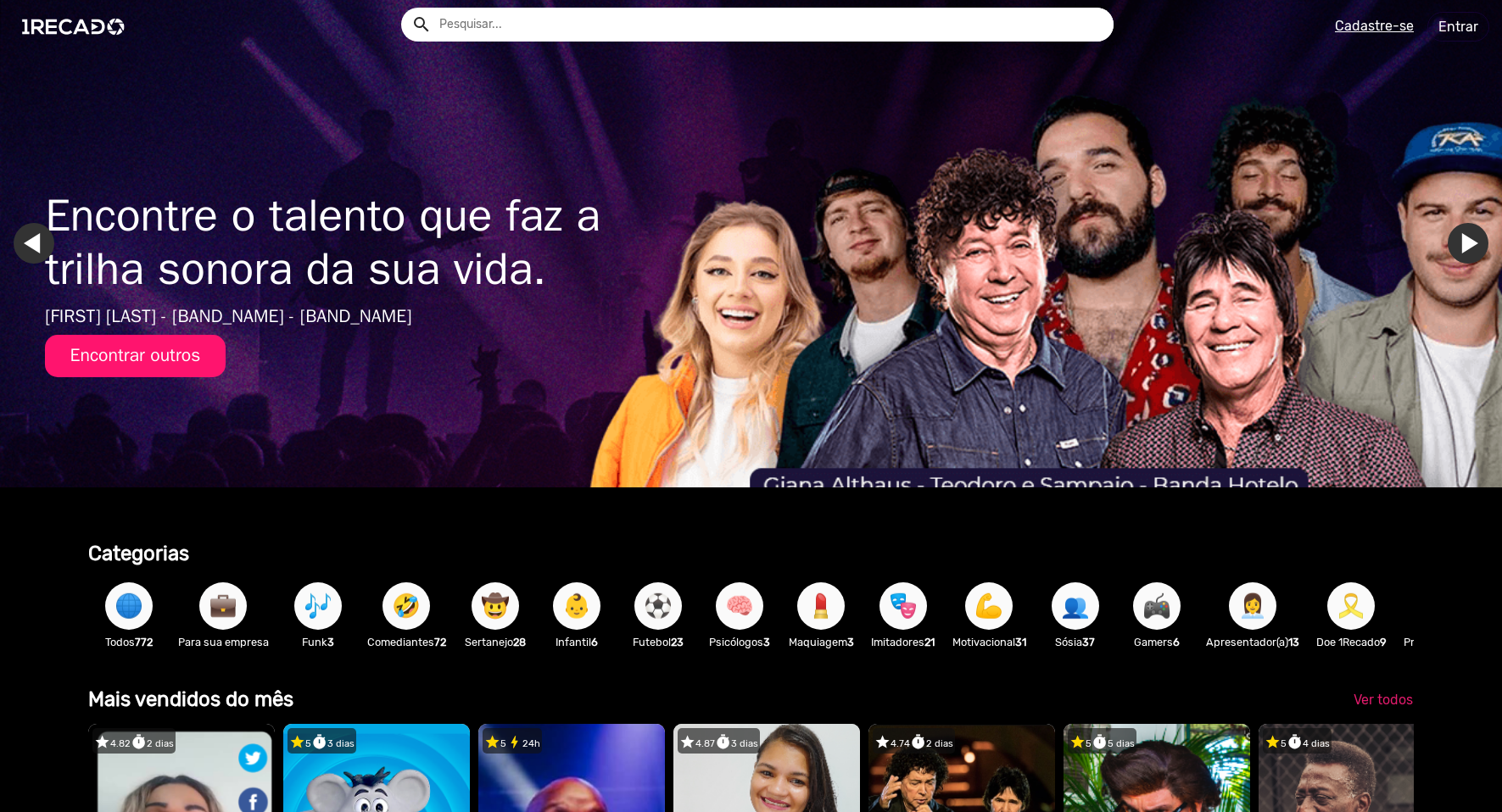 click on "Ir para o próximo slide" at bounding box center (1468, 243) 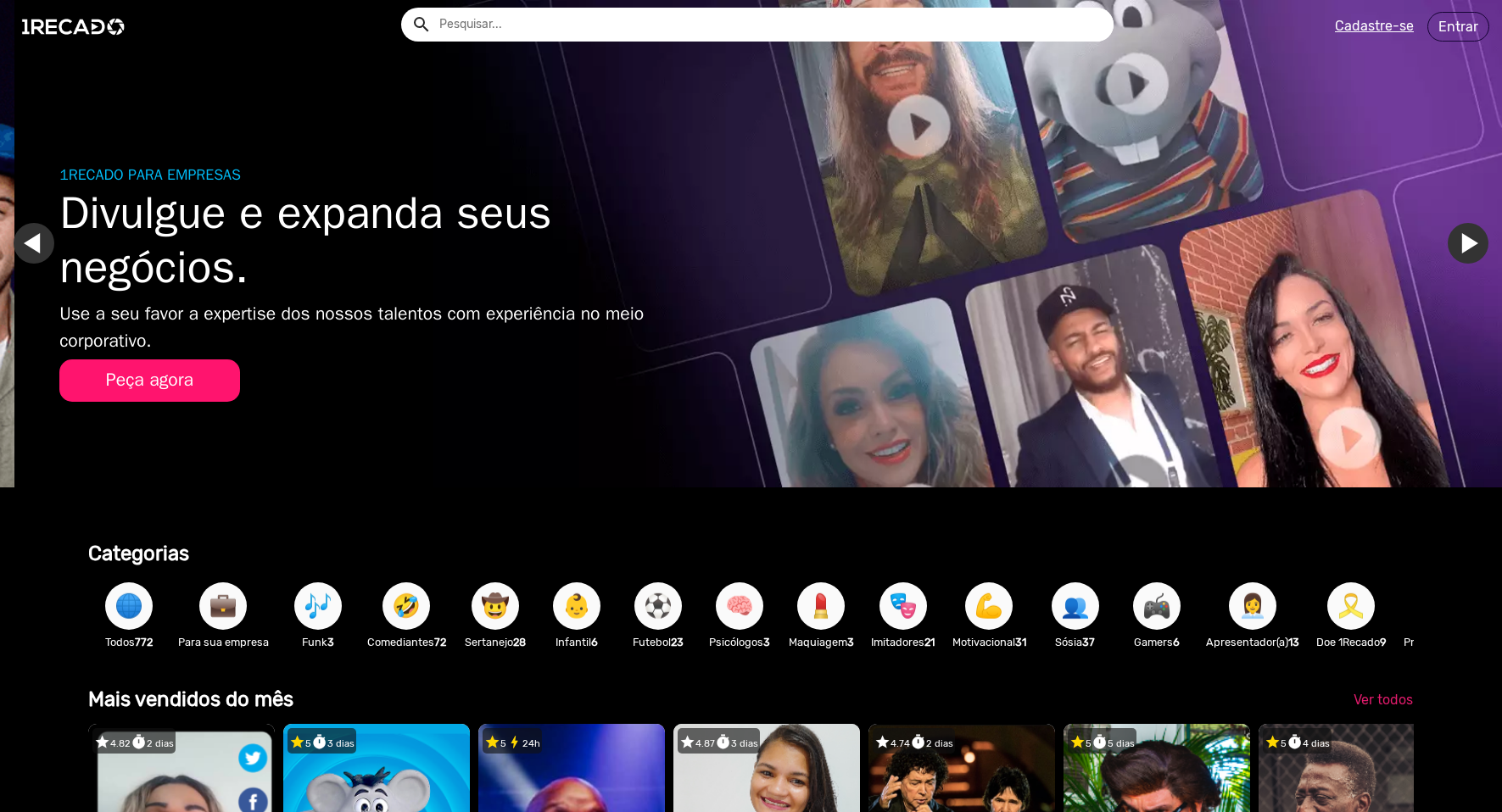 scroll, scrollTop: 0, scrollLeft: 1489, axis: horizontal 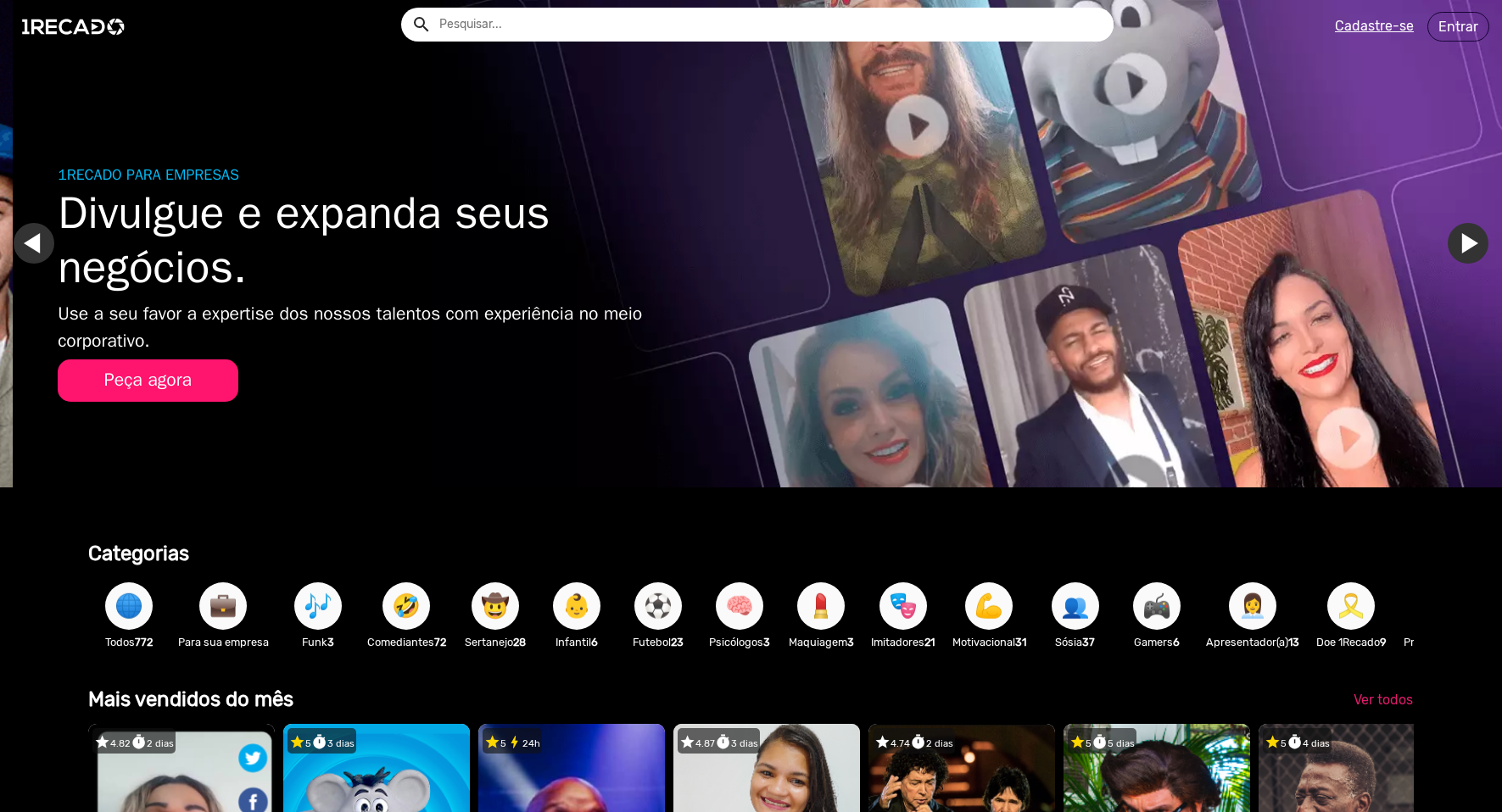 click on "Ir para o próximo slide" at bounding box center [1481, 243] 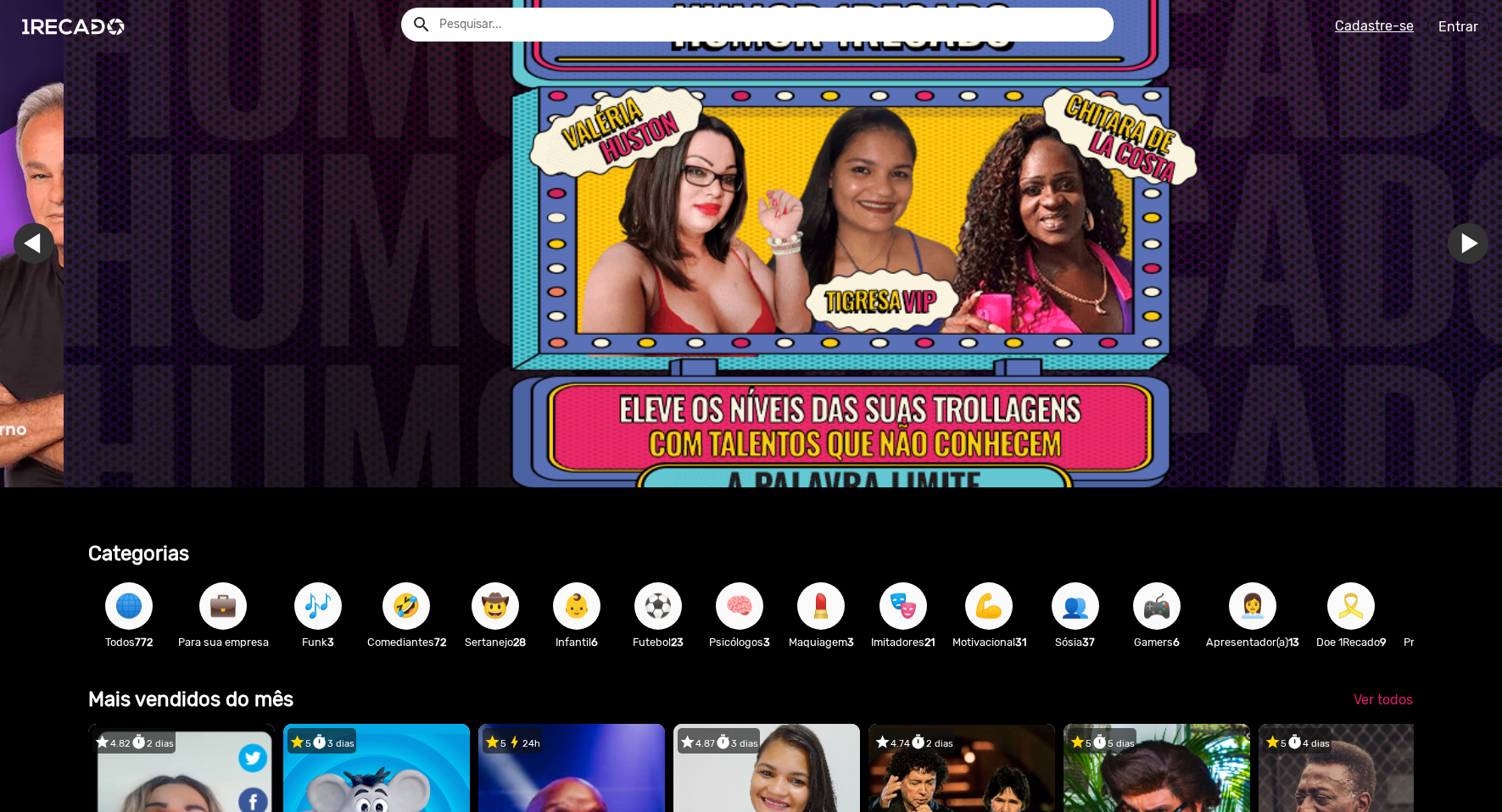 scroll, scrollTop: 0, scrollLeft: 4468, axis: horizontal 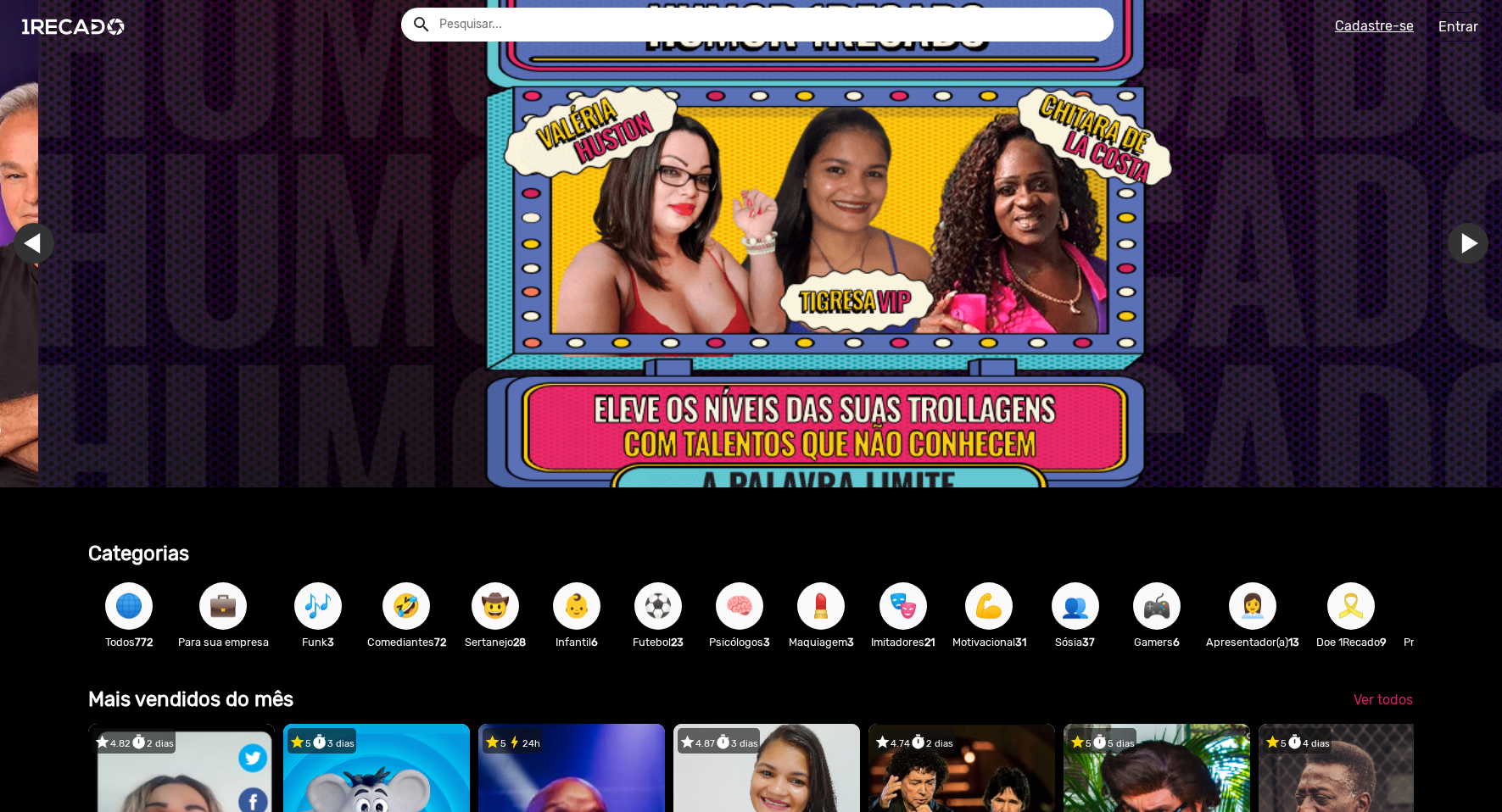 click on "Ir para o slide anterior" at bounding box center (72, 243) 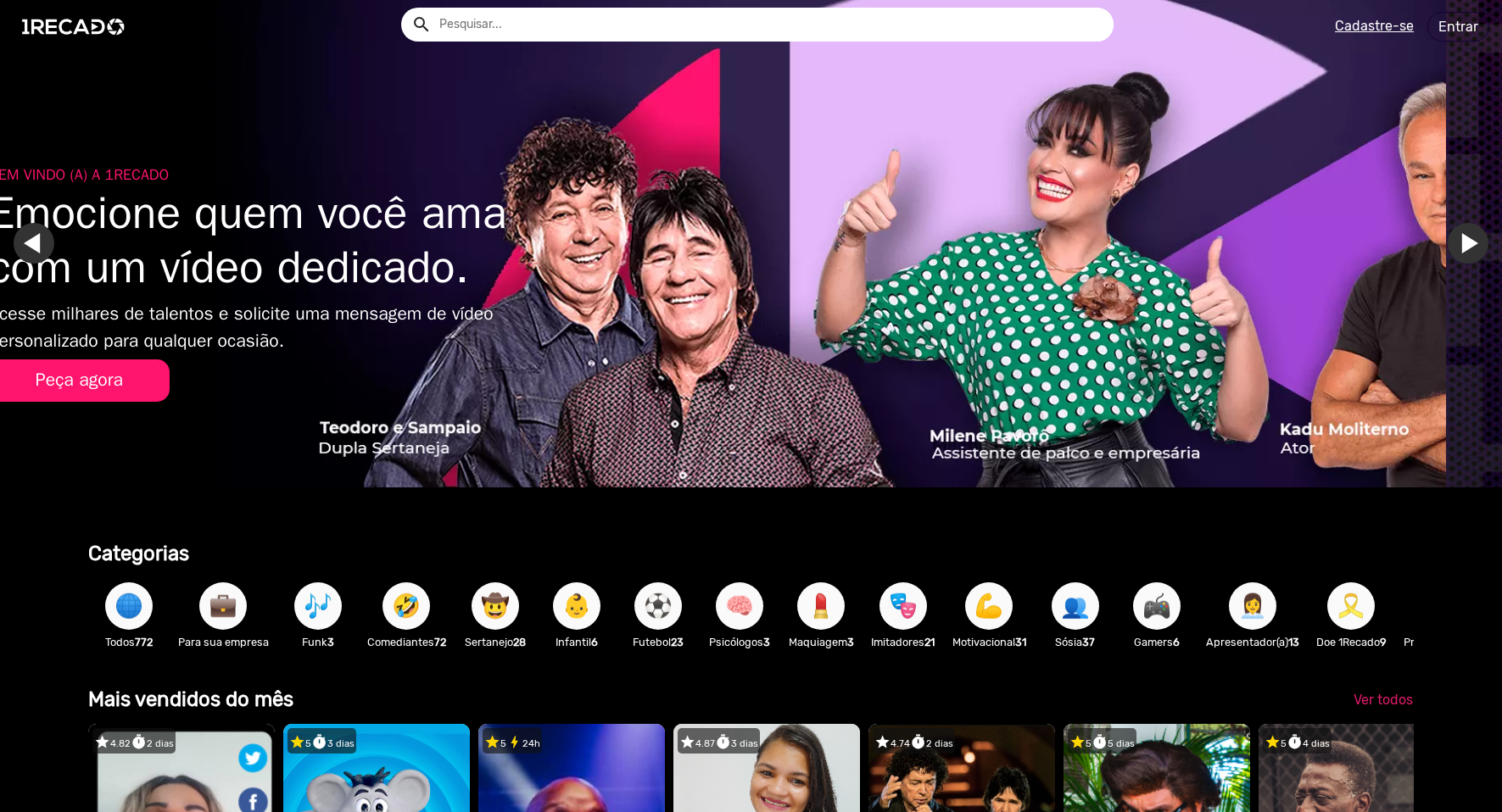 scroll, scrollTop: 0, scrollLeft: 2979, axis: horizontal 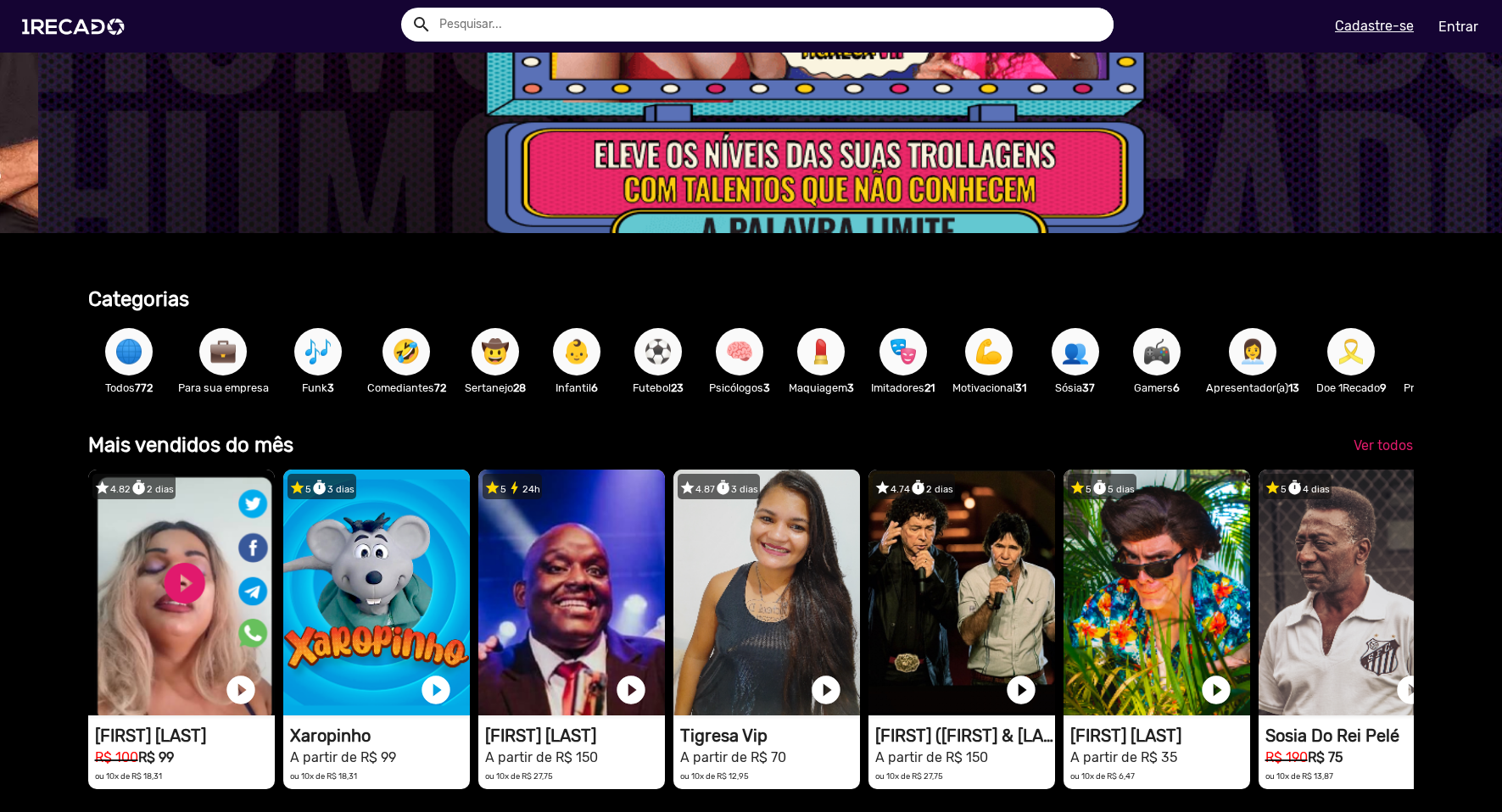 click on "👩‍💼" at bounding box center (1253, 352) 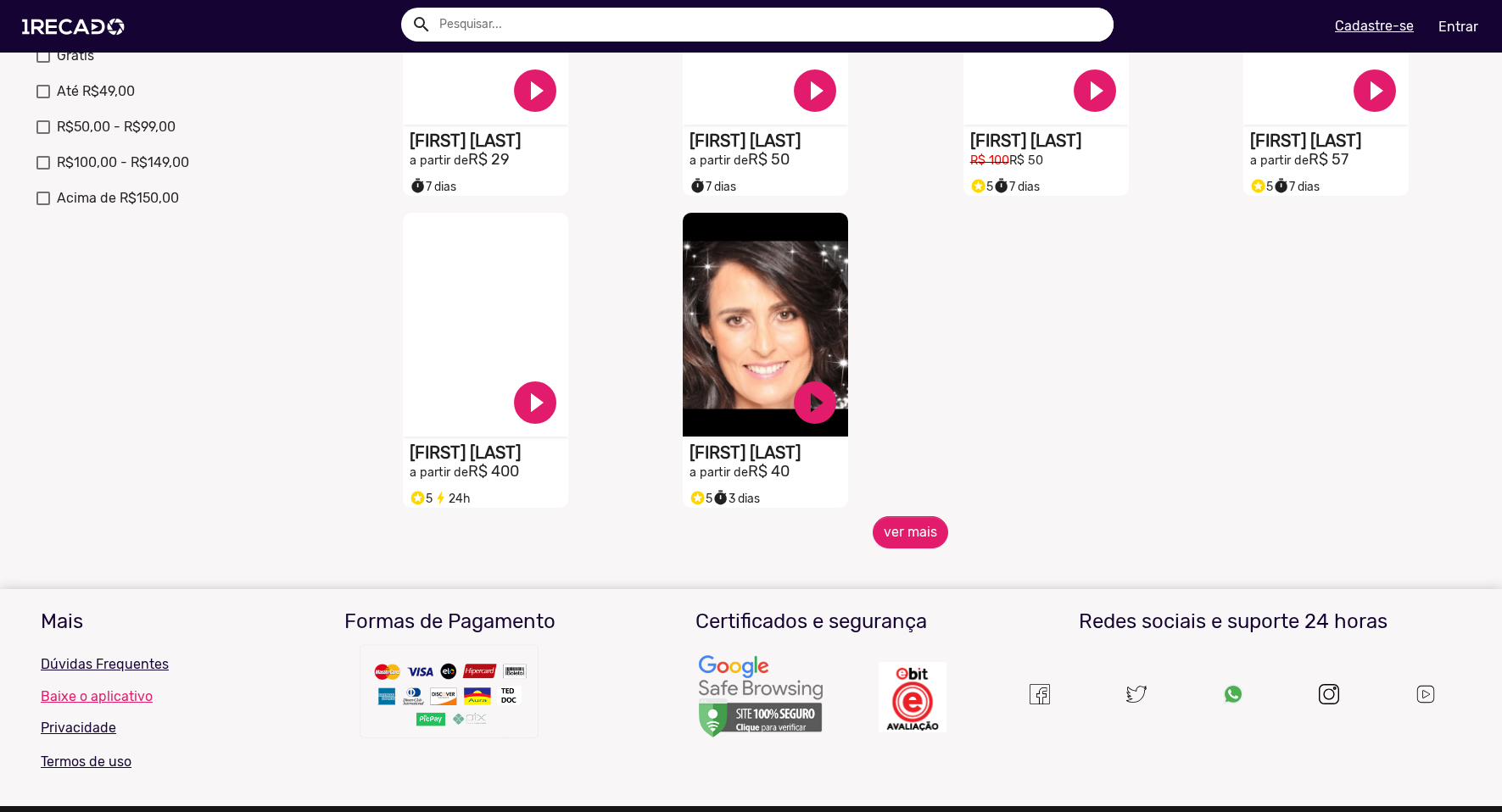 scroll, scrollTop: 678, scrollLeft: 0, axis: vertical 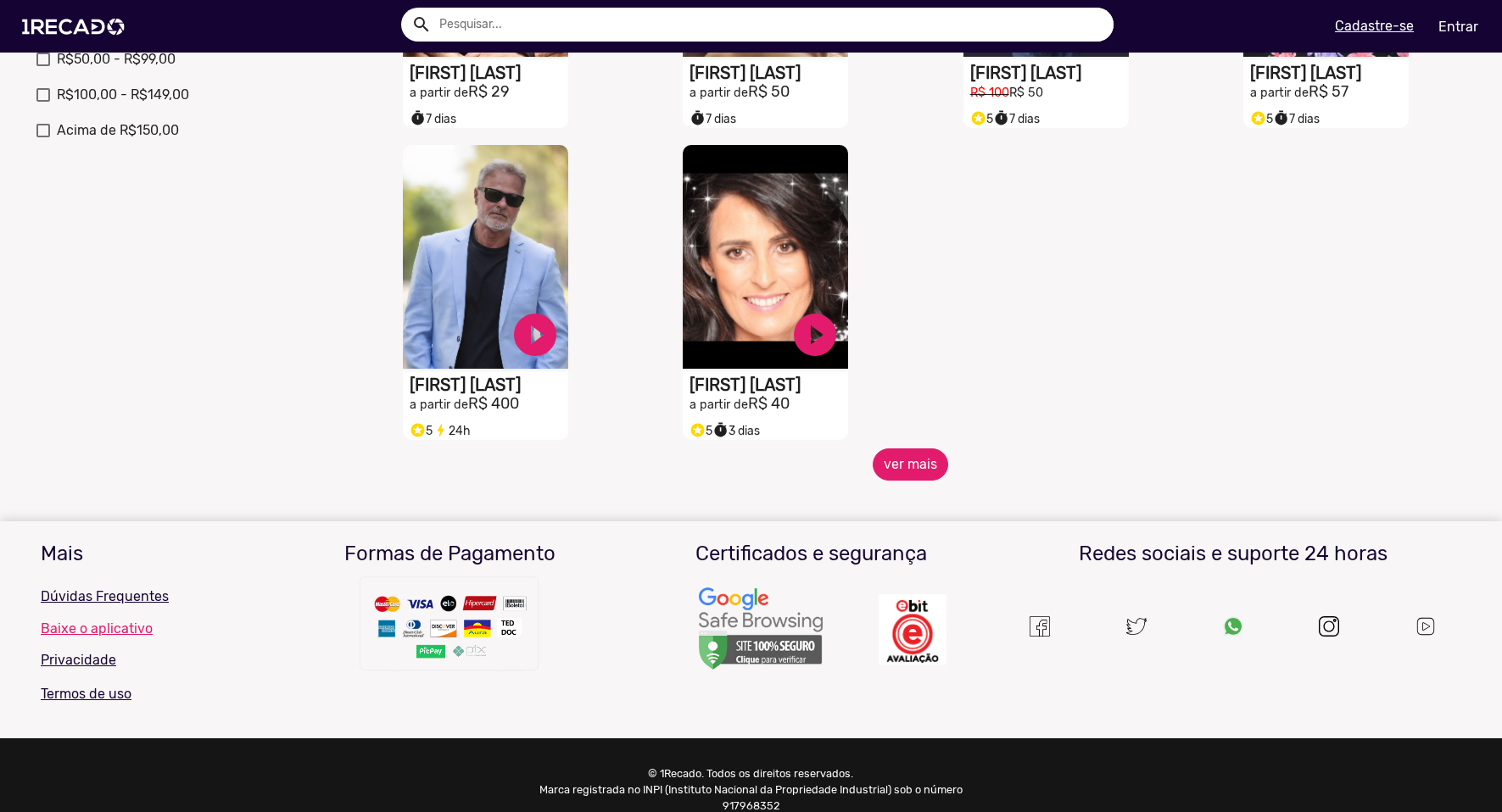 click on "ver mais" 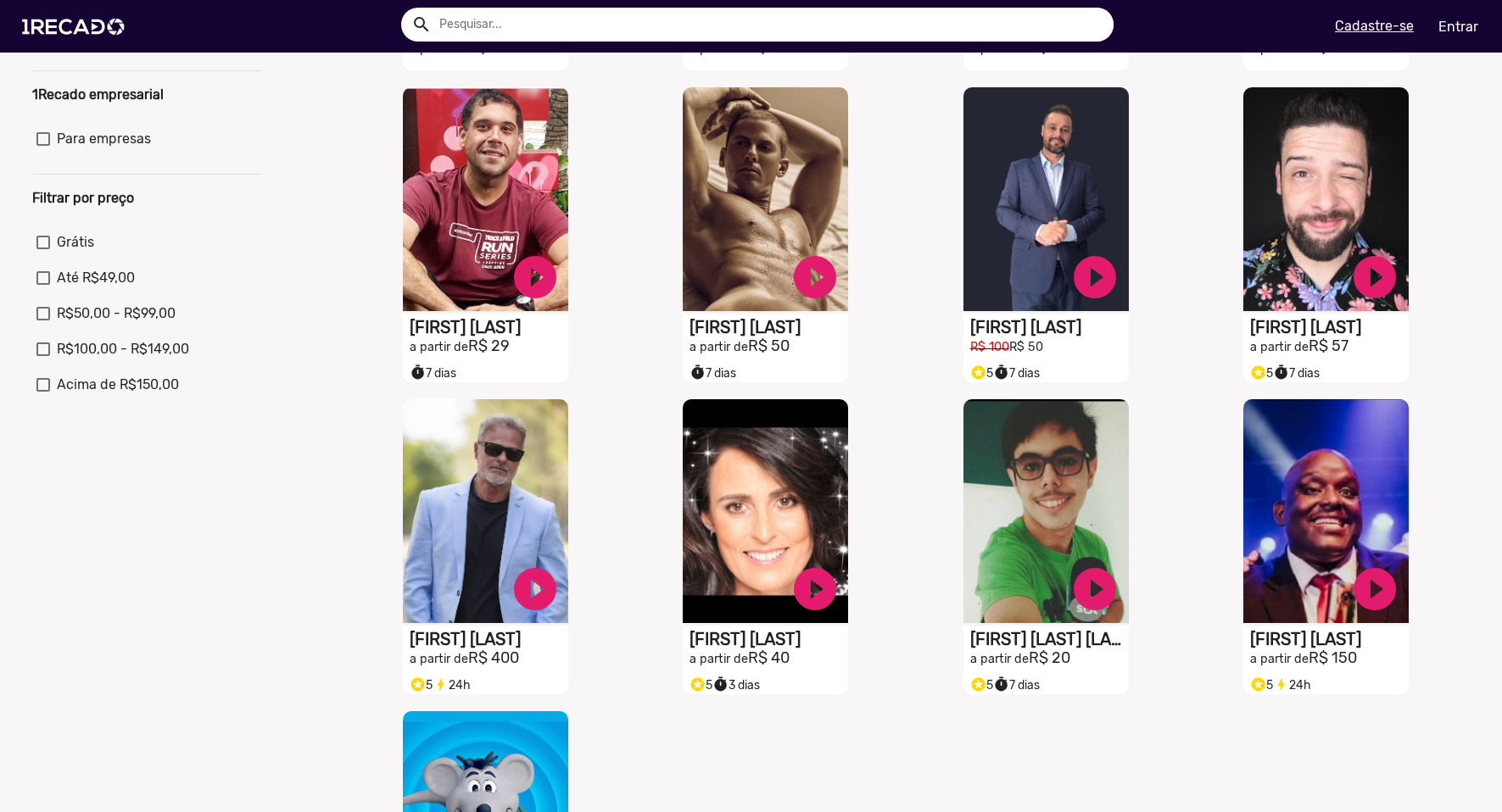 scroll, scrollTop: 0, scrollLeft: 0, axis: both 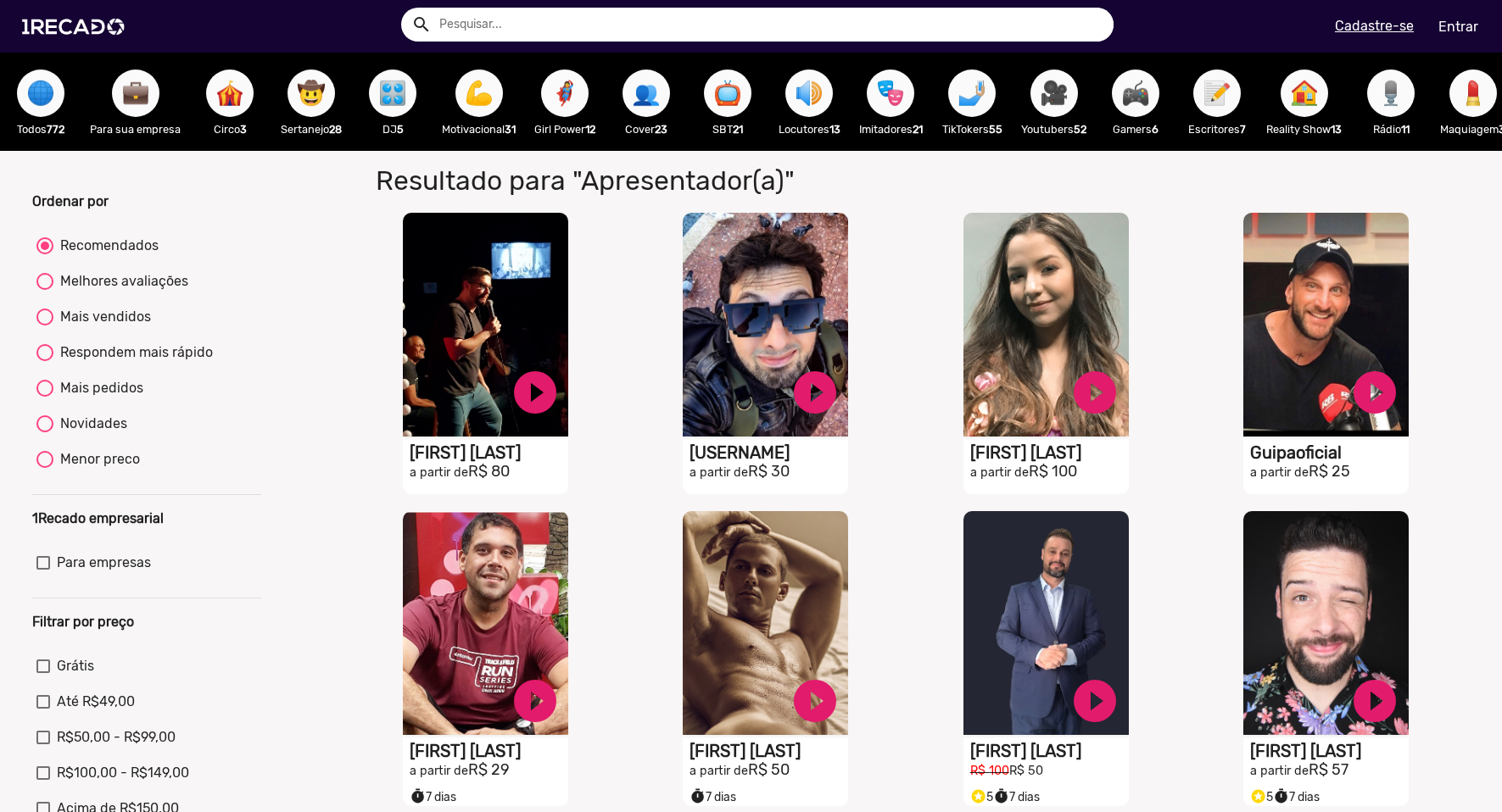 click on "🎛️" at bounding box center [393, 93] 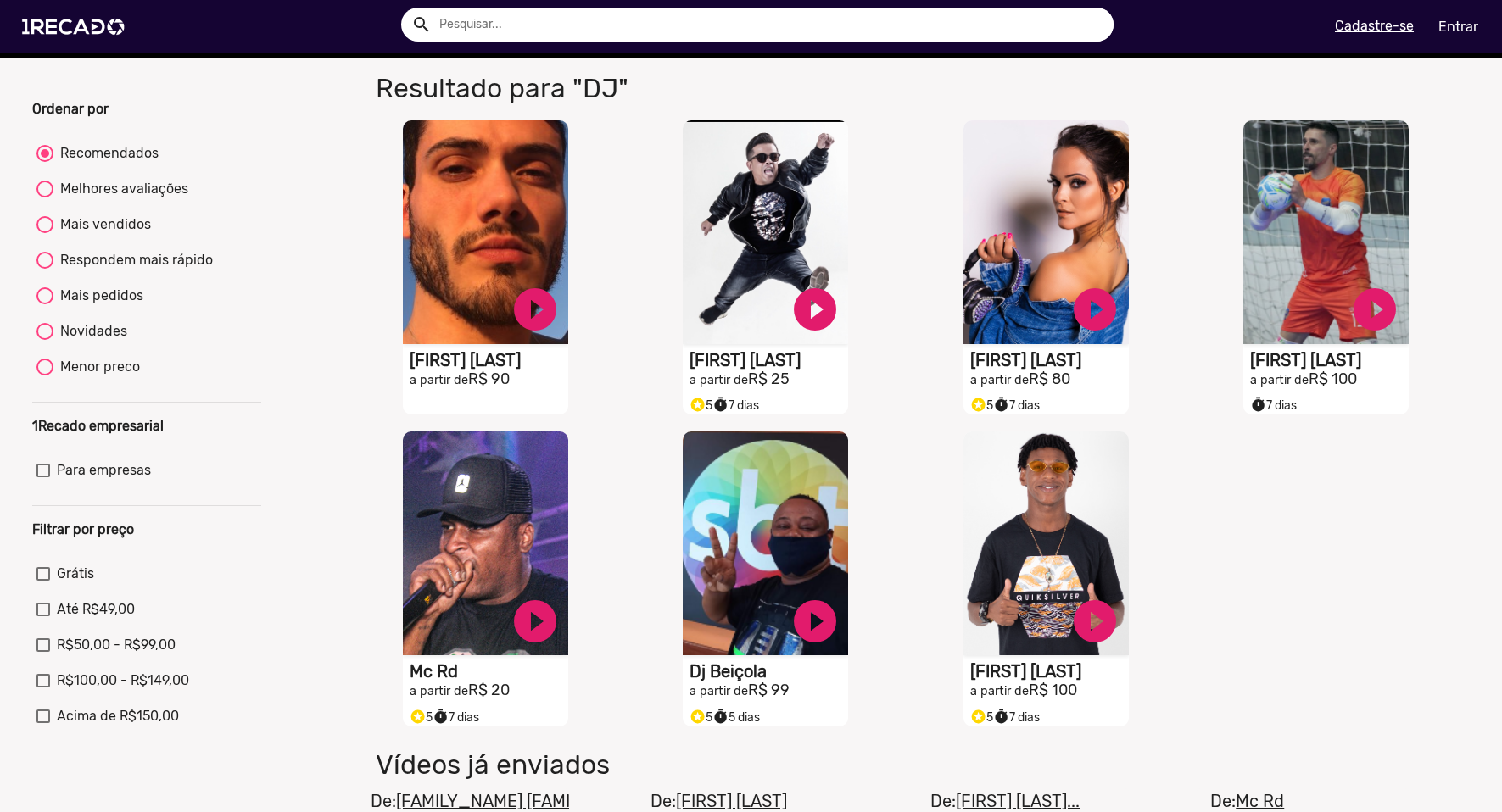 scroll, scrollTop: 0, scrollLeft: 0, axis: both 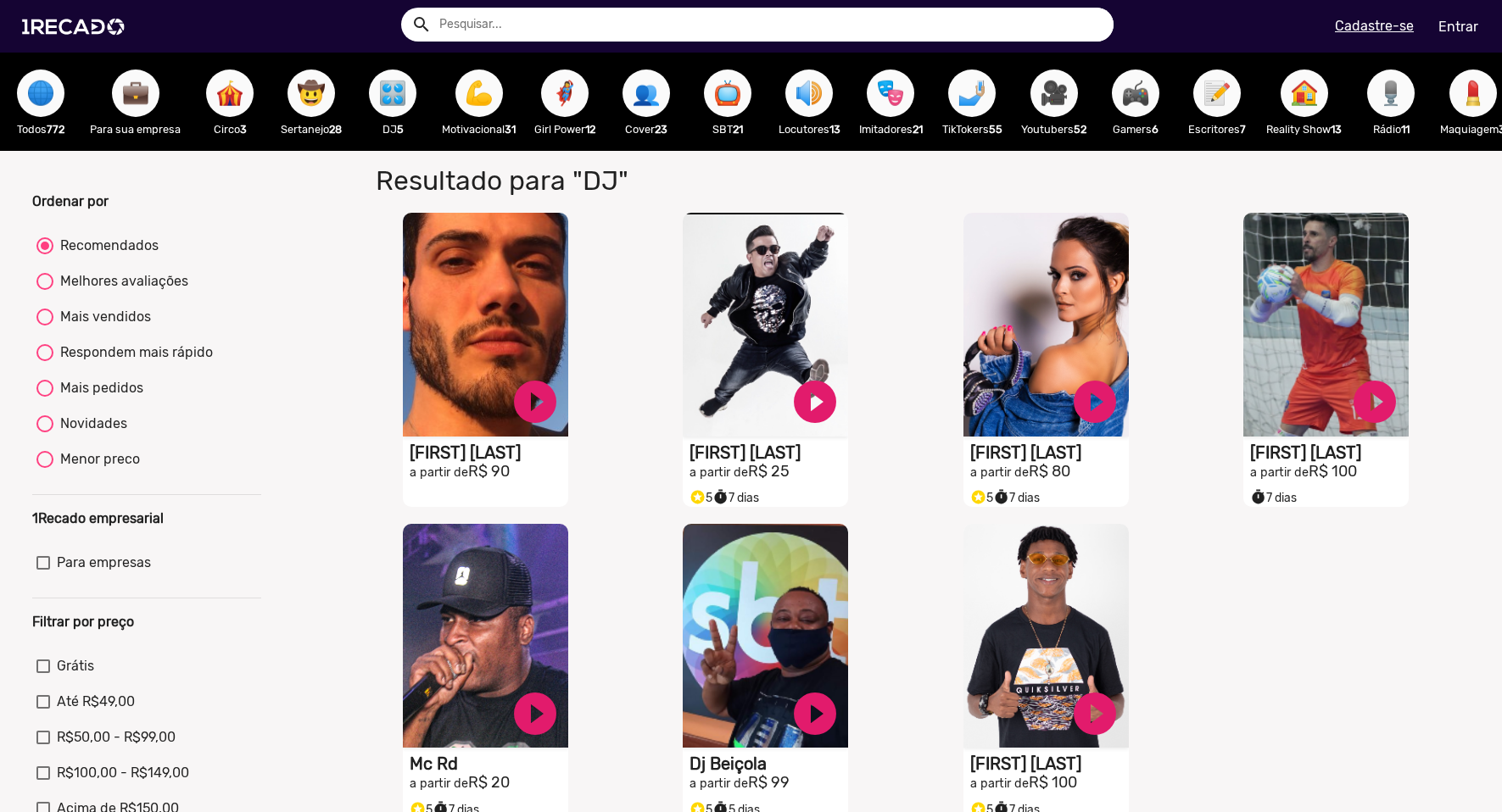 click on "💪" at bounding box center [479, 93] 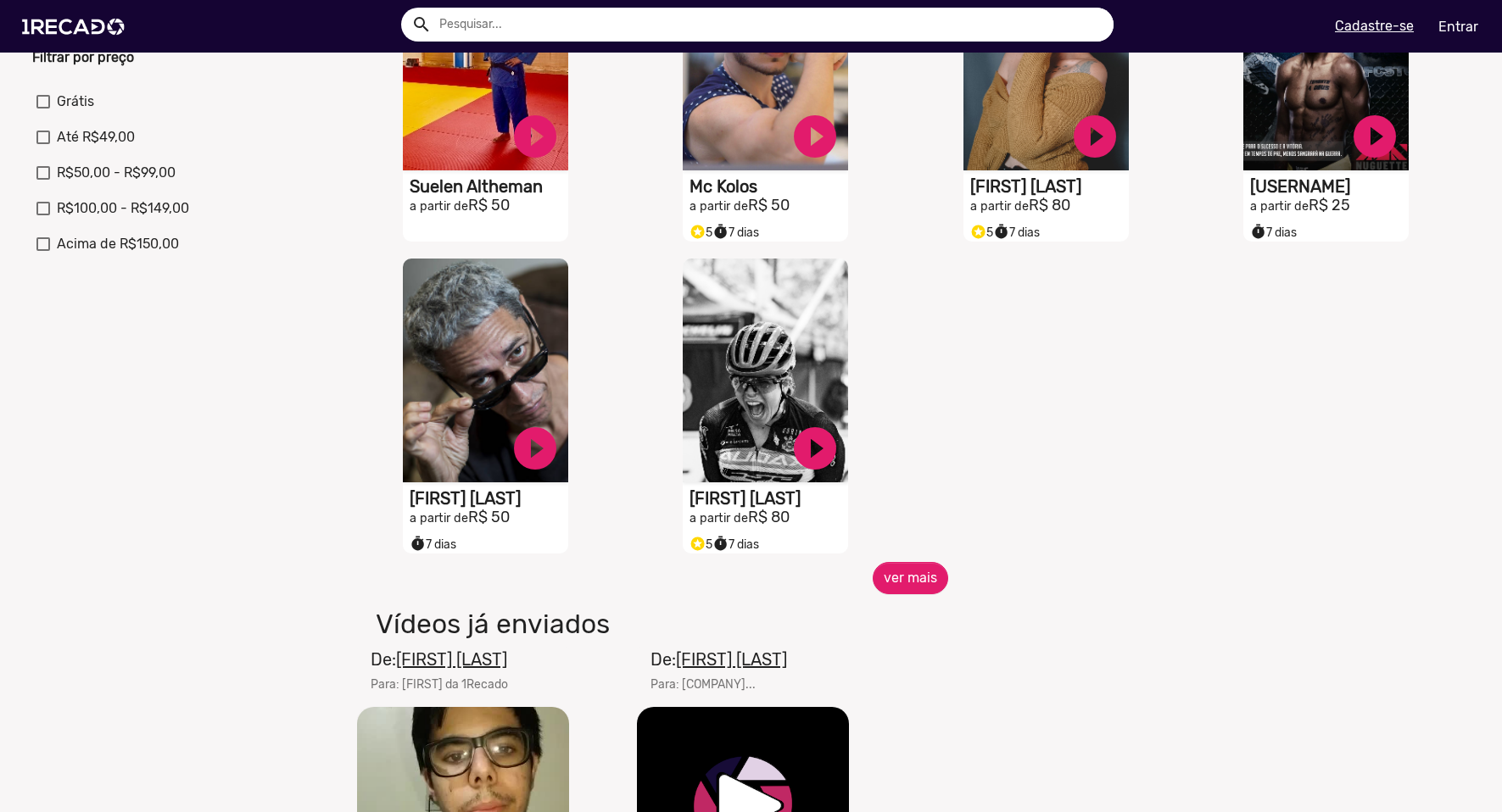 scroll, scrollTop: 593, scrollLeft: 0, axis: vertical 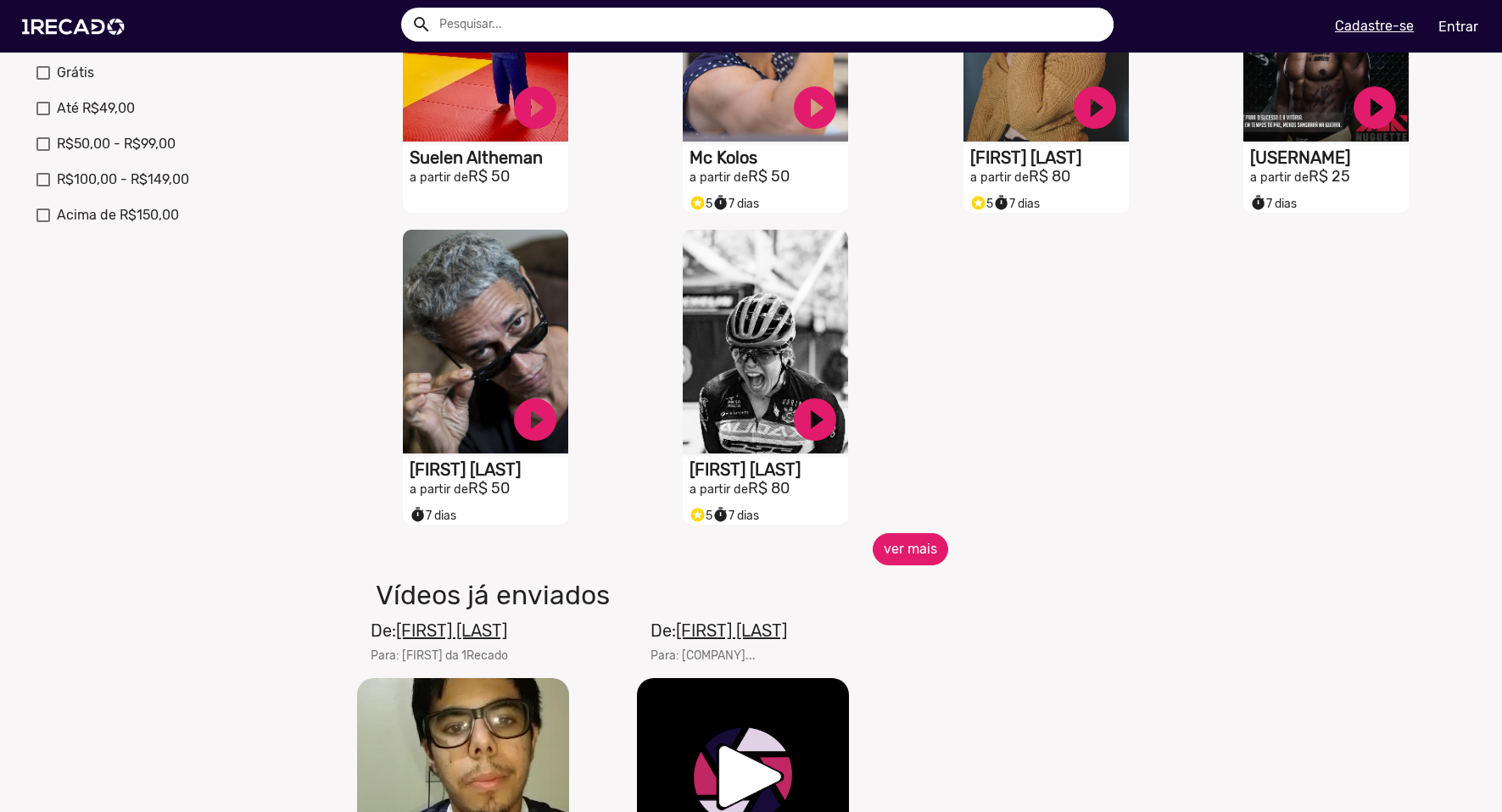 click on "ver mais" 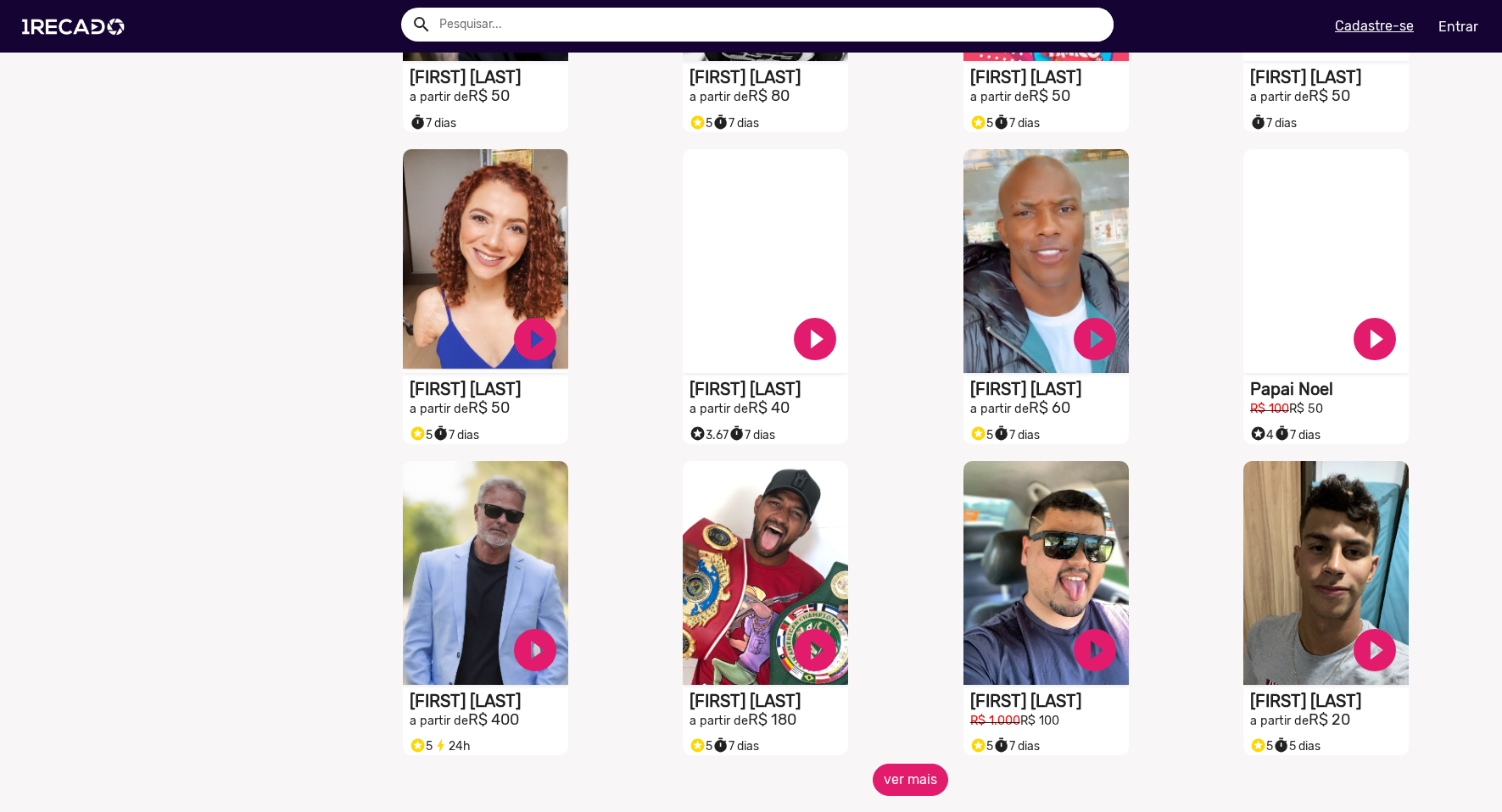 scroll, scrollTop: 1102, scrollLeft: 0, axis: vertical 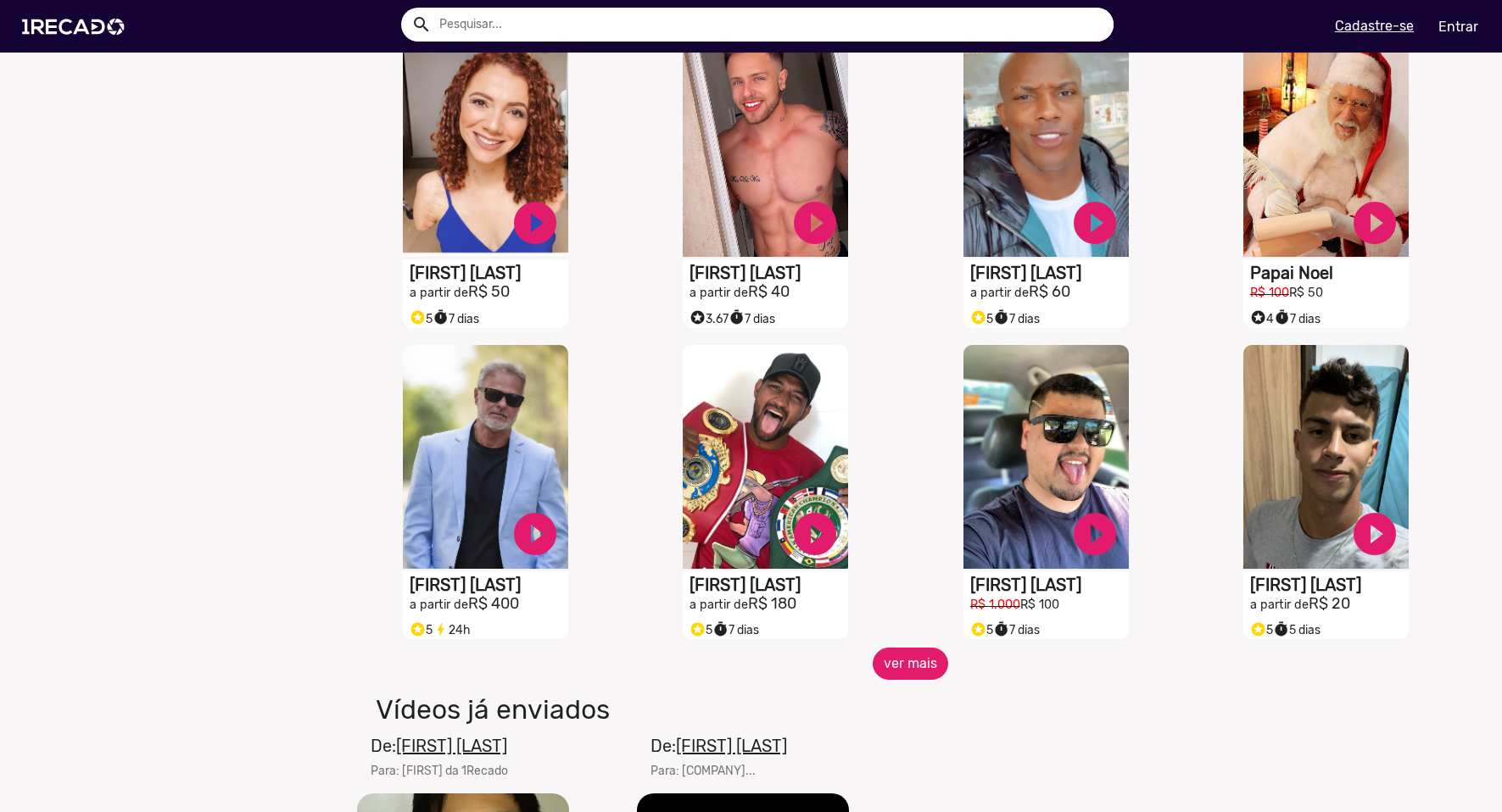 click on "ver mais" 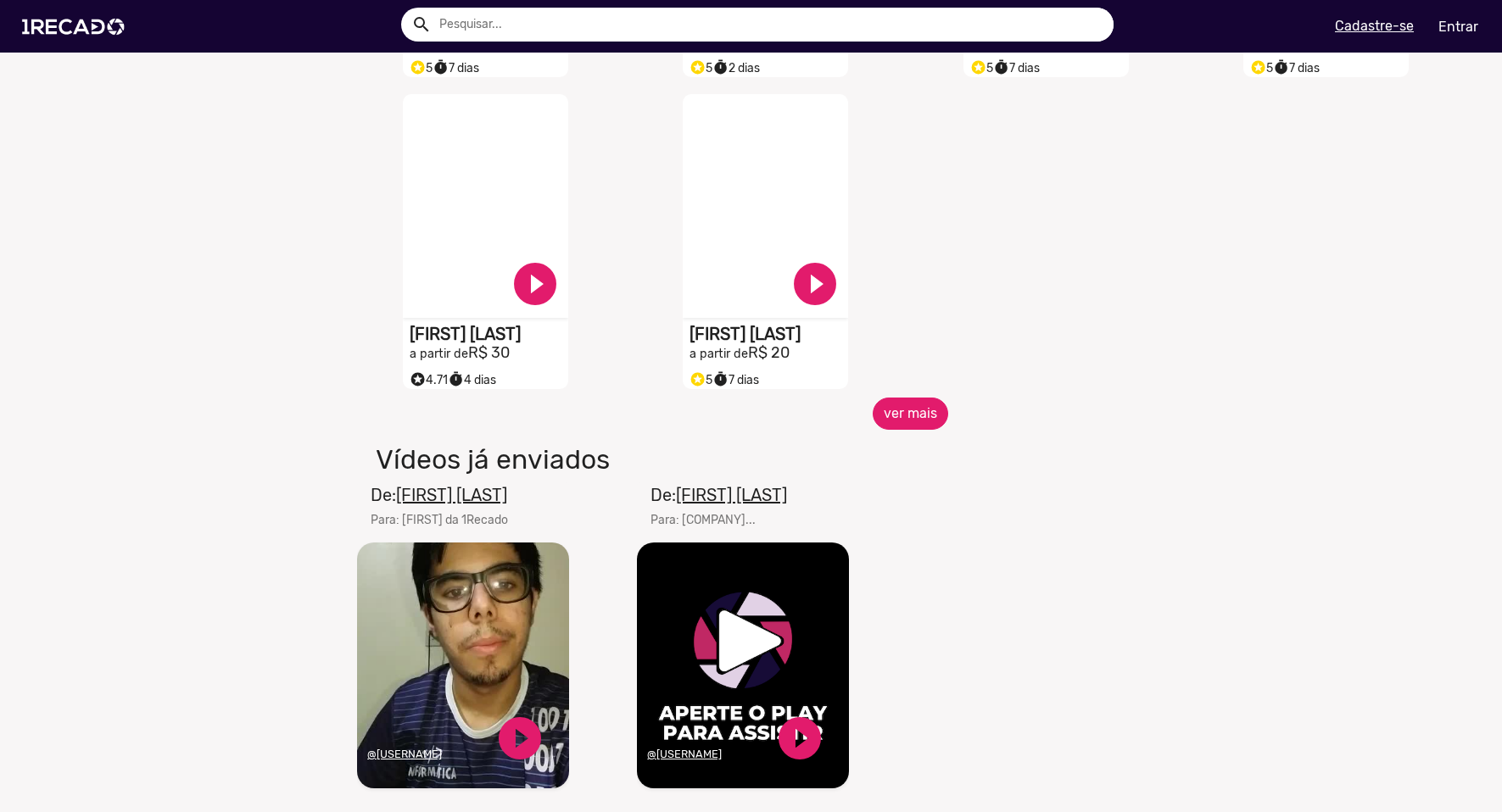 scroll, scrollTop: 2289, scrollLeft: 0, axis: vertical 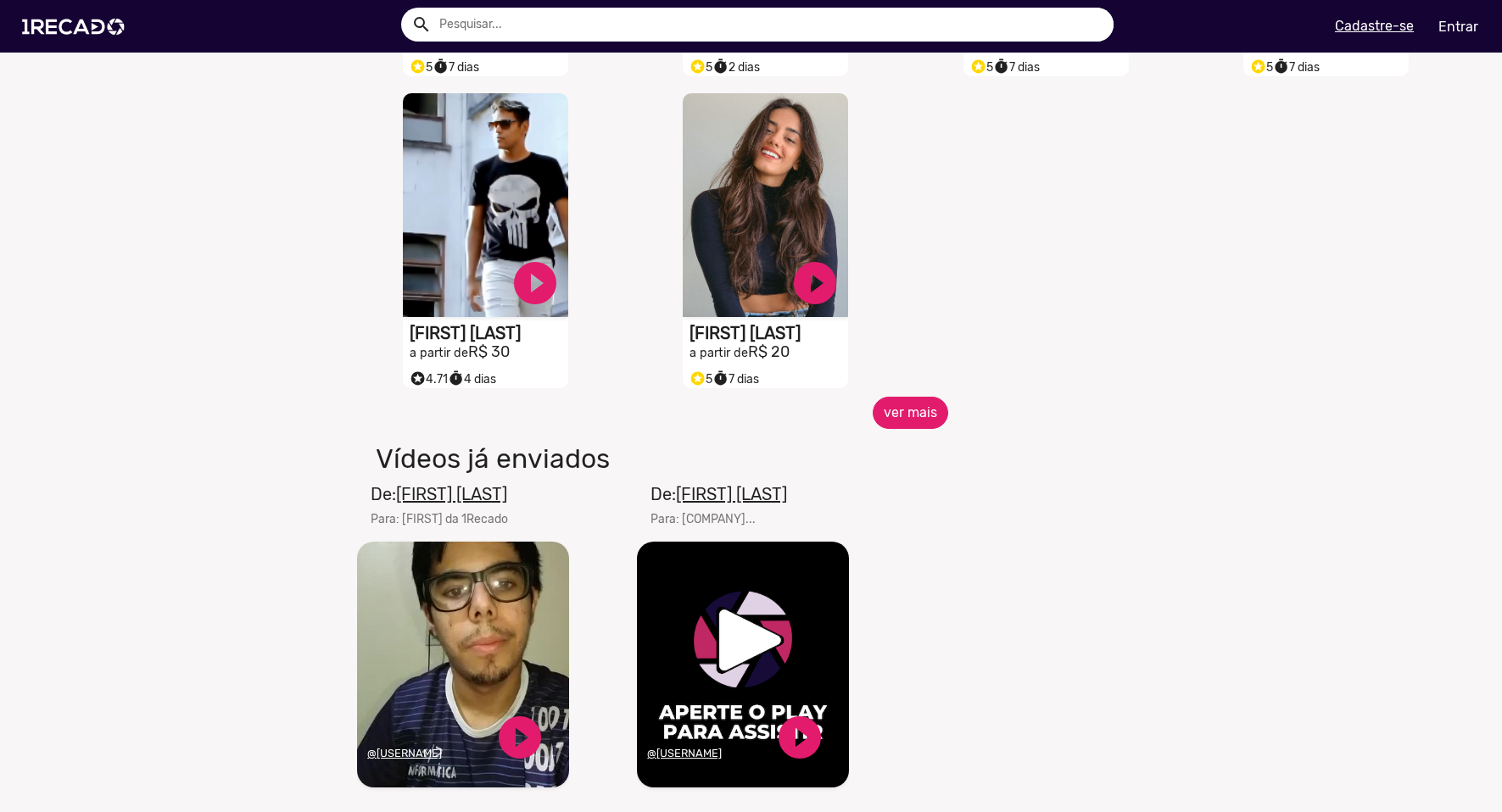 click on "ver mais" 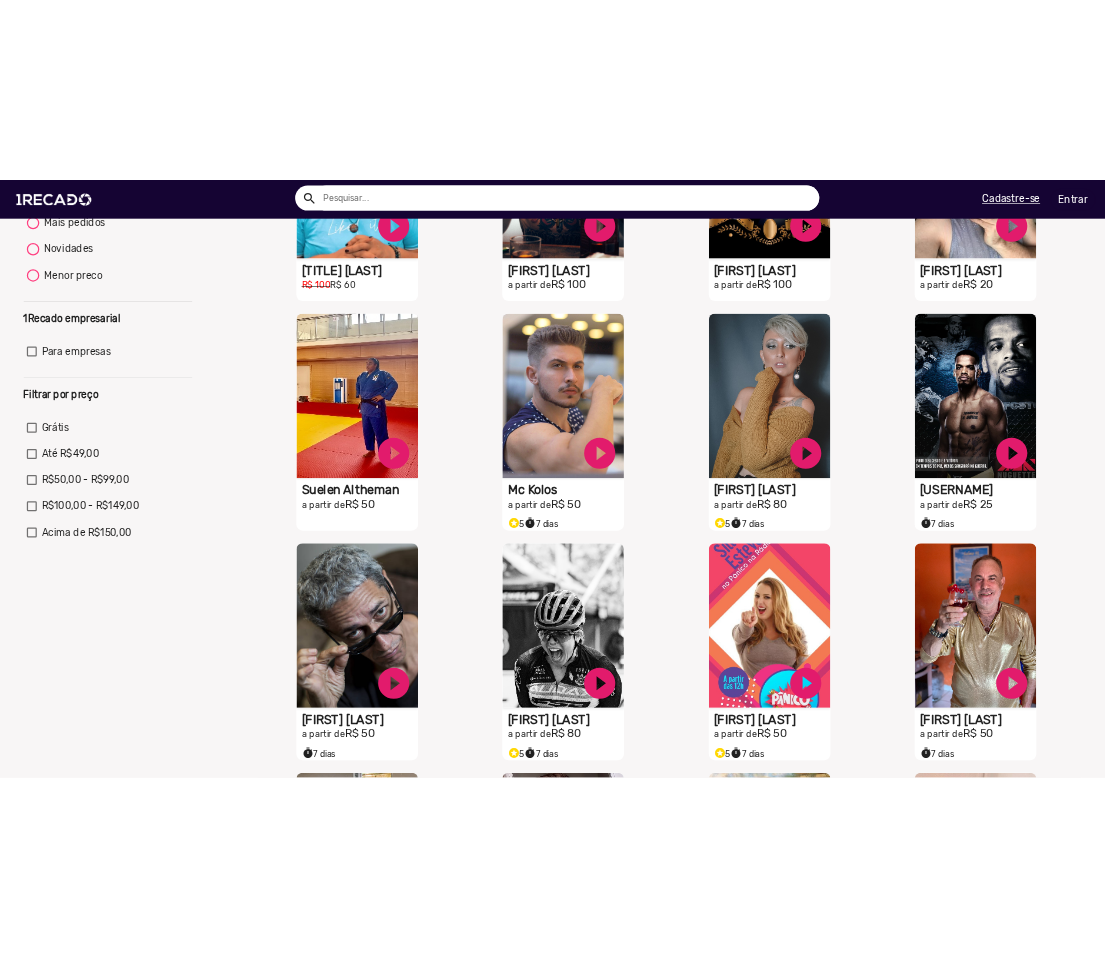 scroll, scrollTop: 0, scrollLeft: 0, axis: both 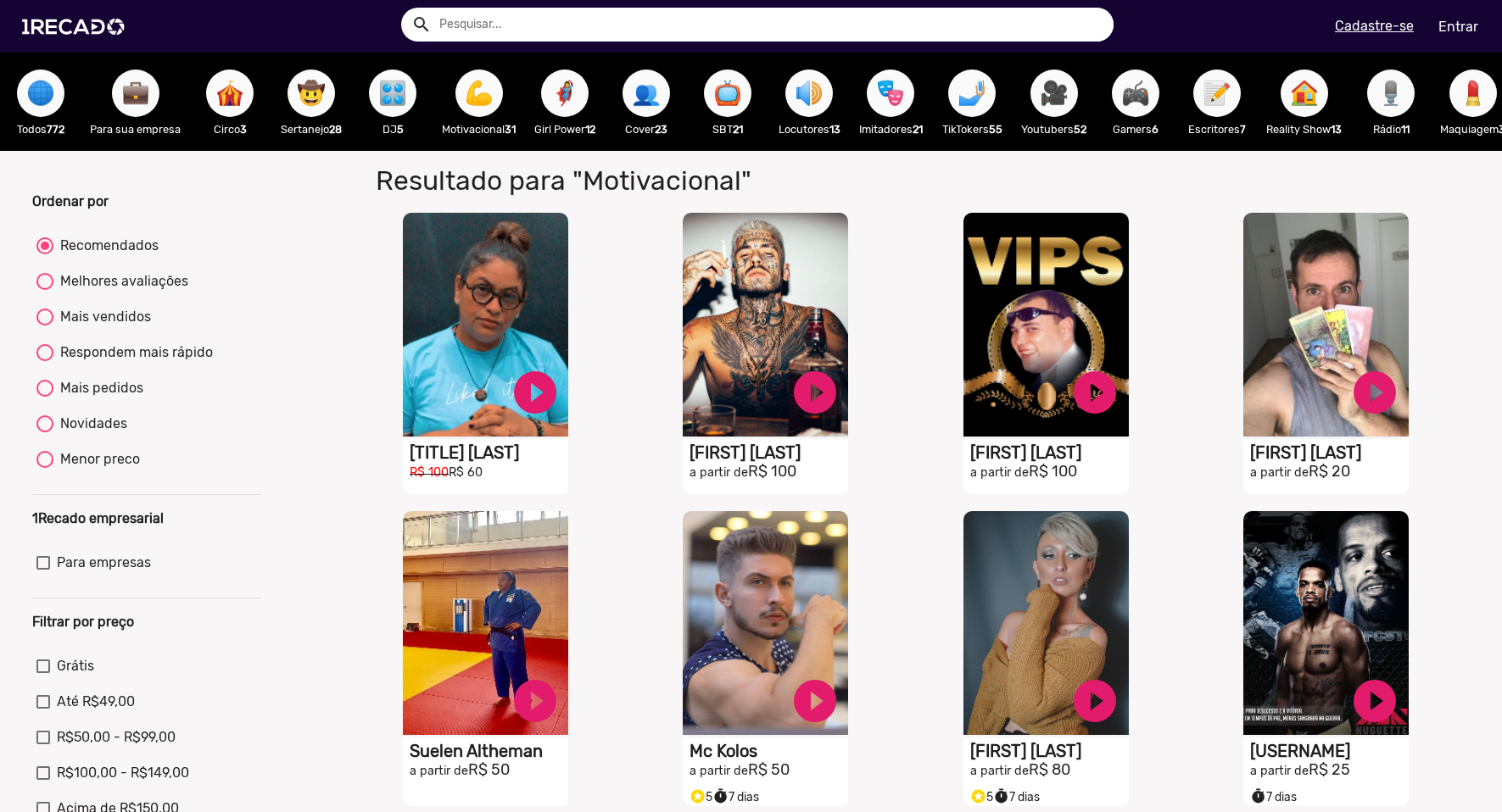 drag, startPoint x: 1428, startPoint y: 256, endPoint x: 1449, endPoint y: 263, distance: 22.135944 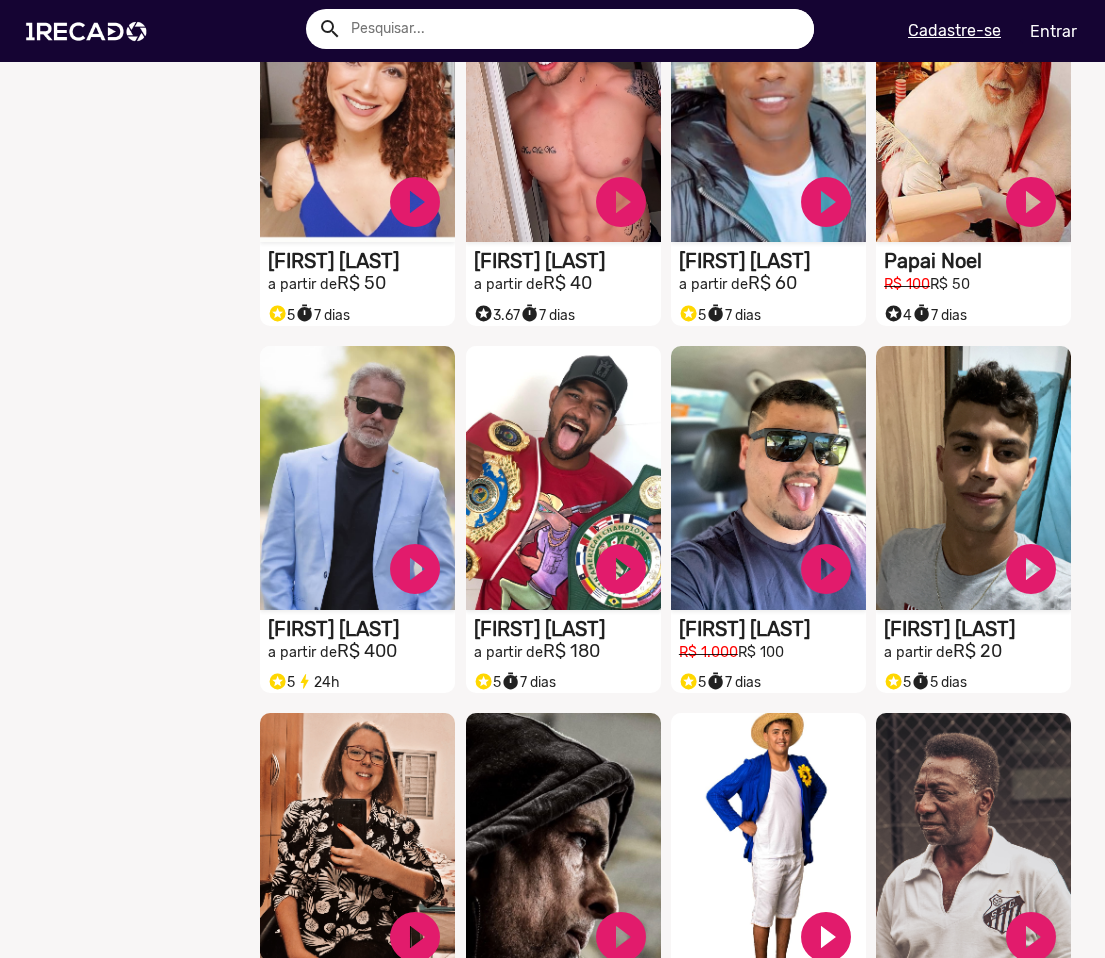scroll, scrollTop: 1400, scrollLeft: 0, axis: vertical 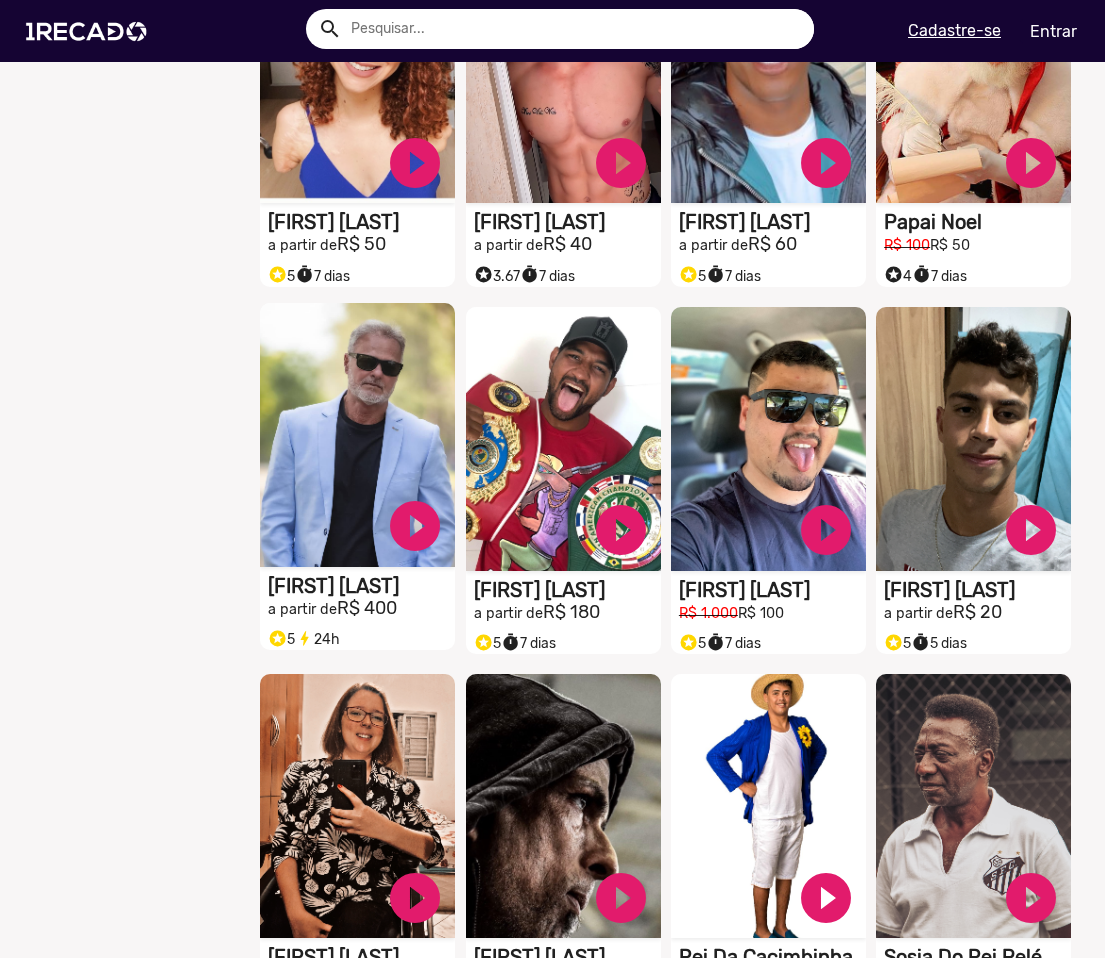 click on "S1RECADO vídeos dedicados para fãs e empresas" at bounding box center [357, -1017] 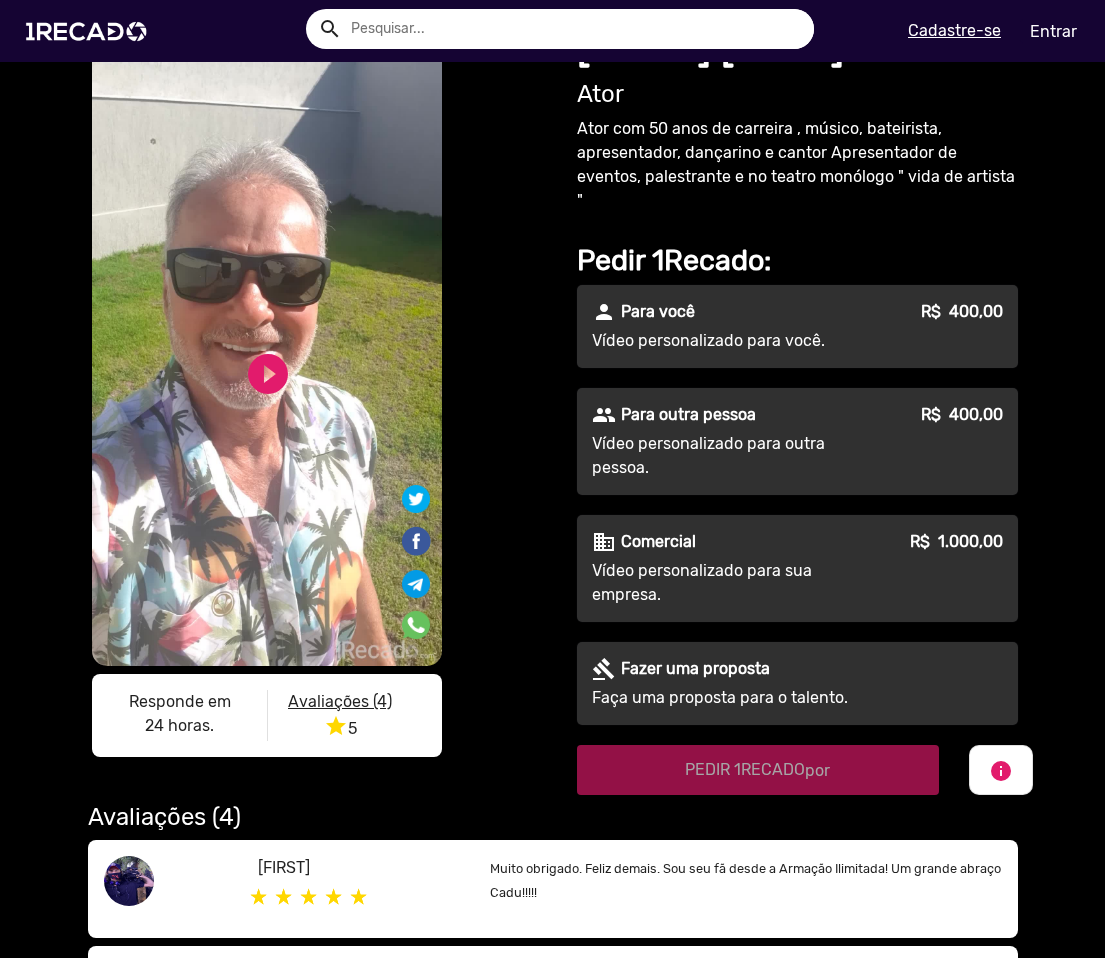 scroll, scrollTop: 0, scrollLeft: 0, axis: both 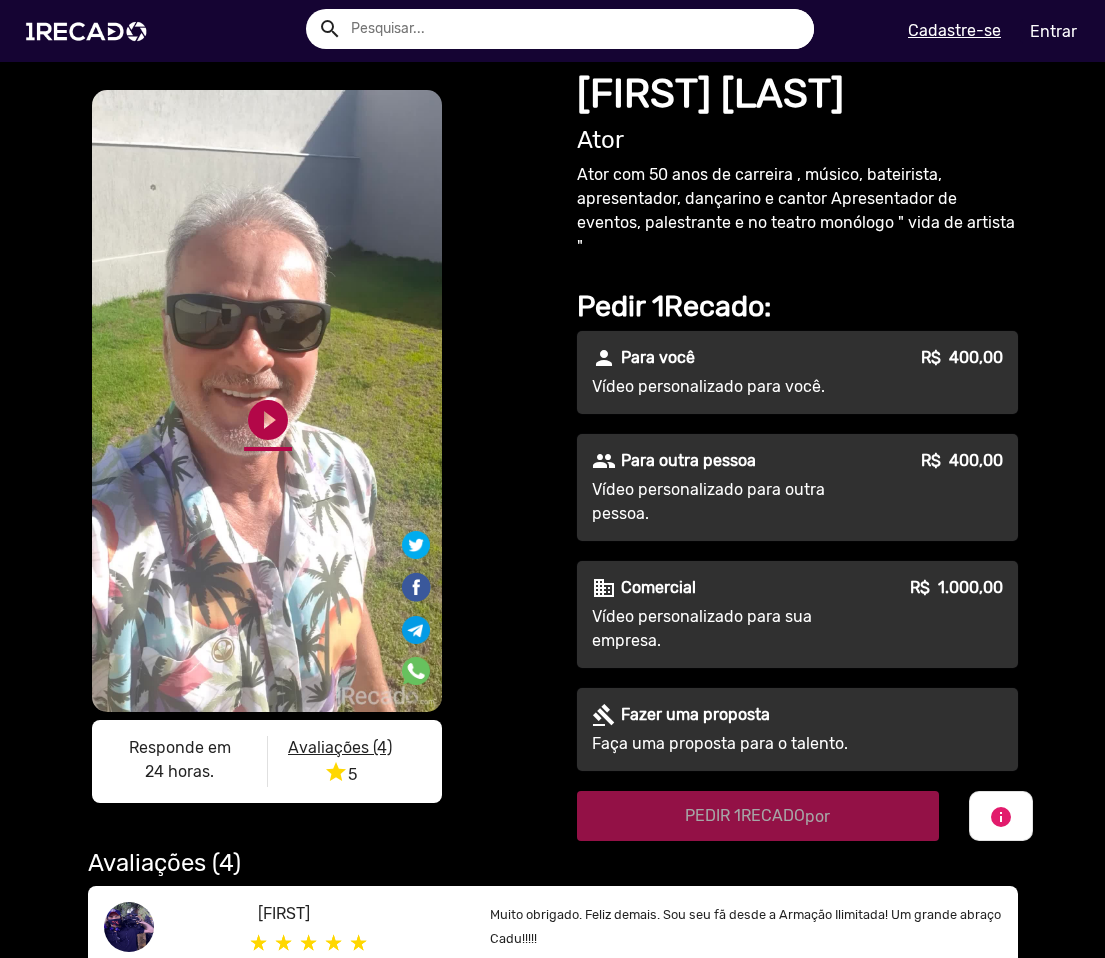 click on "play_circle_filled" 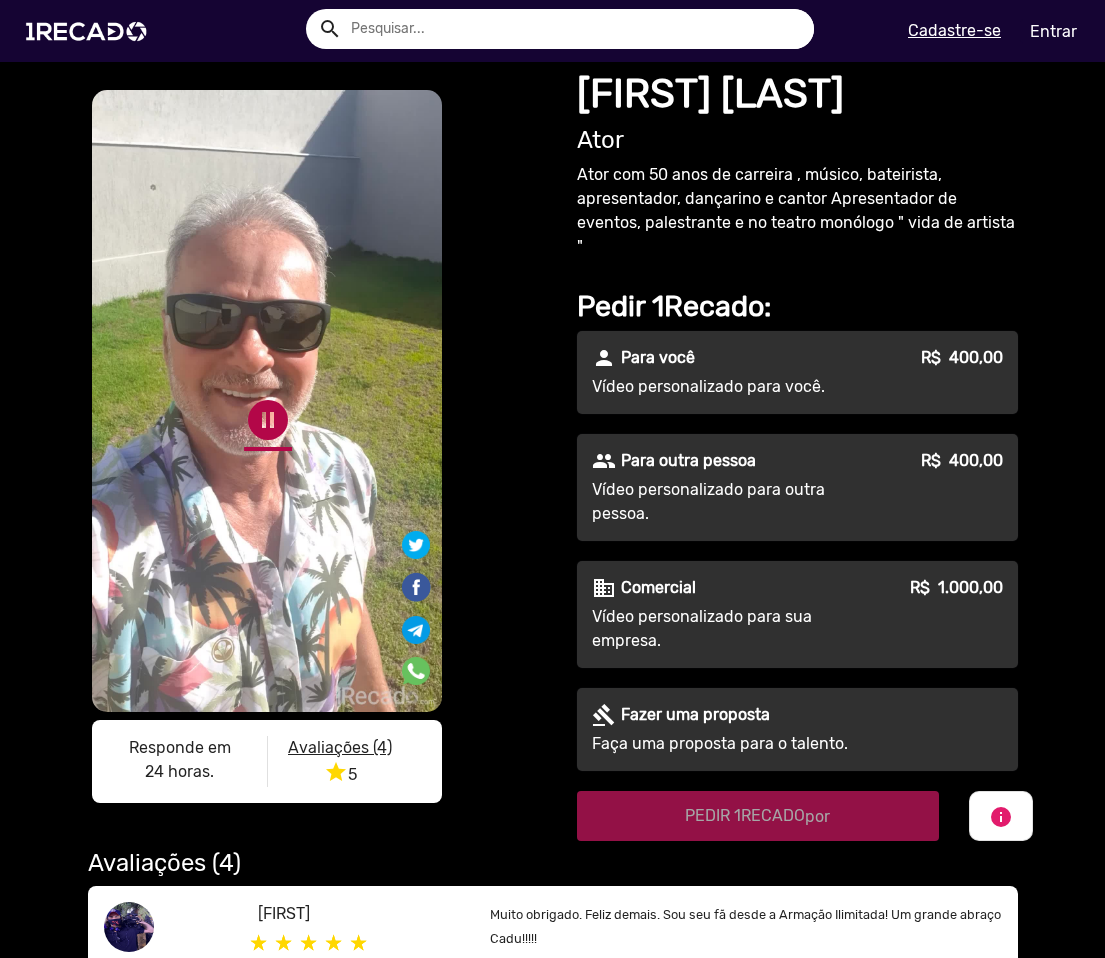 click on "pause_circle" 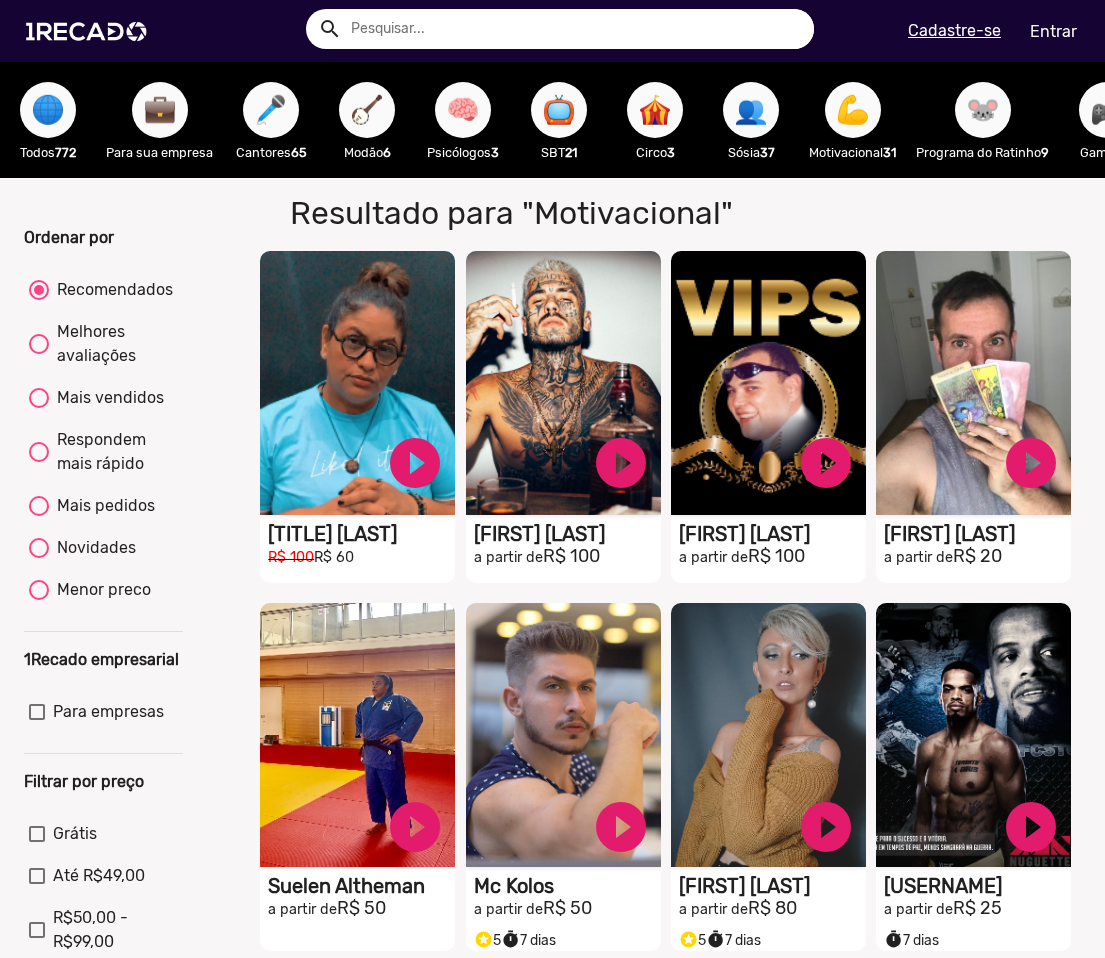 click on "🌐" at bounding box center (48, 110) 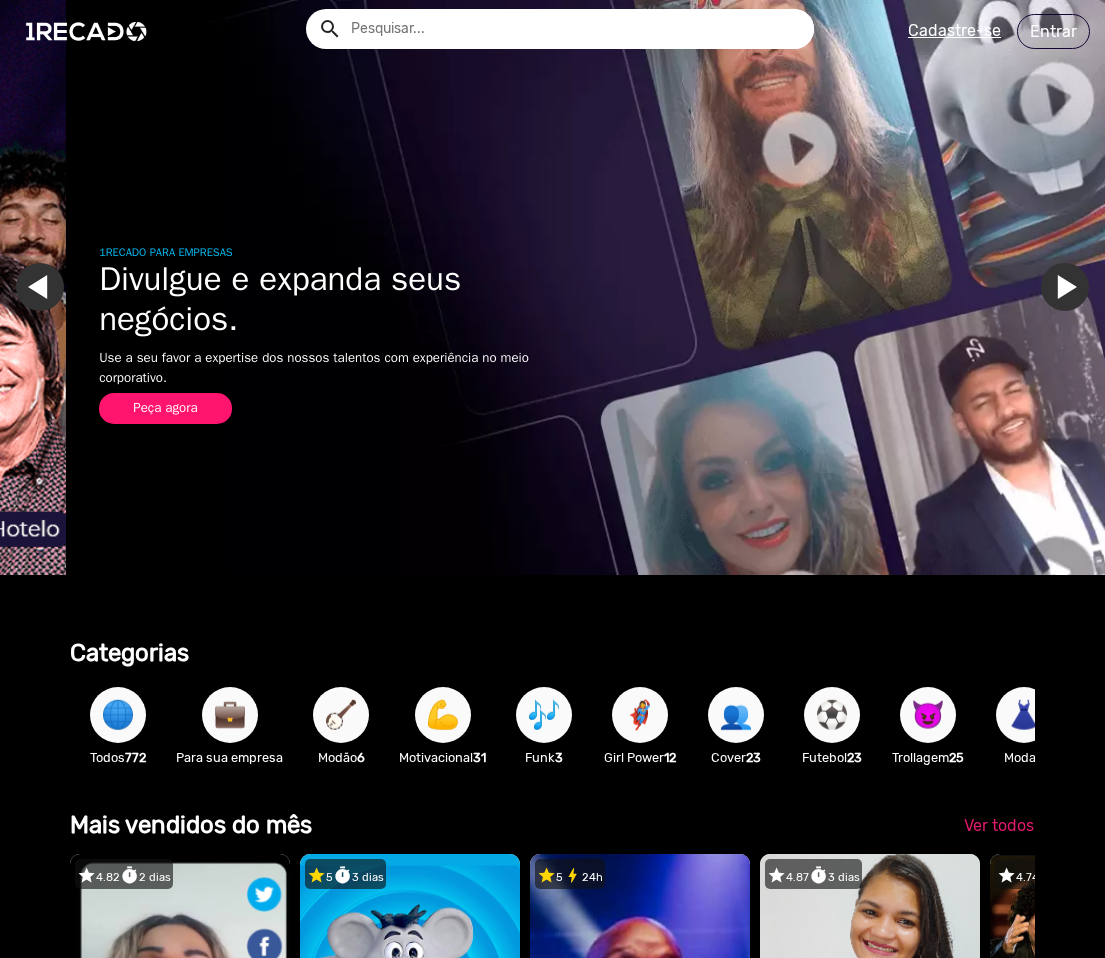scroll, scrollTop: 0, scrollLeft: 1090, axis: horizontal 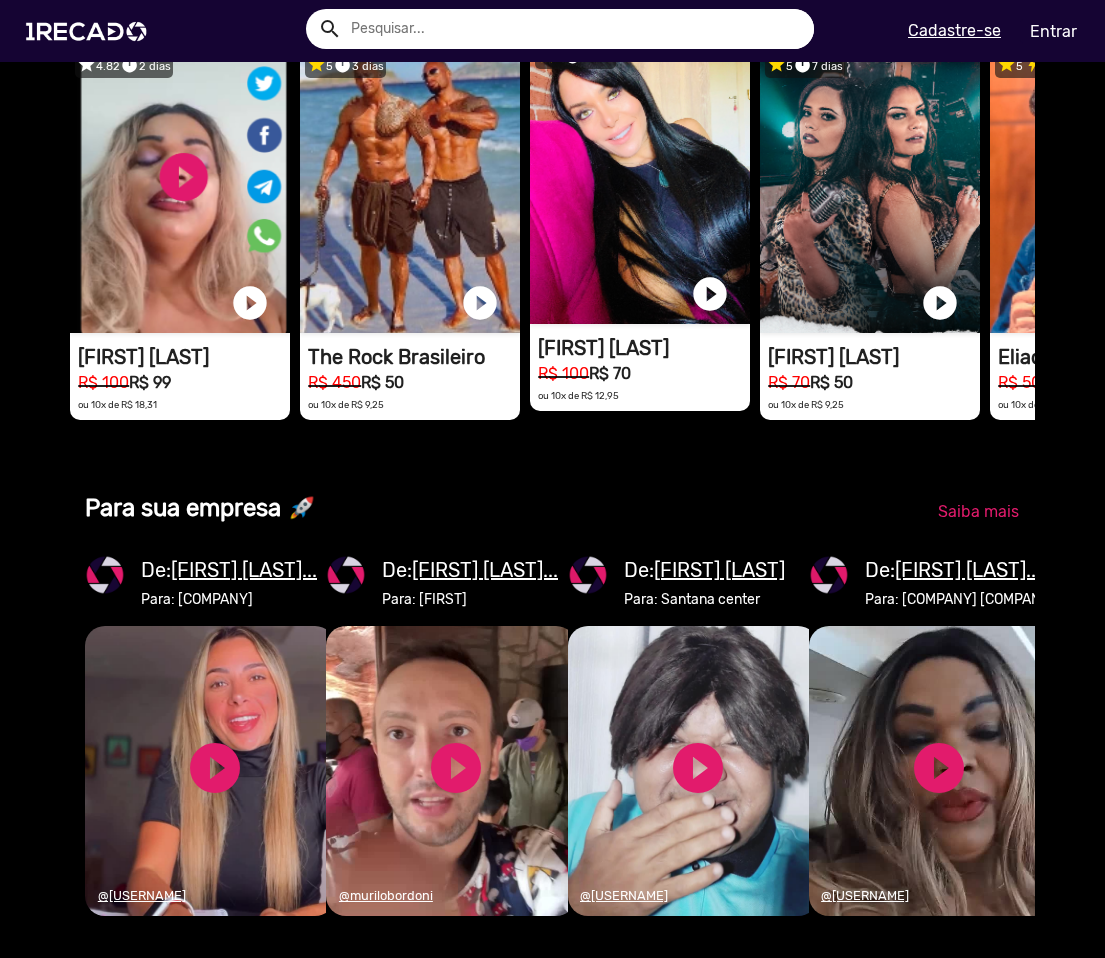 click on "1RECADO vídeos dedicados para fãs e empresas" at bounding box center (180, -701) 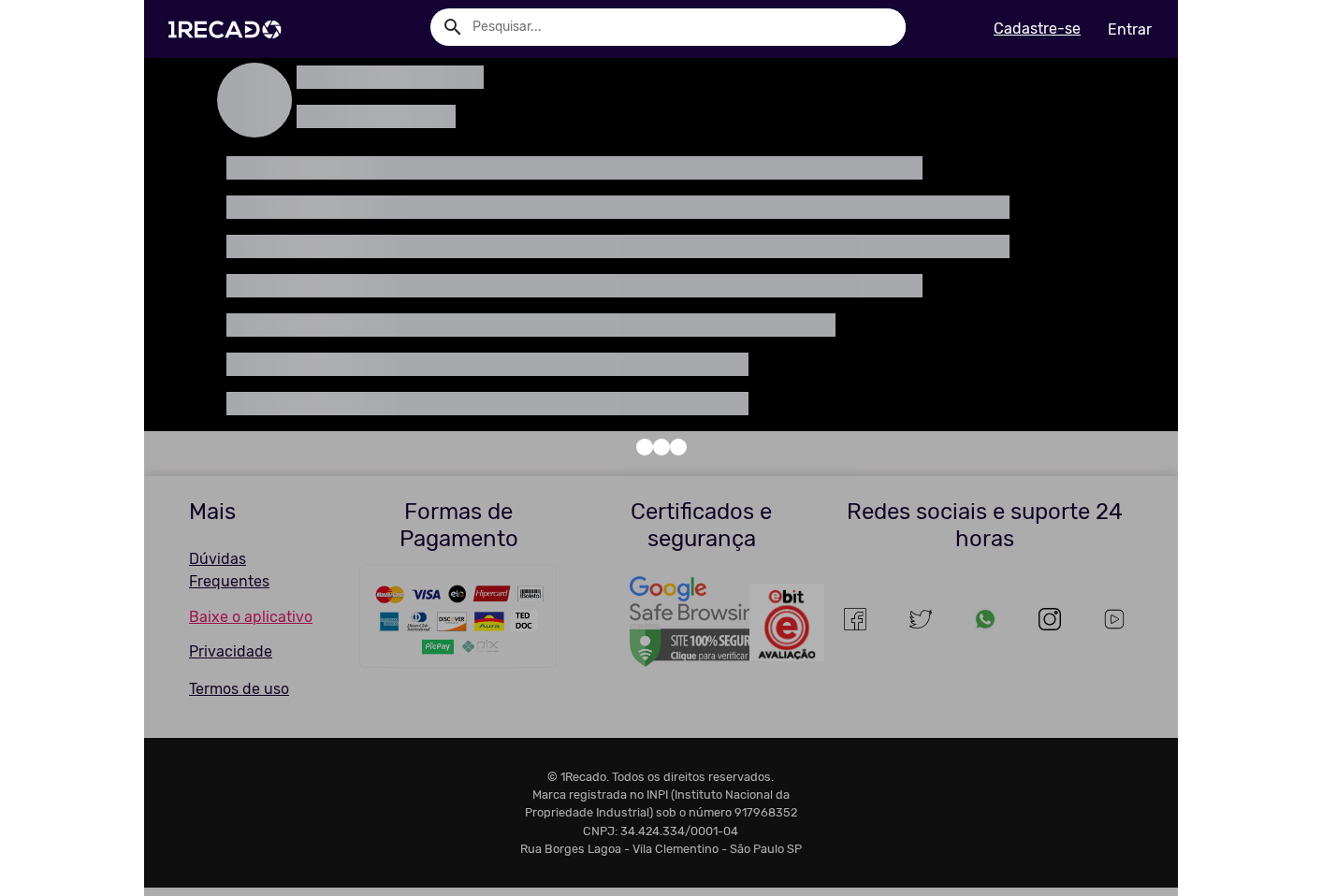 scroll, scrollTop: 0, scrollLeft: 0, axis: both 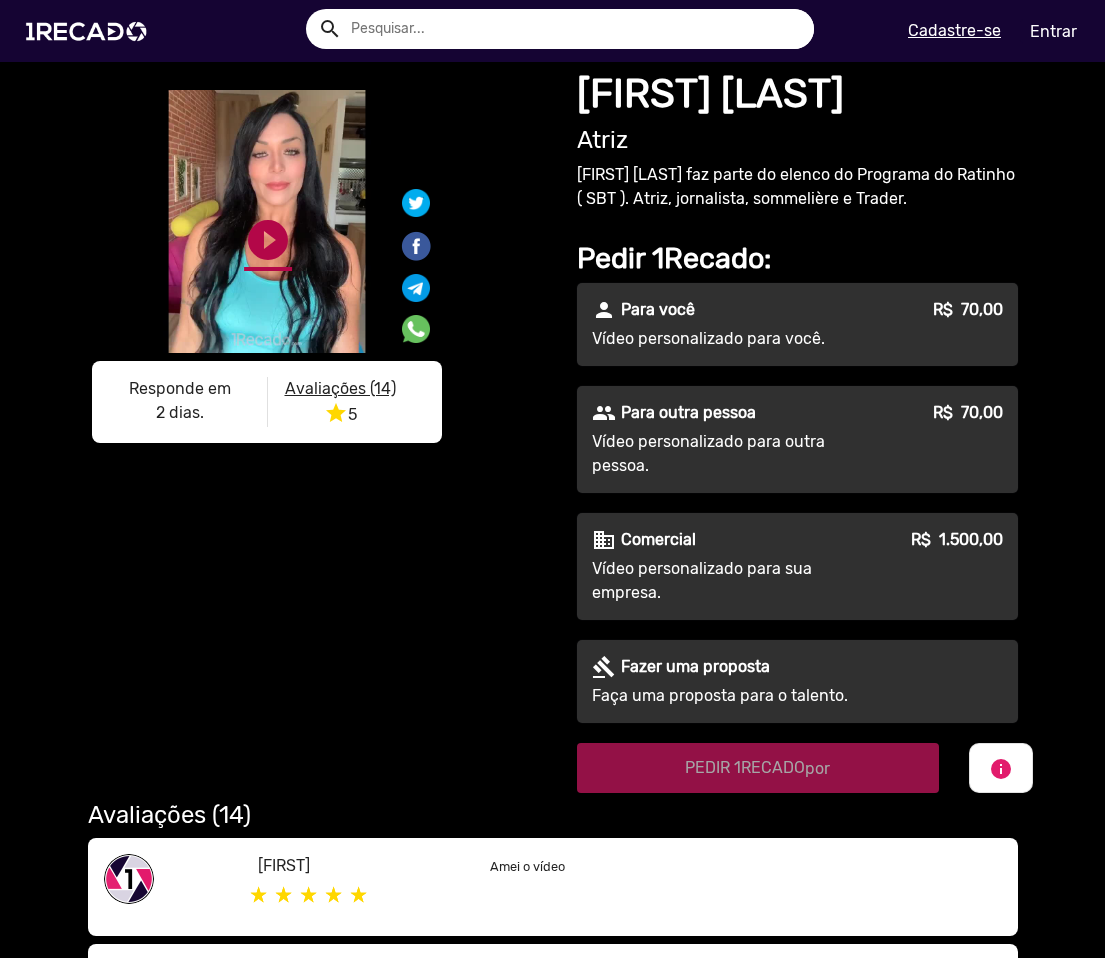 click on "play_circle_filled" 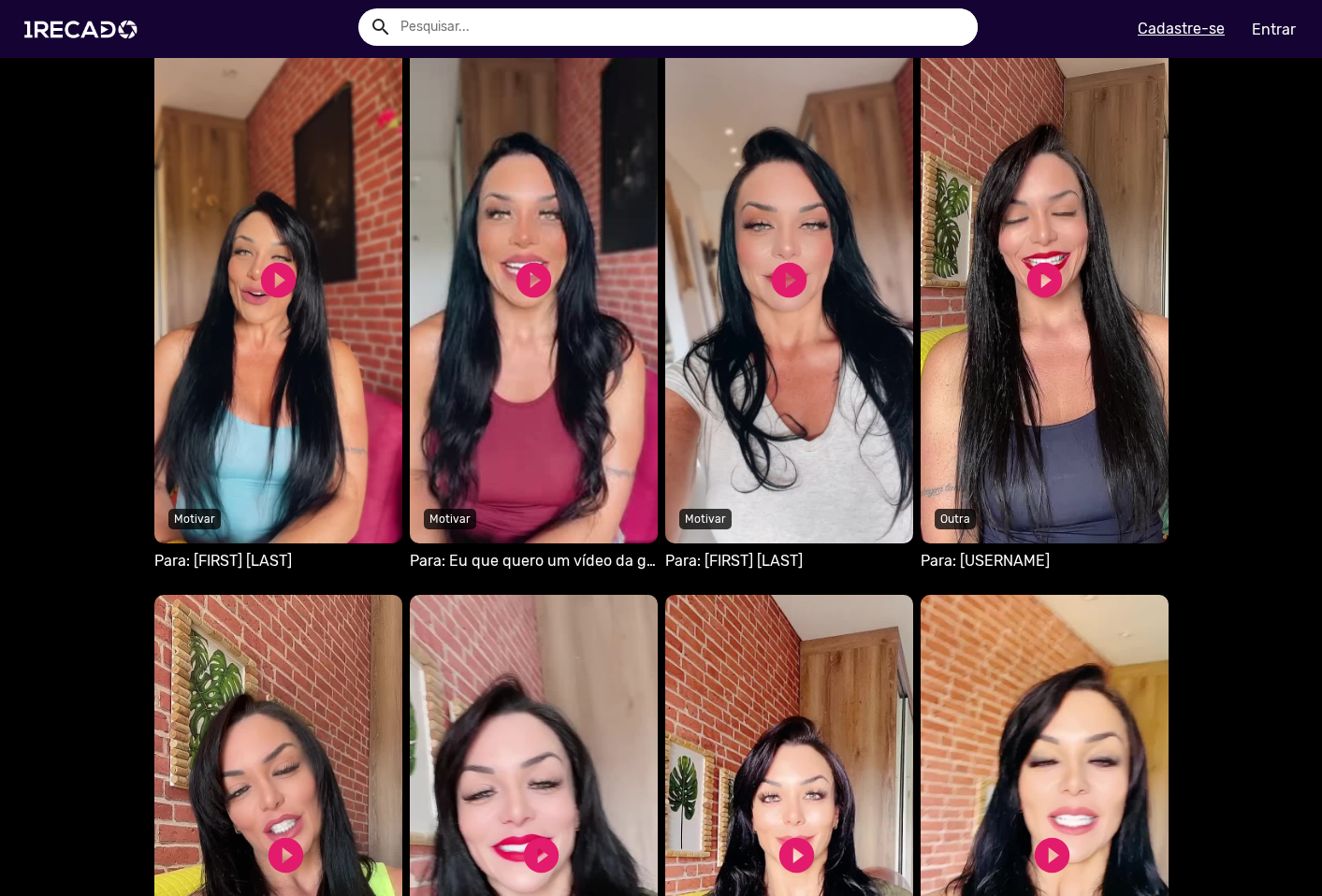 scroll, scrollTop: 1029, scrollLeft: 0, axis: vertical 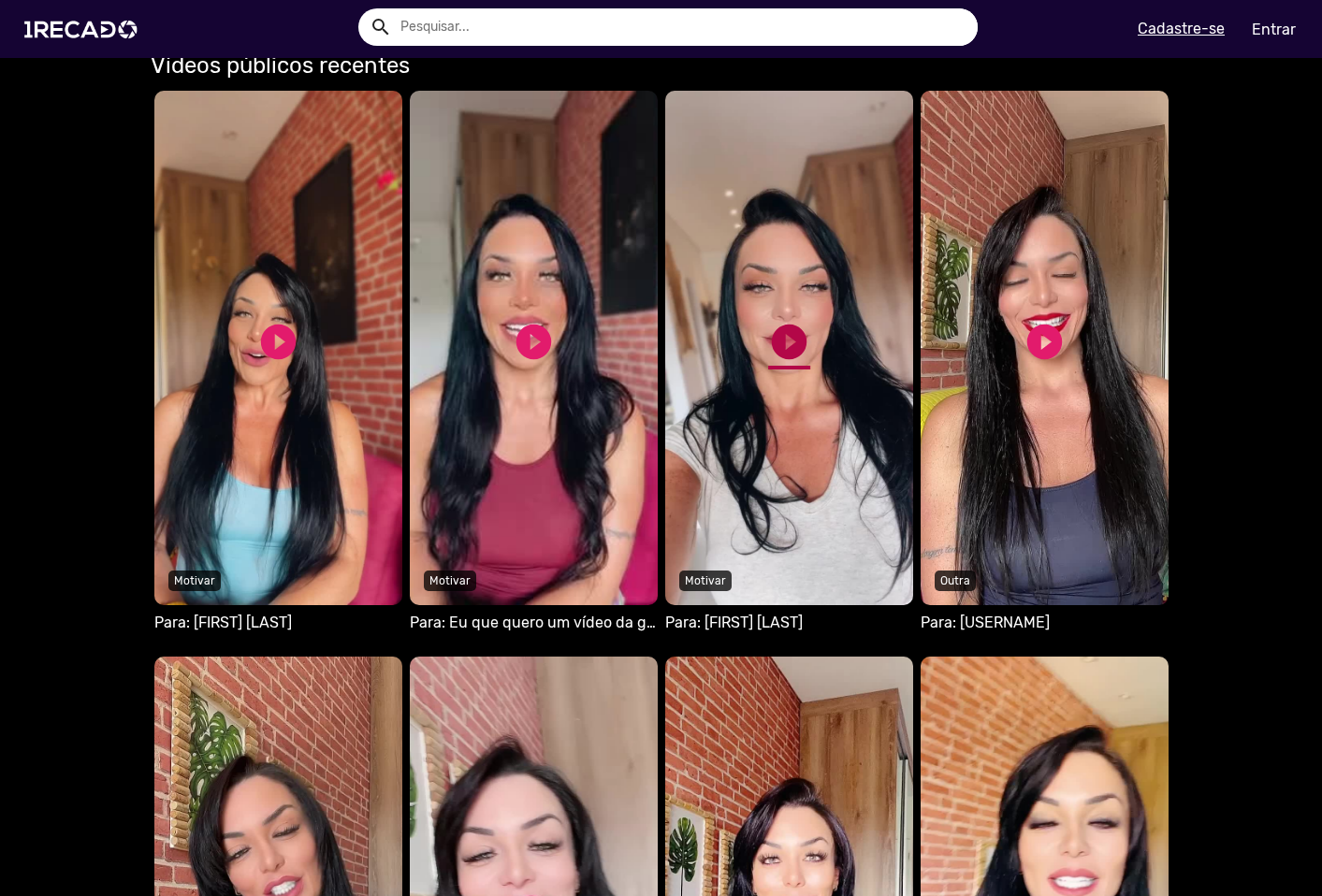 click on "play_circle_filled" 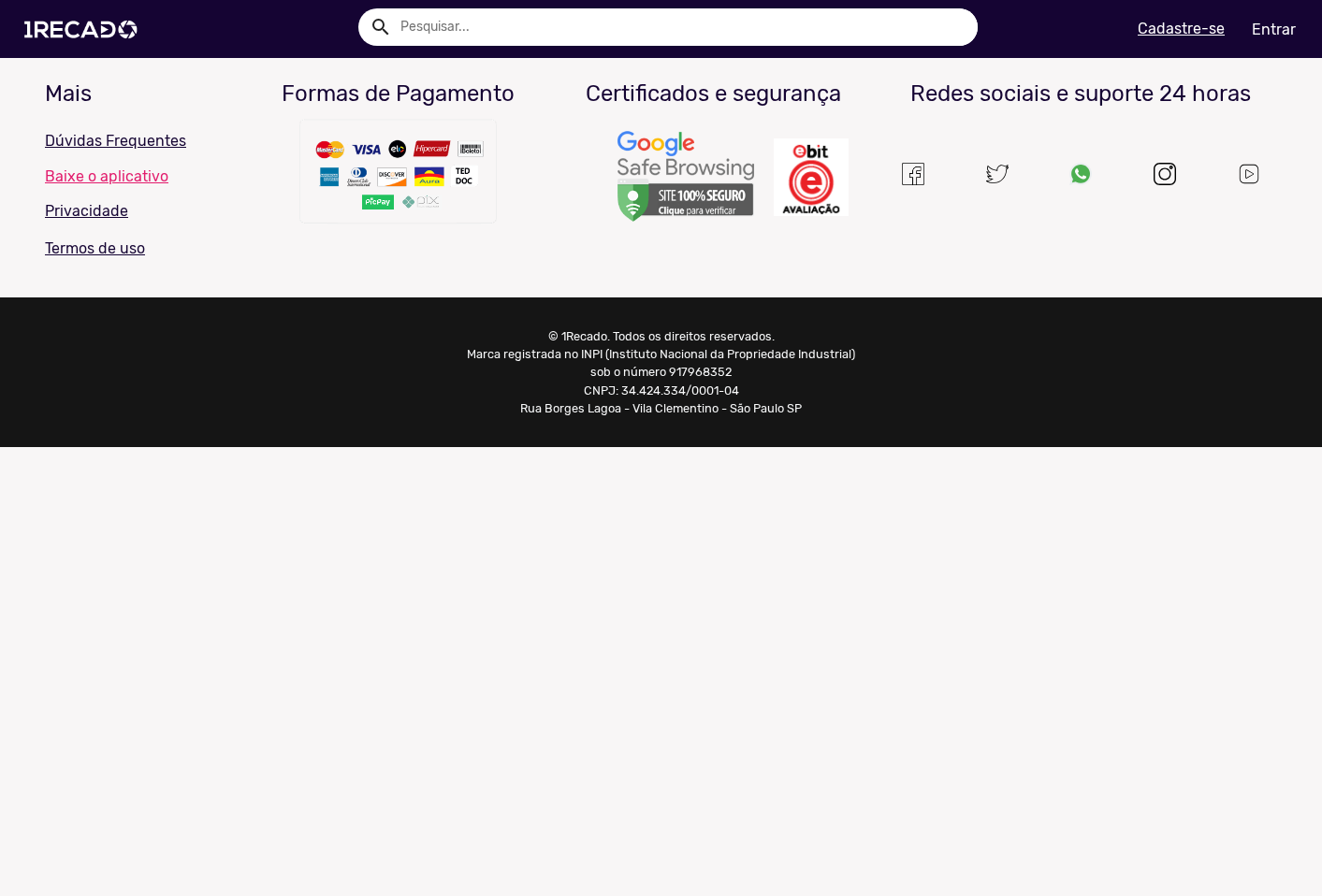 scroll, scrollTop: 0, scrollLeft: 0, axis: both 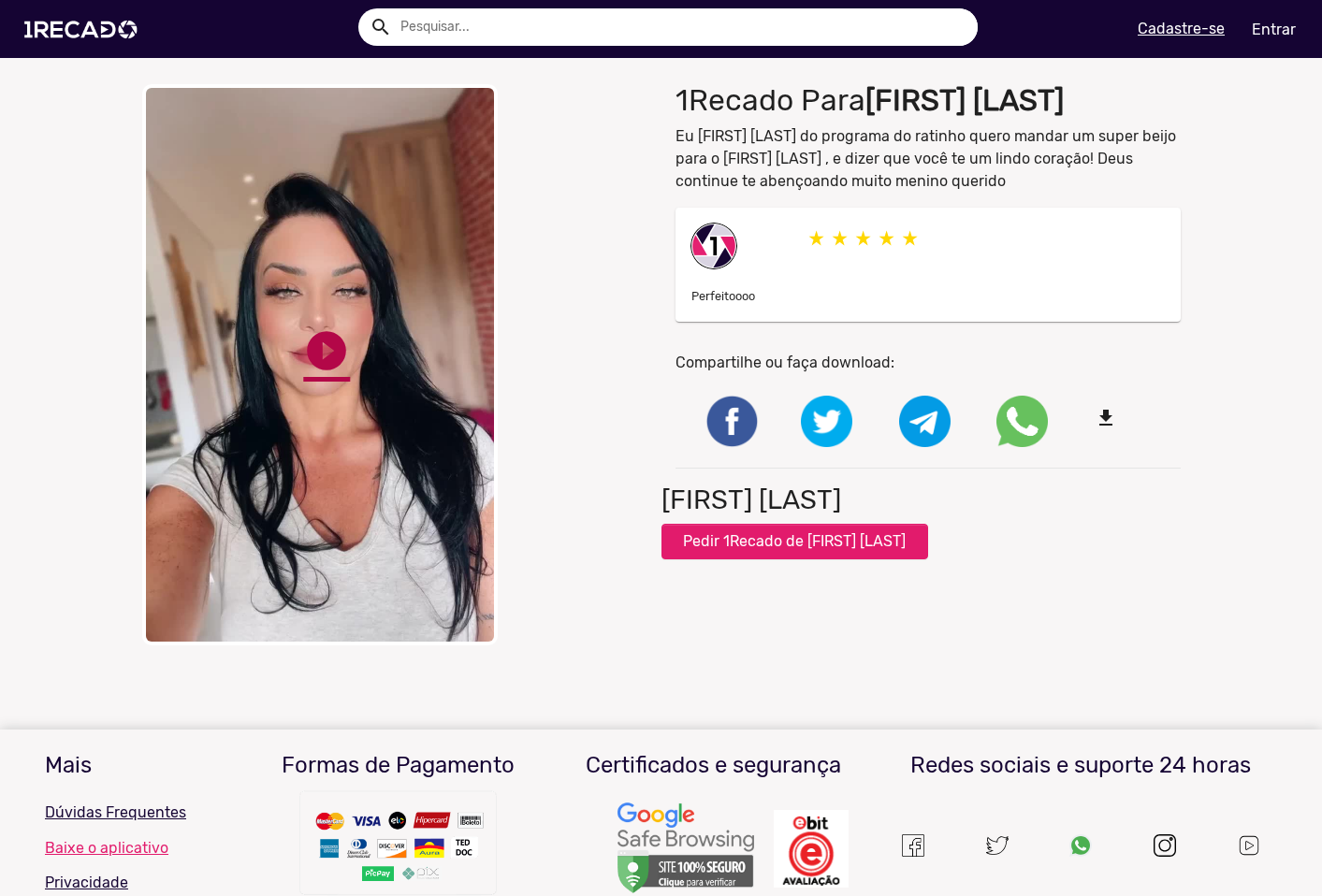 click on "play_circle_filled" at bounding box center [327, 351] 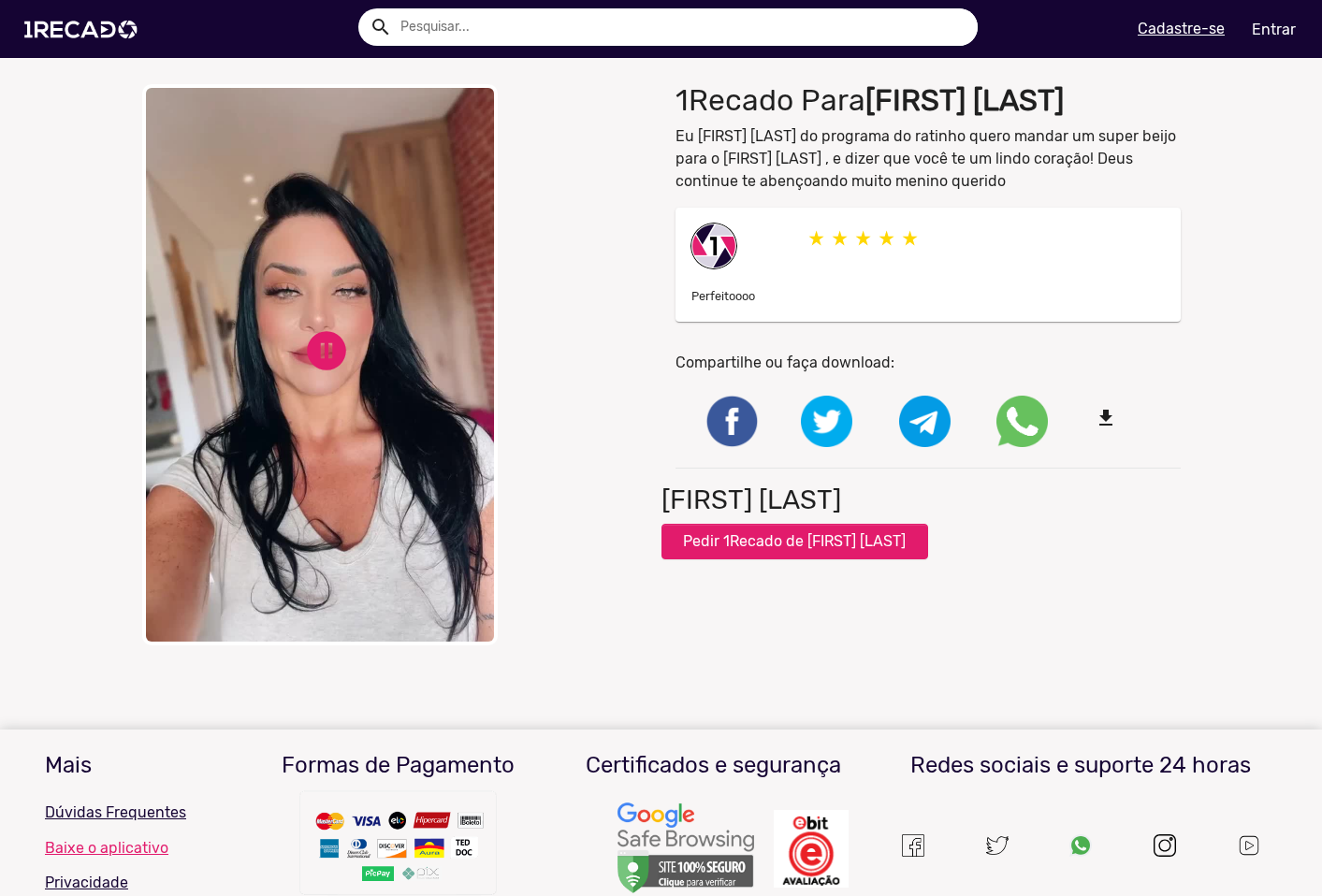 click on "close  Your browser does not support HTML5 video.   pause_circle   pause_circle" at bounding box center (395, 365) 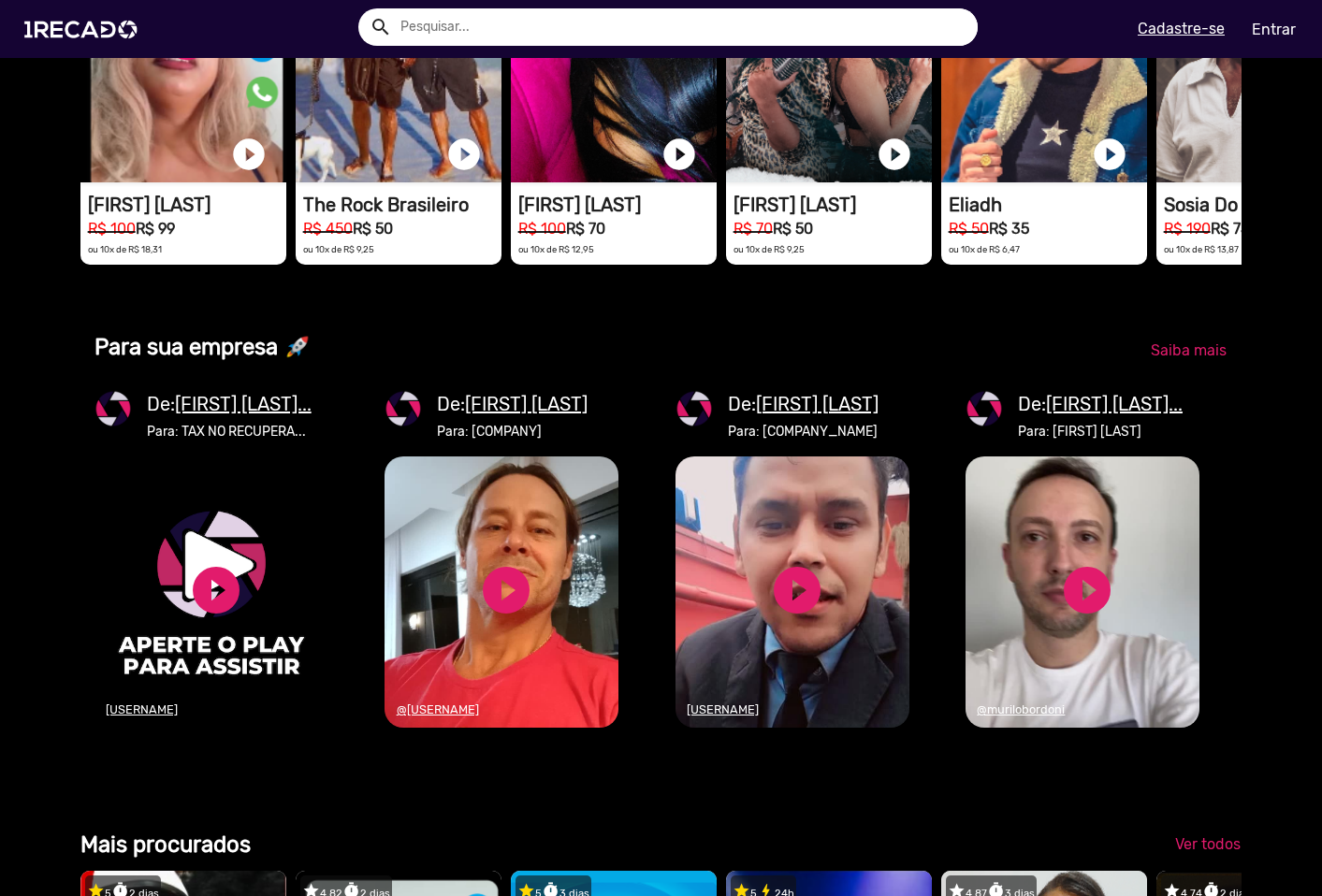 scroll, scrollTop: 2058, scrollLeft: 0, axis: vertical 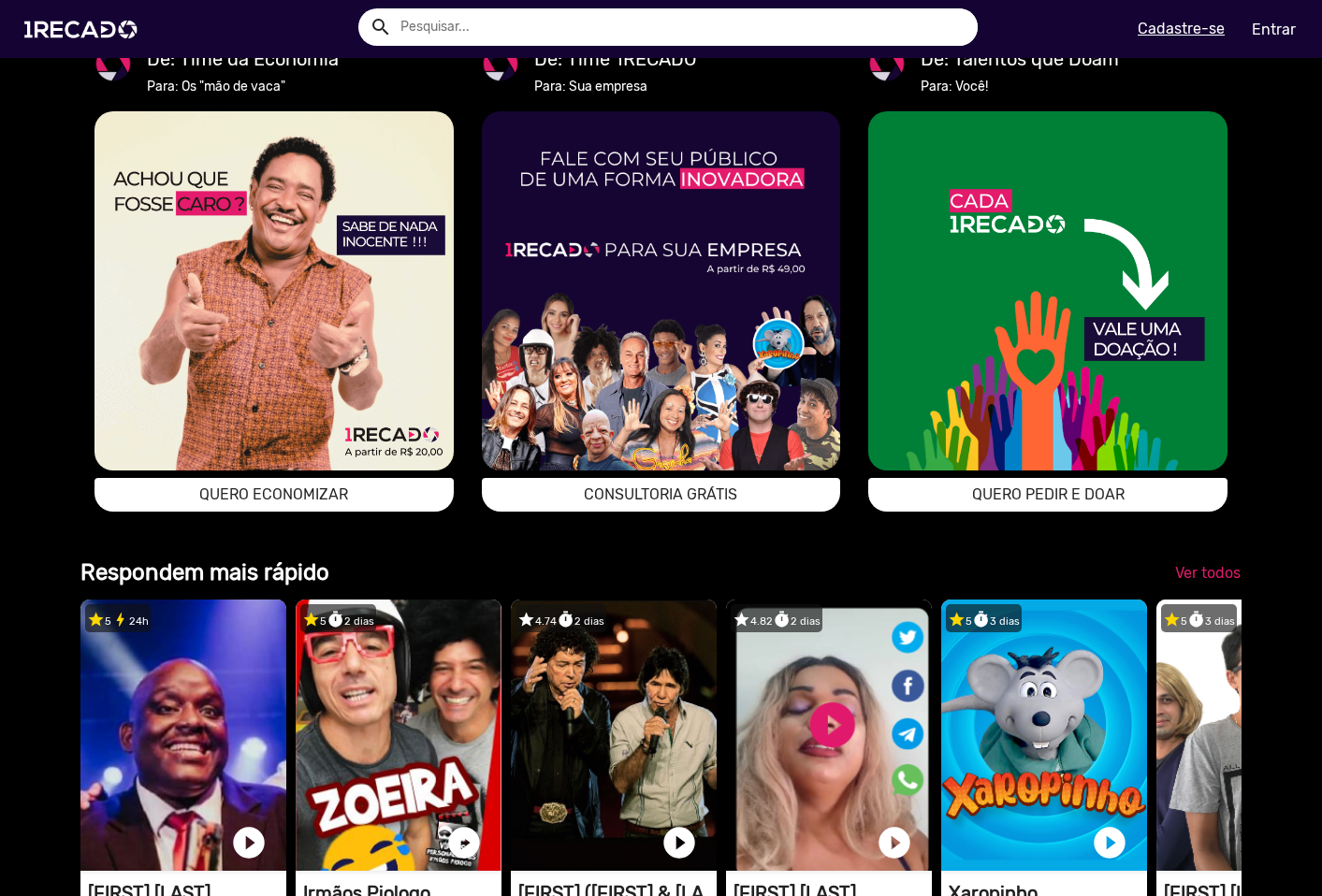 click at bounding box center [274, 291] 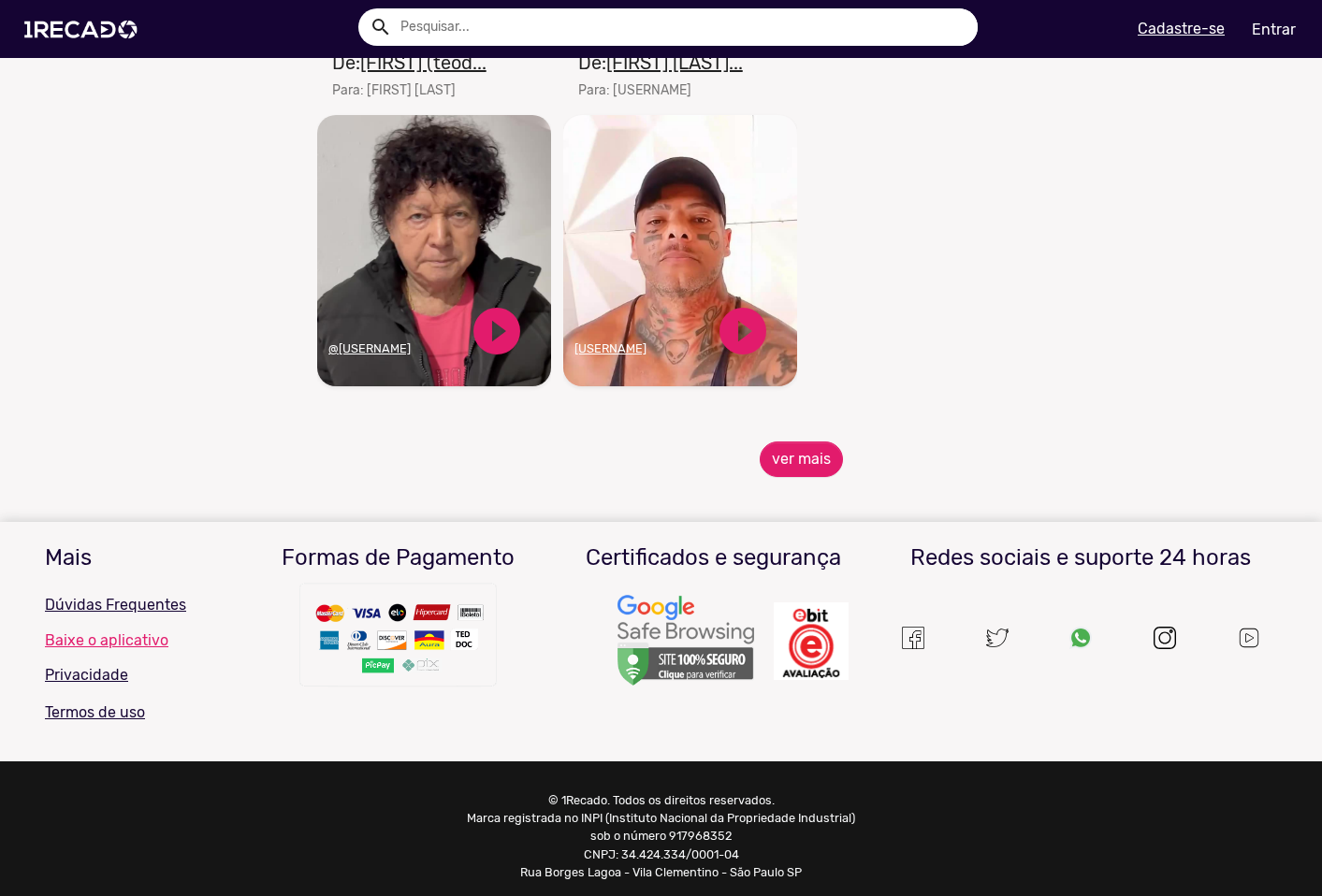 scroll, scrollTop: 2058, scrollLeft: 0, axis: vertical 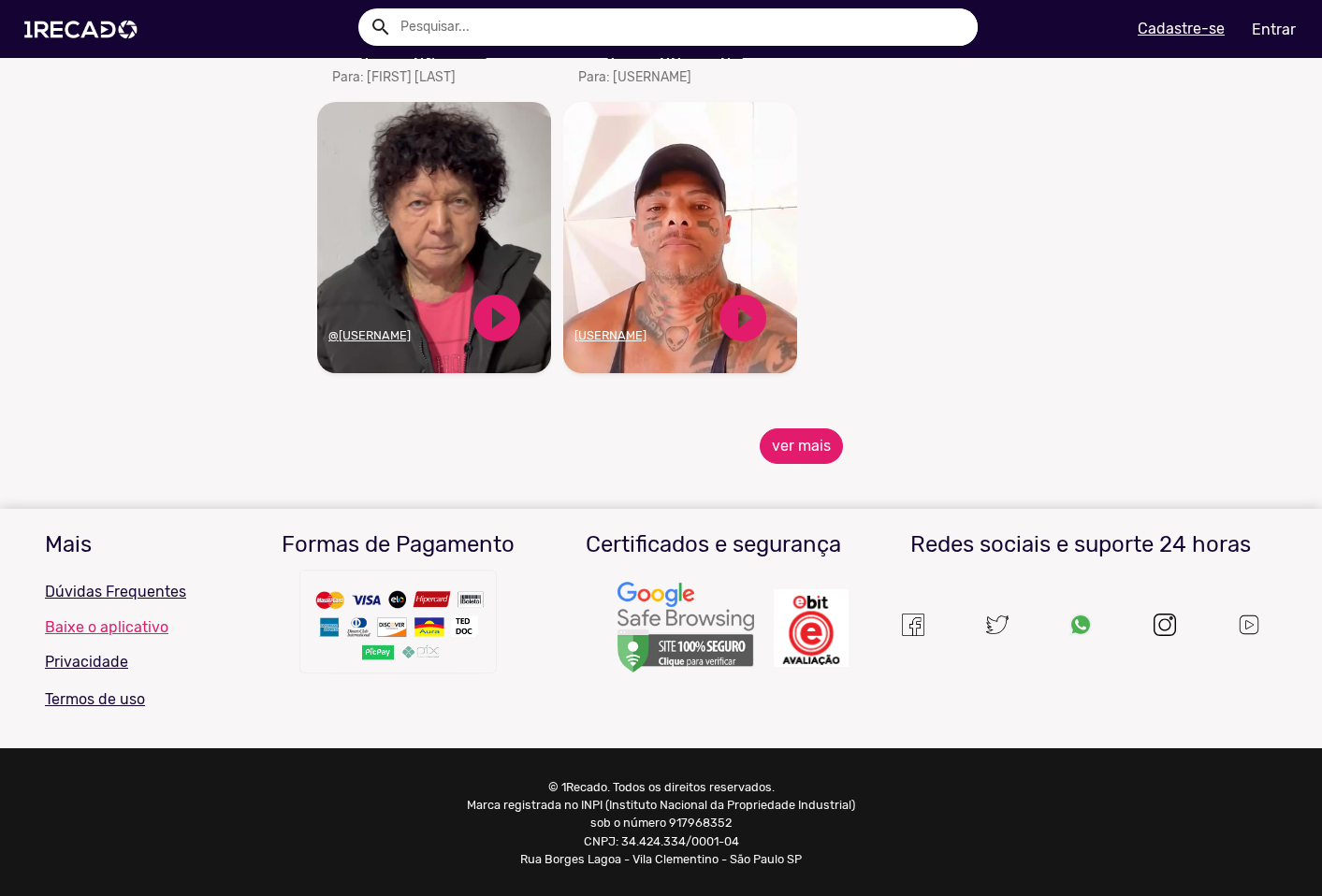 click on "ver mais" 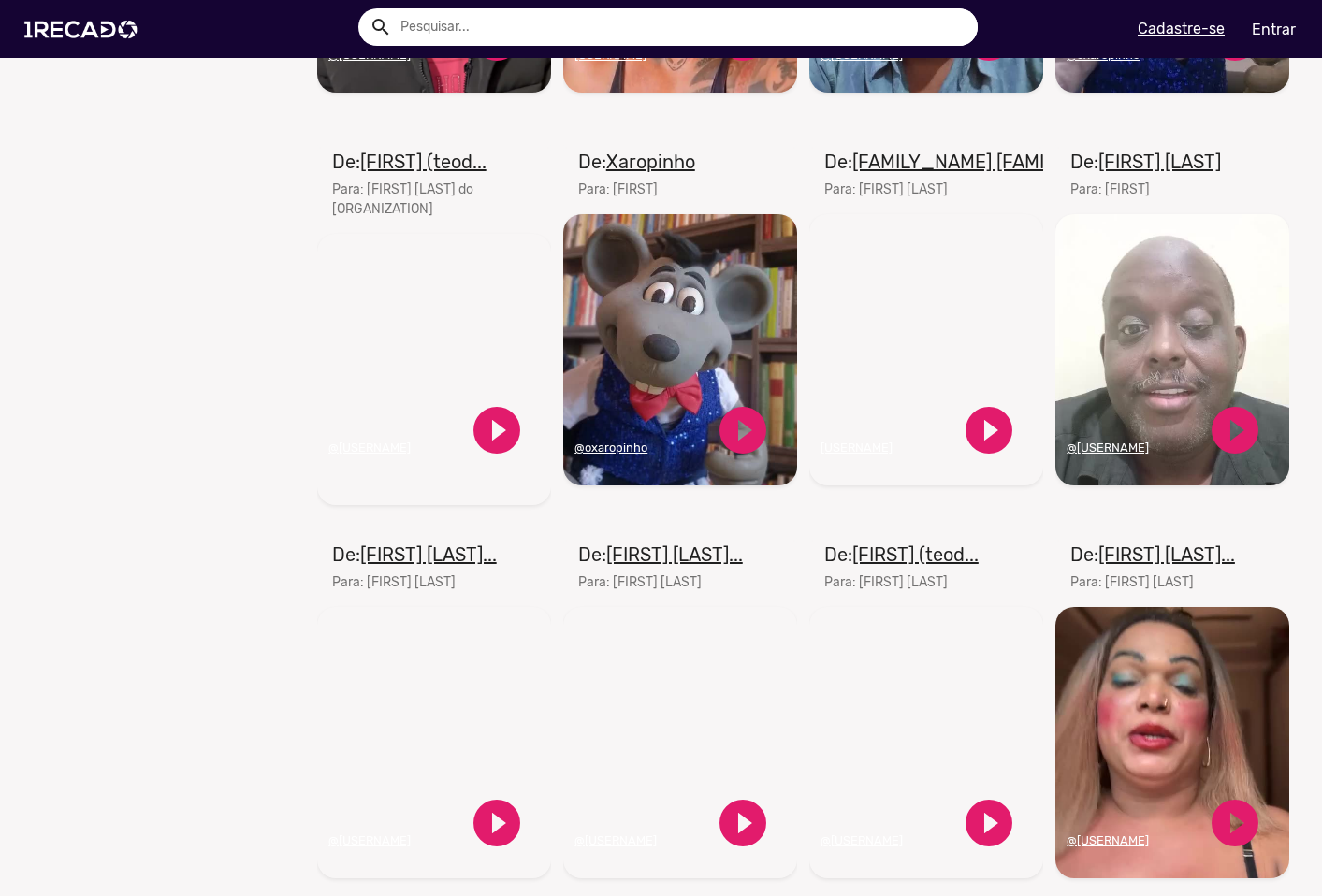 scroll, scrollTop: 2432, scrollLeft: 0, axis: vertical 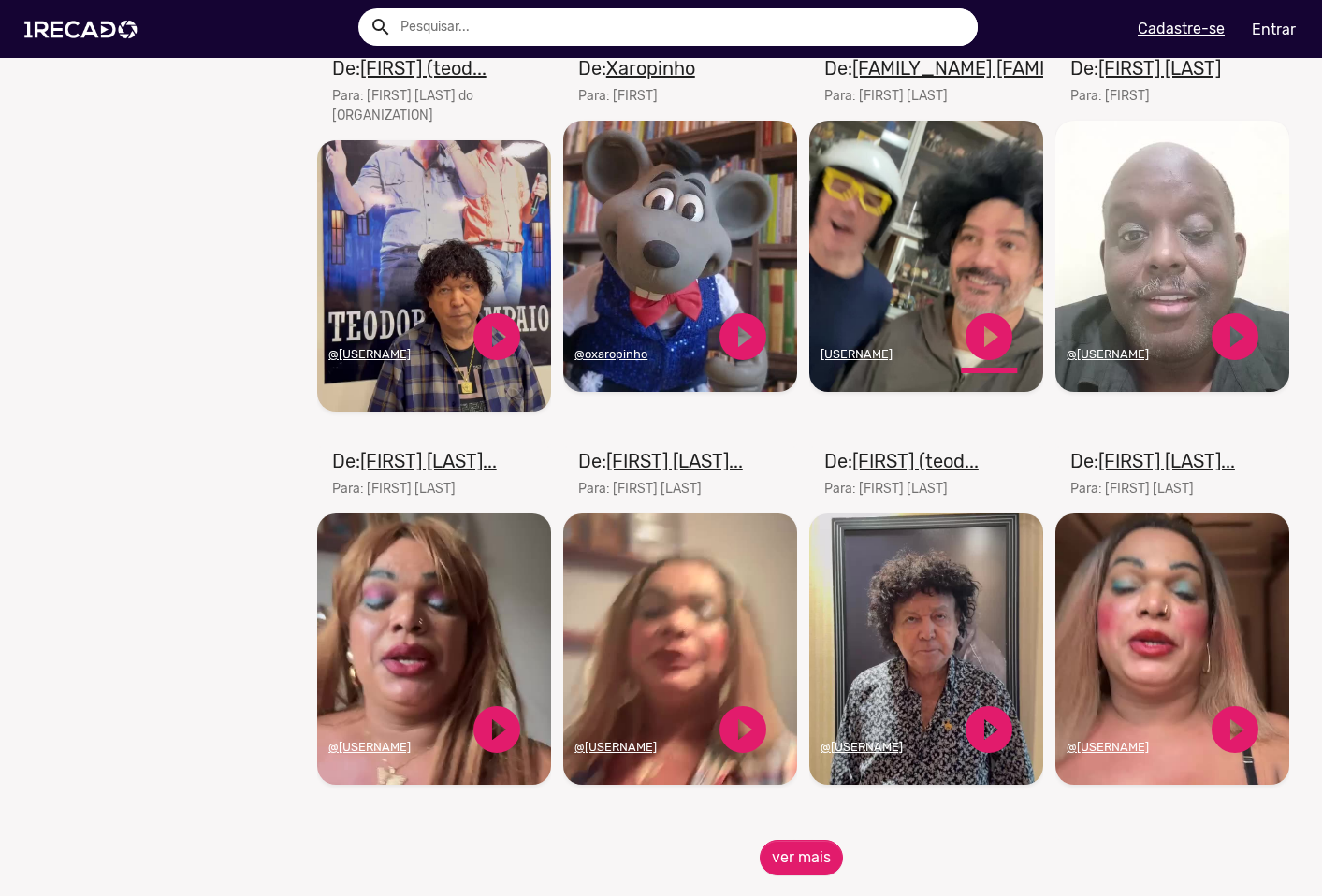 click on "play_circle_filled" 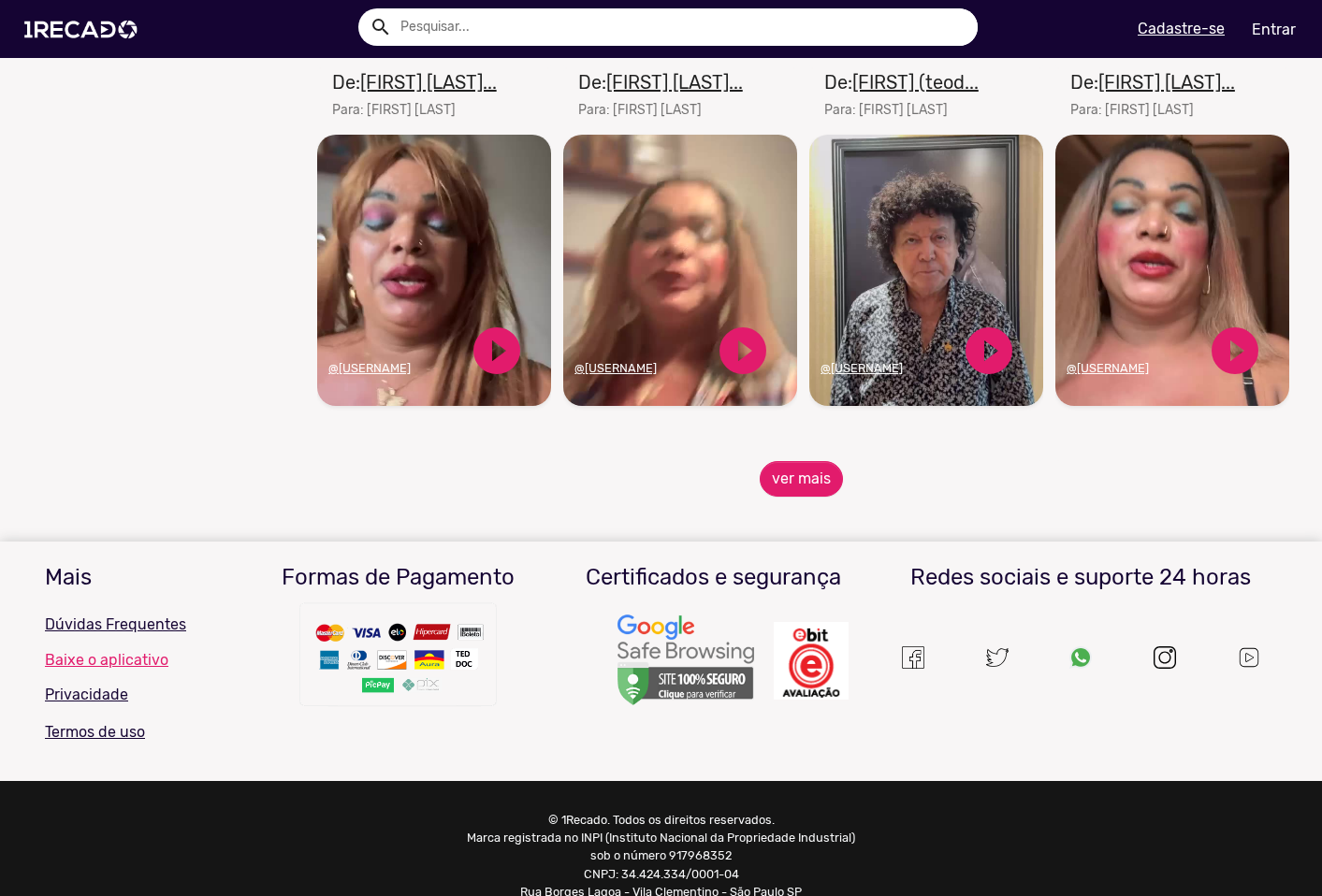 scroll, scrollTop: 2859, scrollLeft: 0, axis: vertical 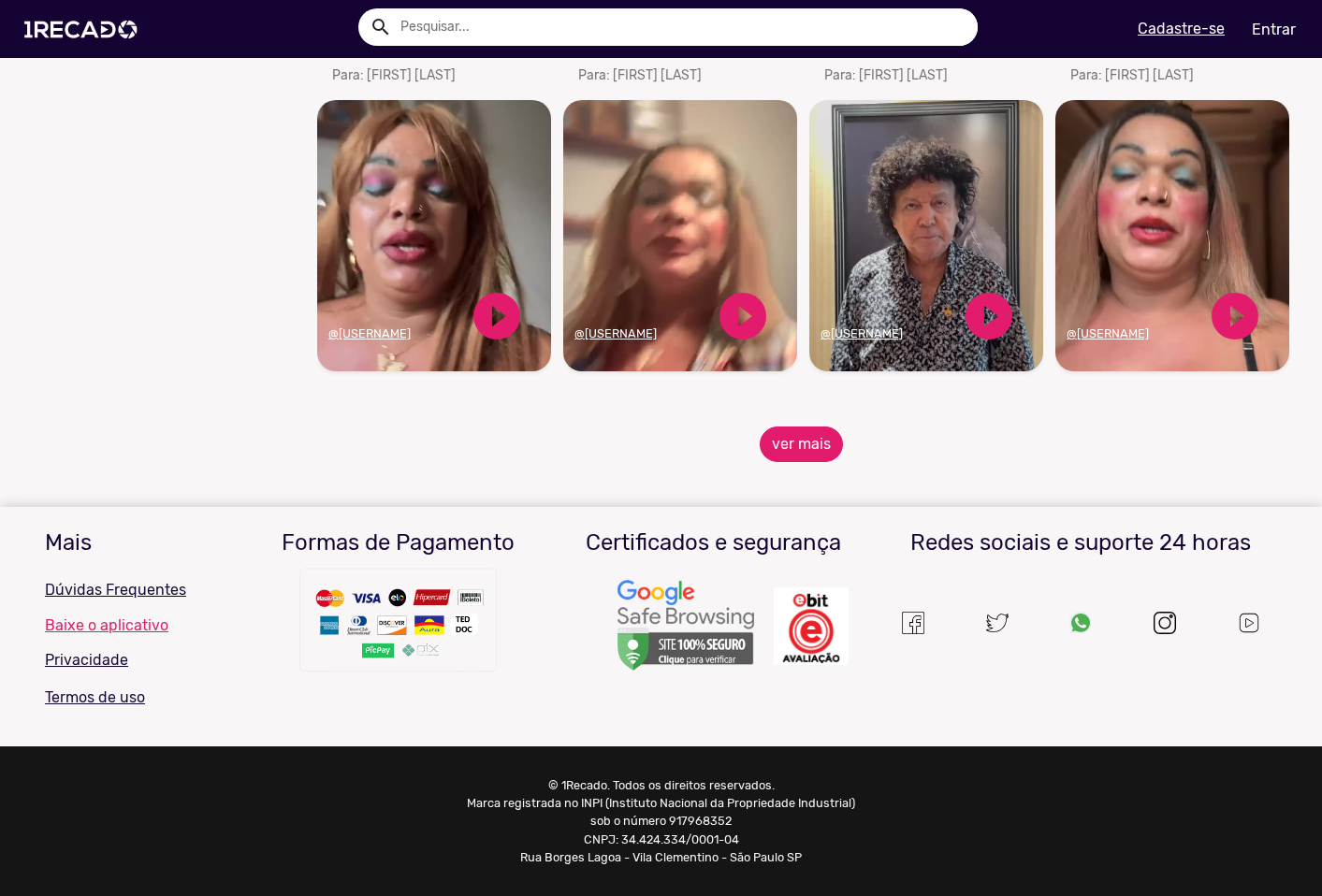 click on "ver mais" 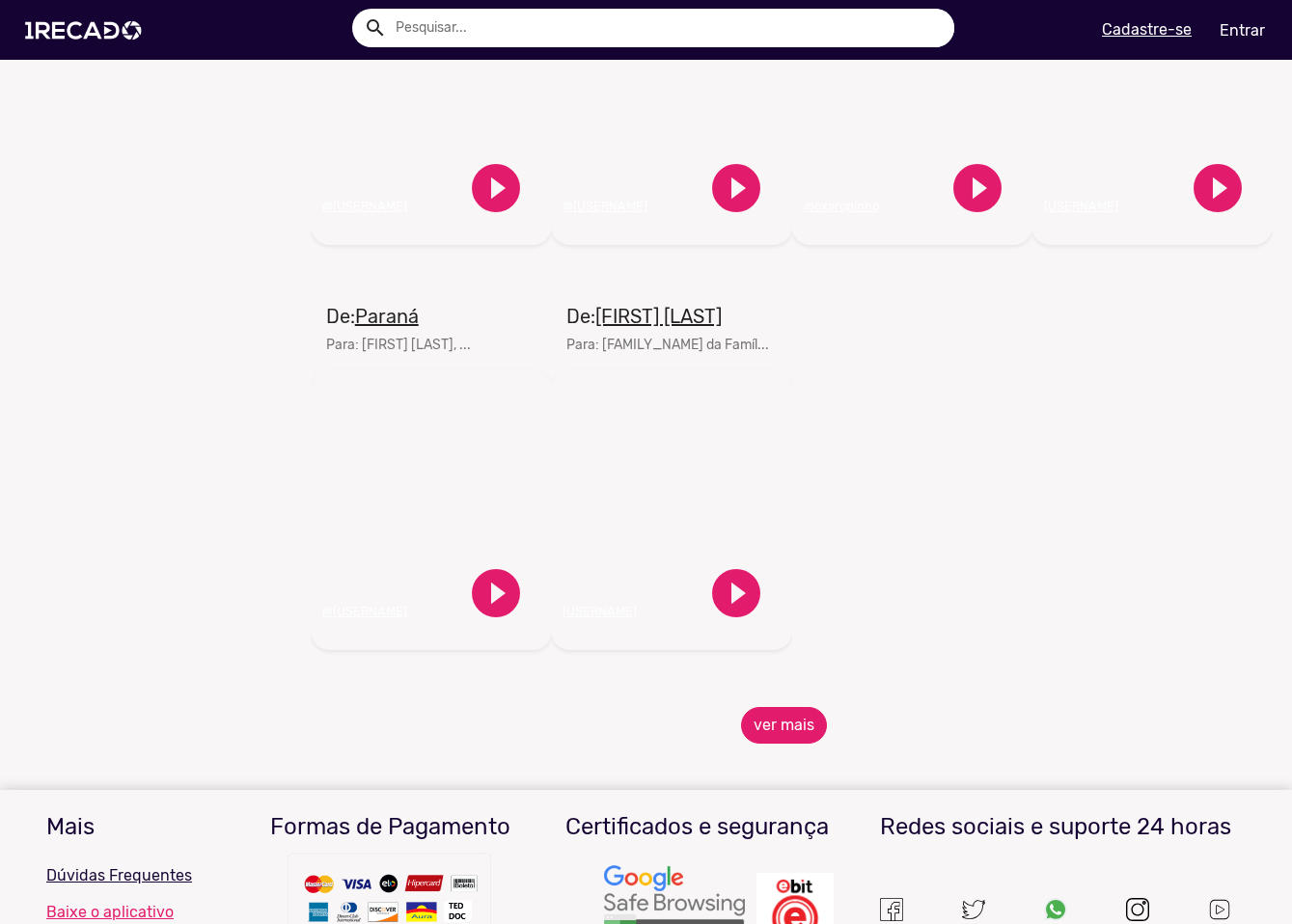 scroll, scrollTop: 3913, scrollLeft: 0, axis: vertical 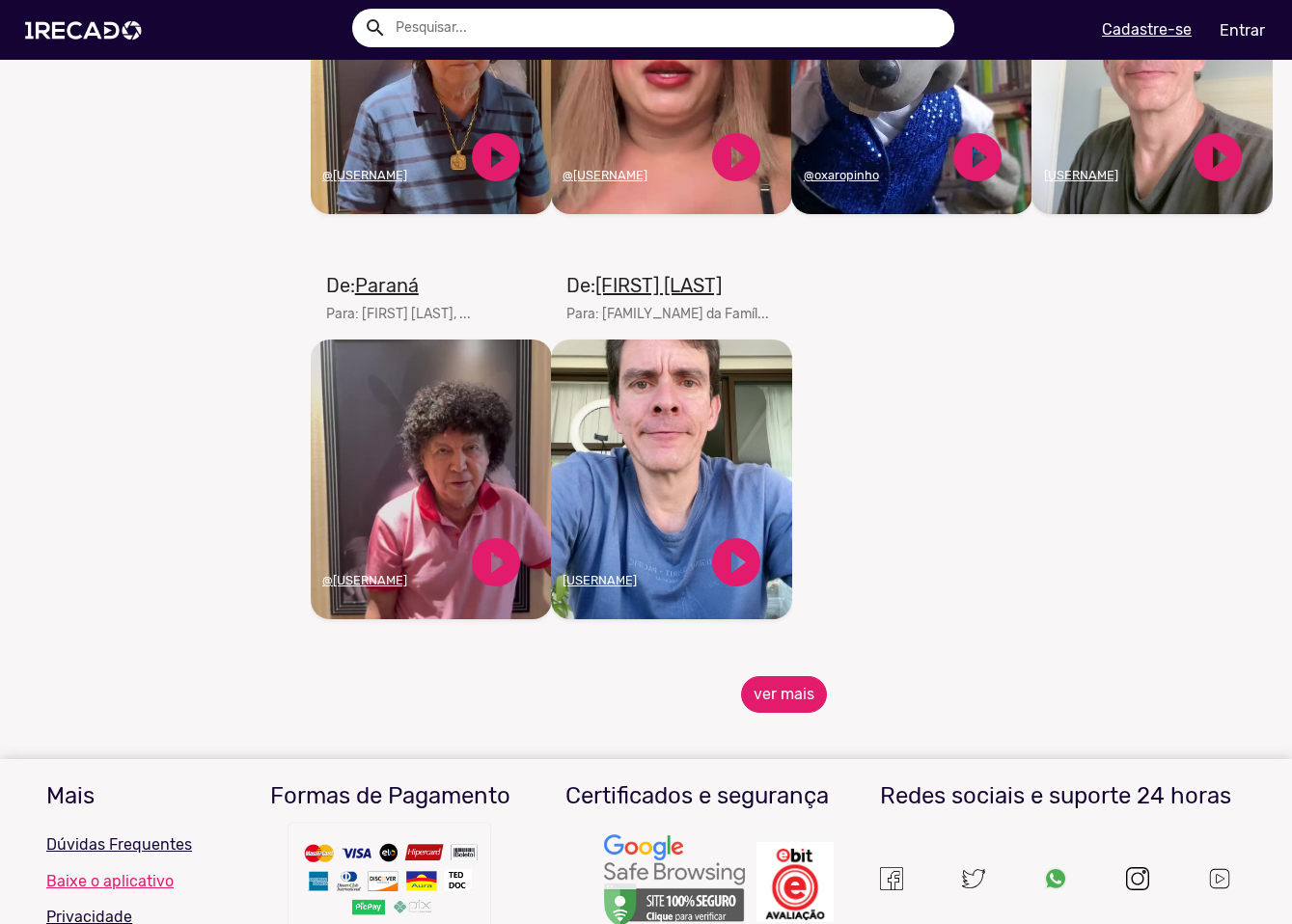 click on "ver mais" 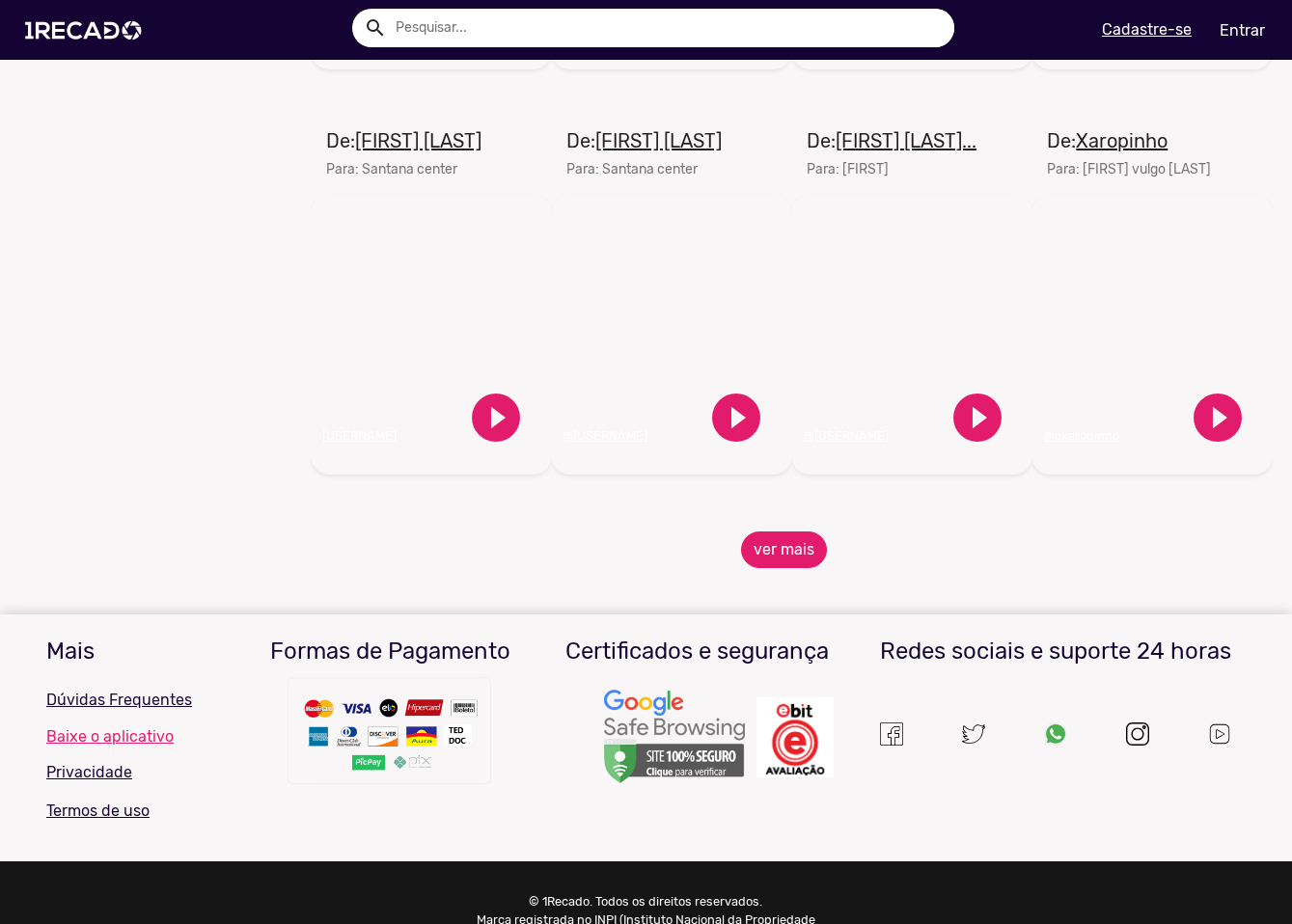 scroll, scrollTop: 4974, scrollLeft: 0, axis: vertical 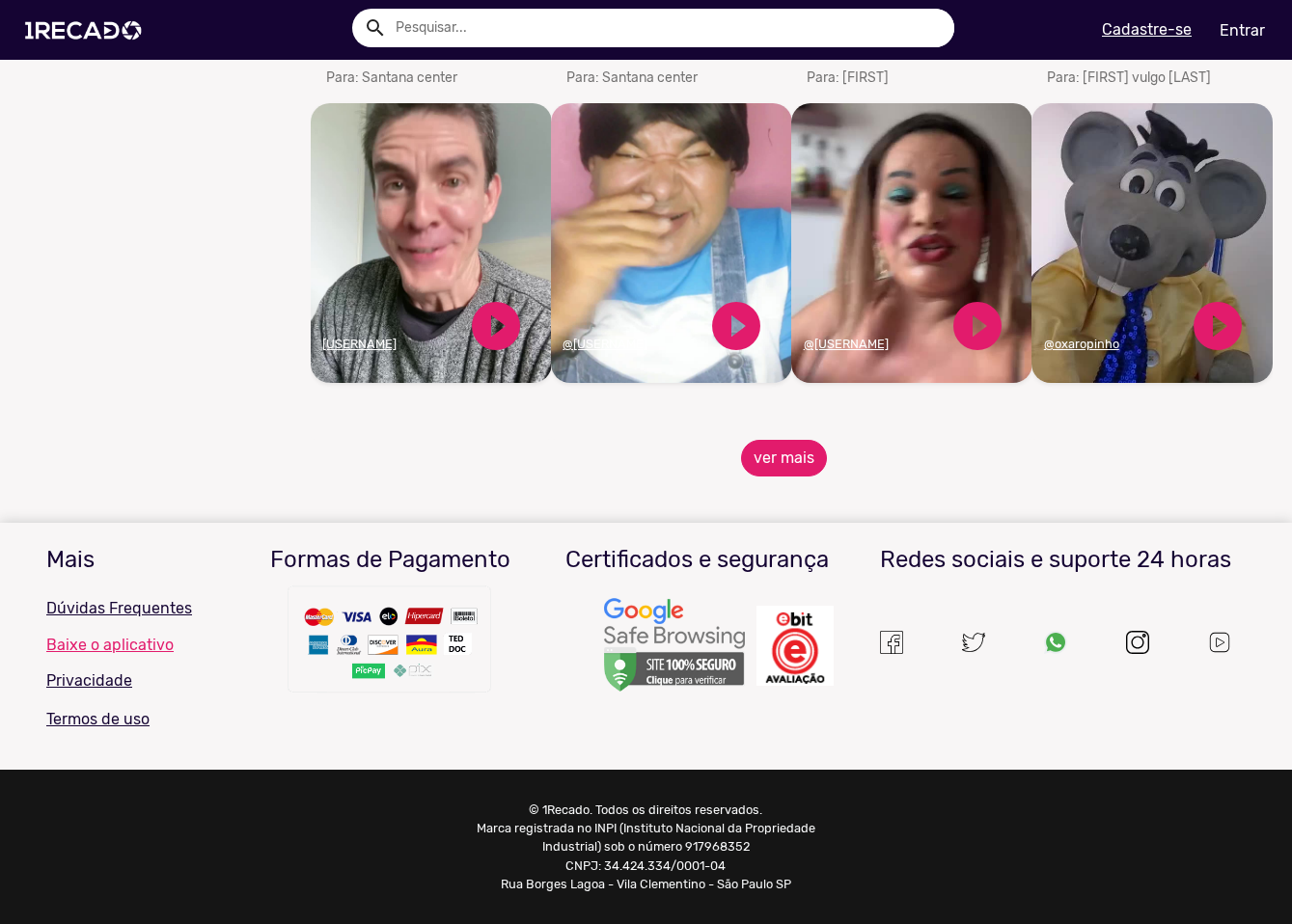 click on "ver mais" 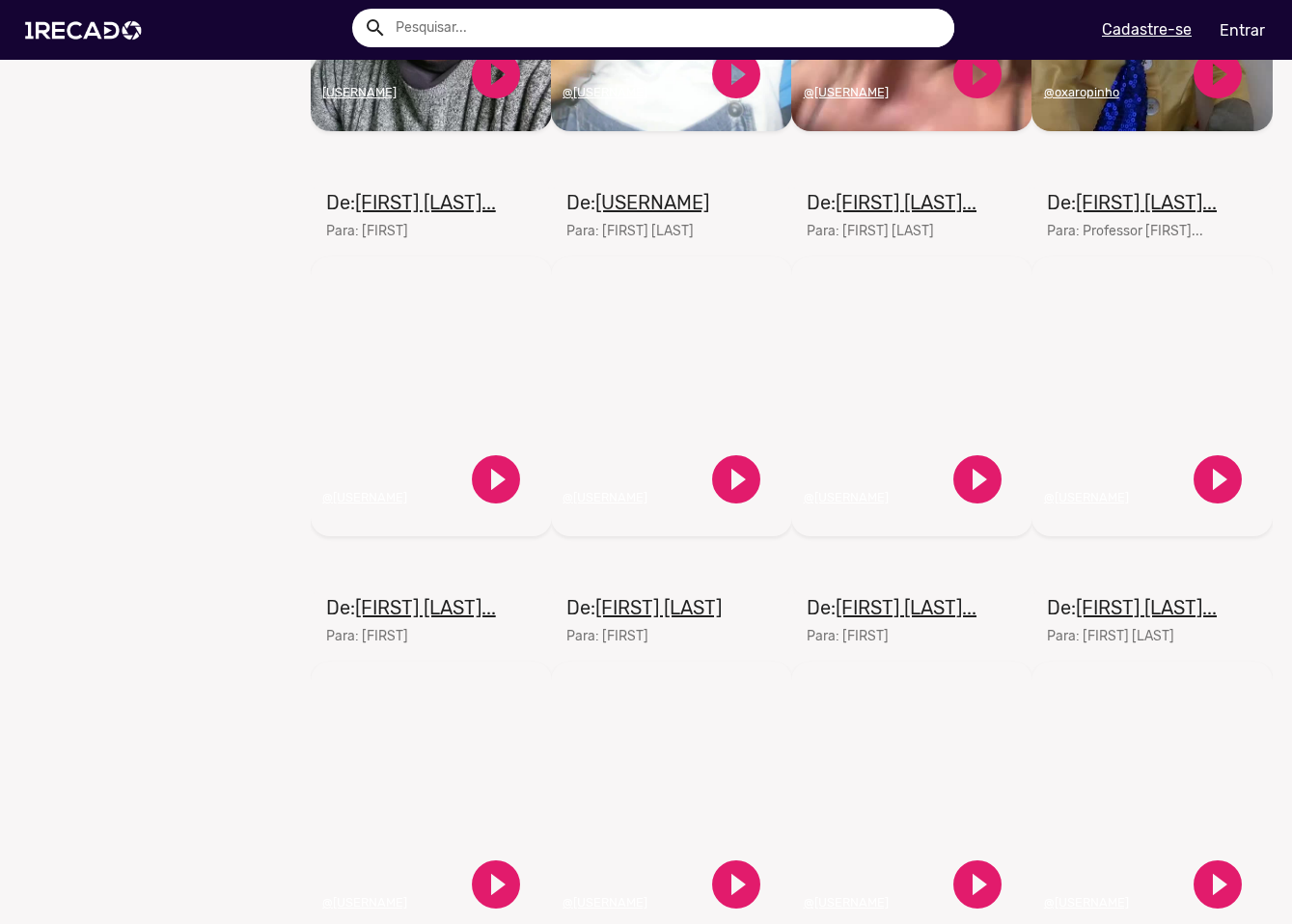 scroll, scrollTop: 5167, scrollLeft: 0, axis: vertical 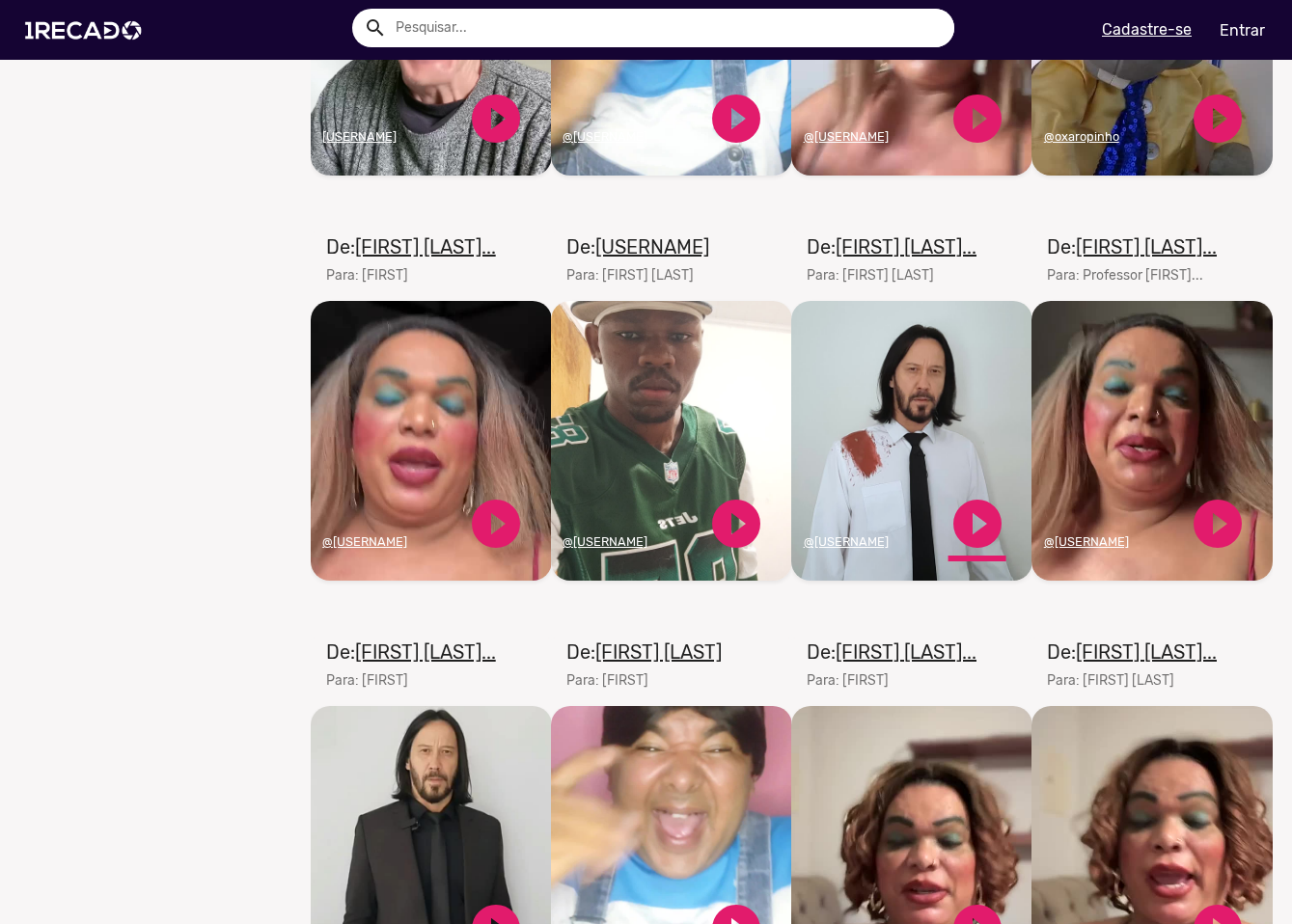click on "play_circle_filled" 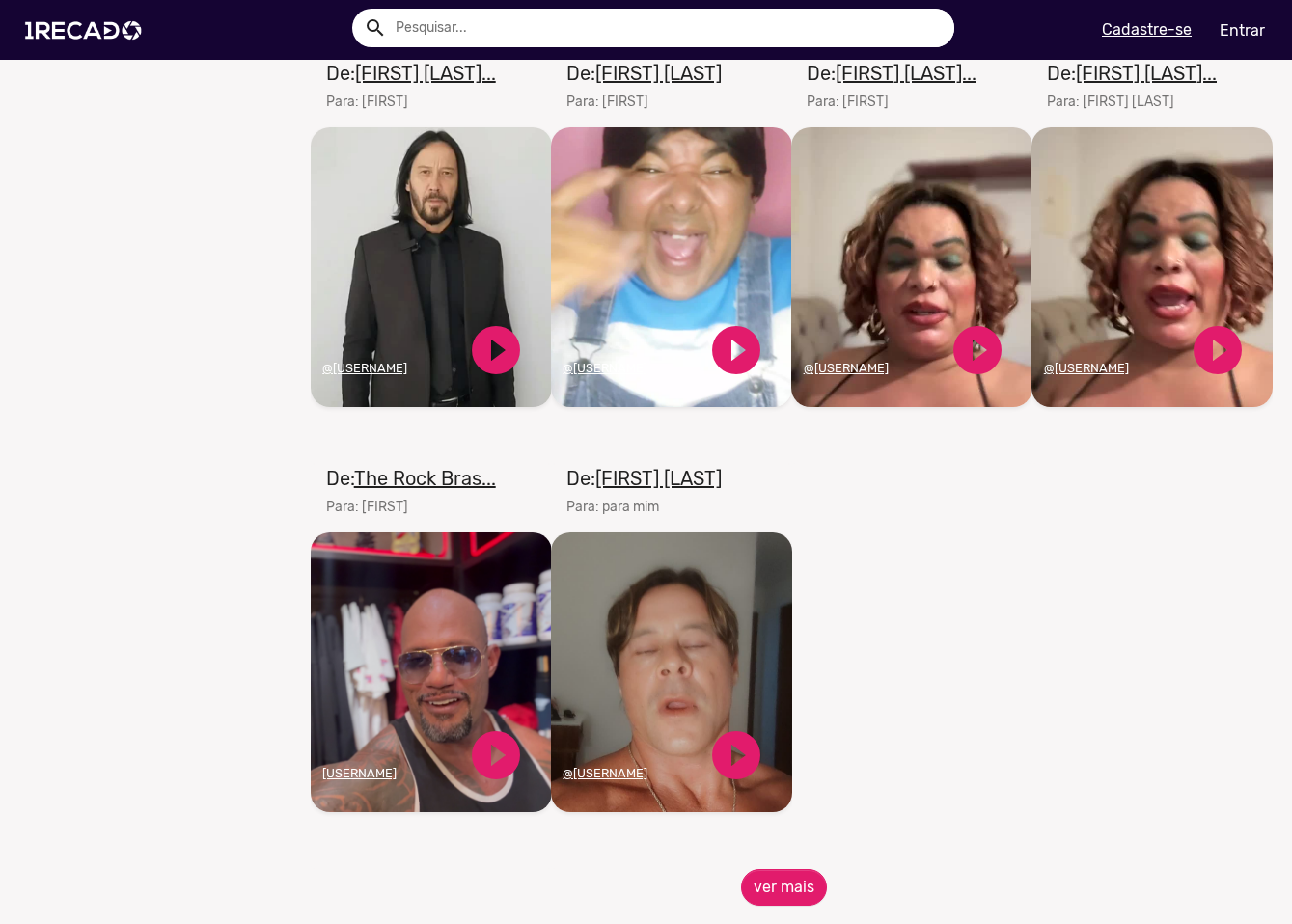 scroll, scrollTop: 5938, scrollLeft: 0, axis: vertical 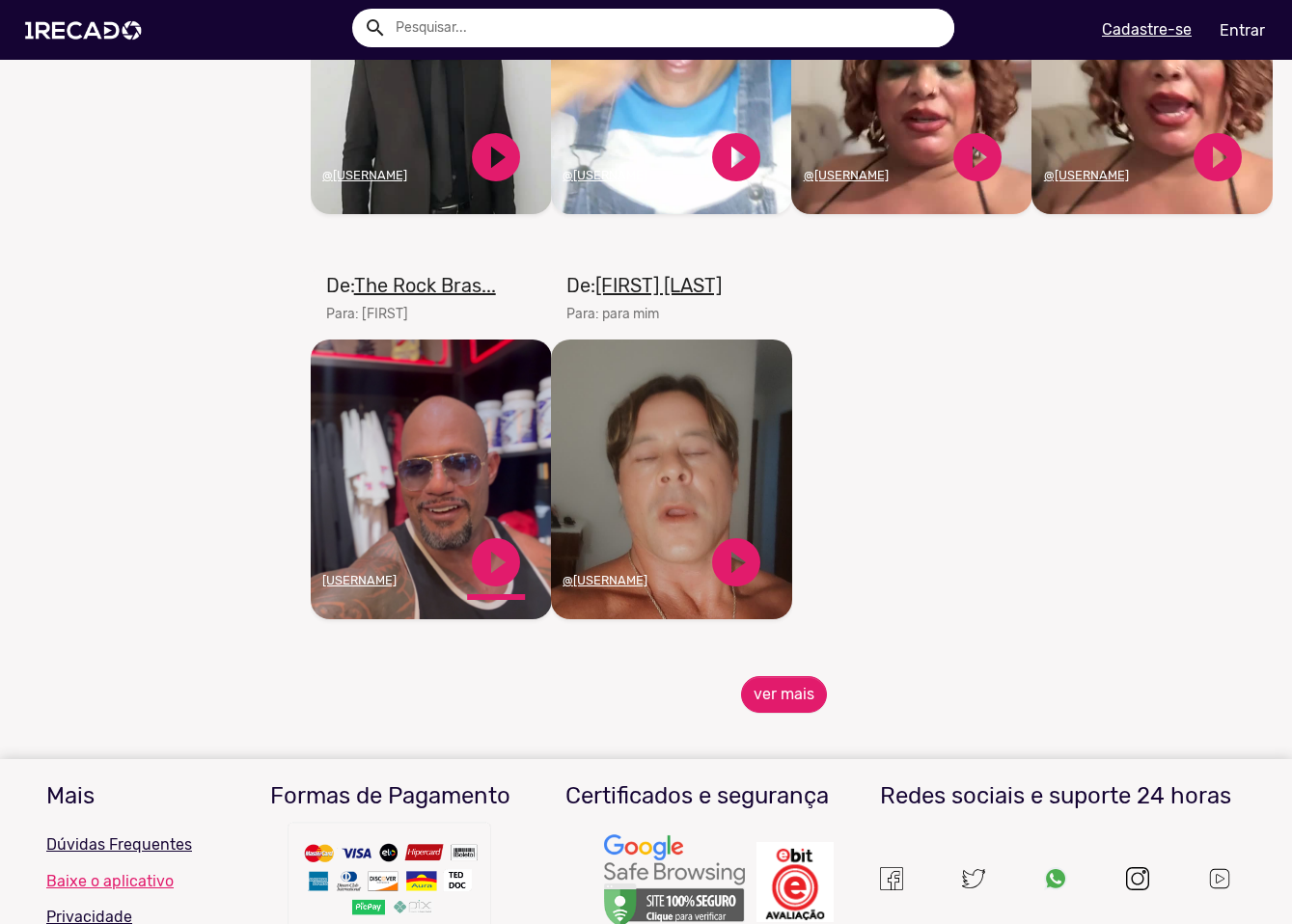 click on "play_circle_filled" 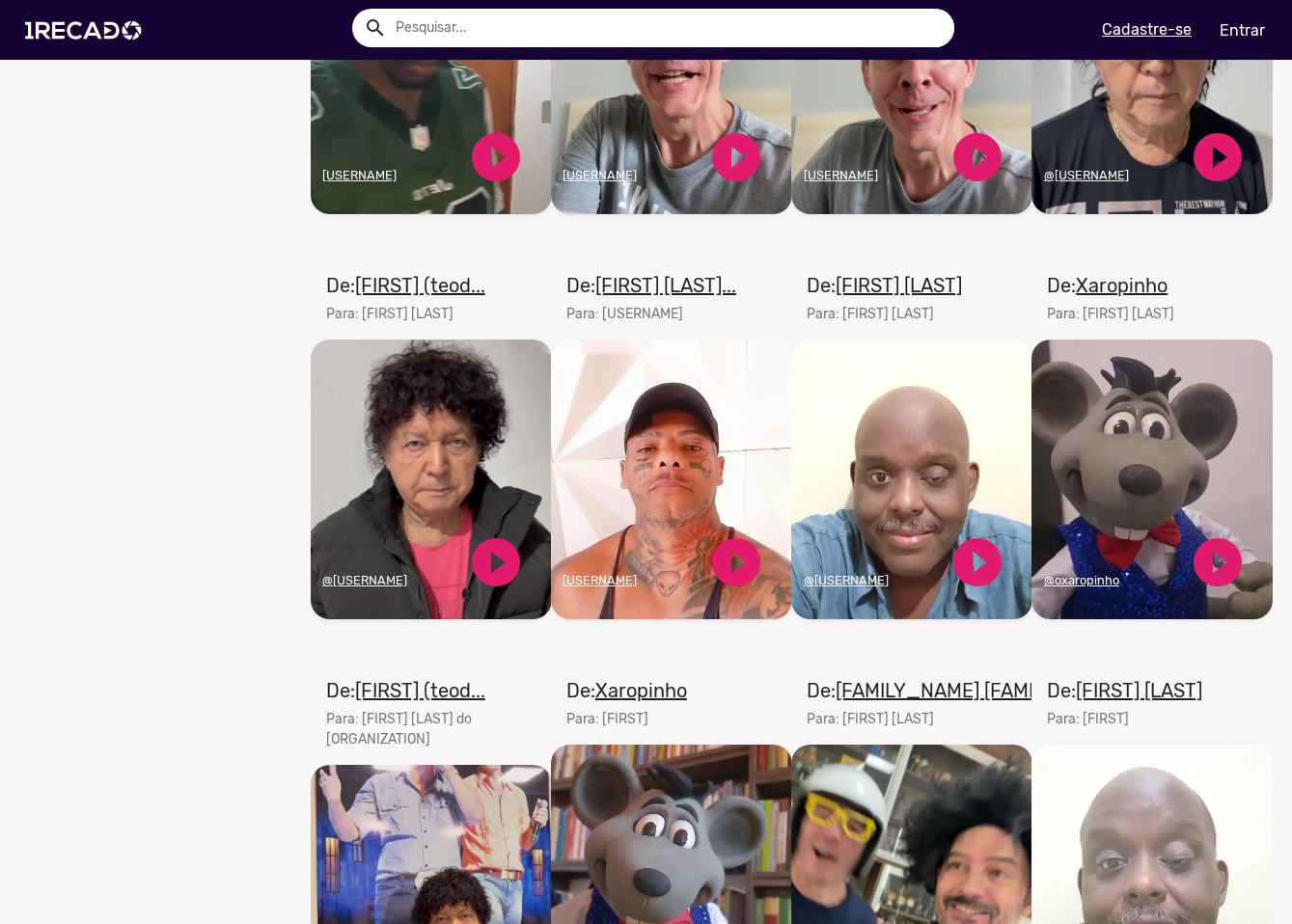 scroll, scrollTop: 1212, scrollLeft: 0, axis: vertical 